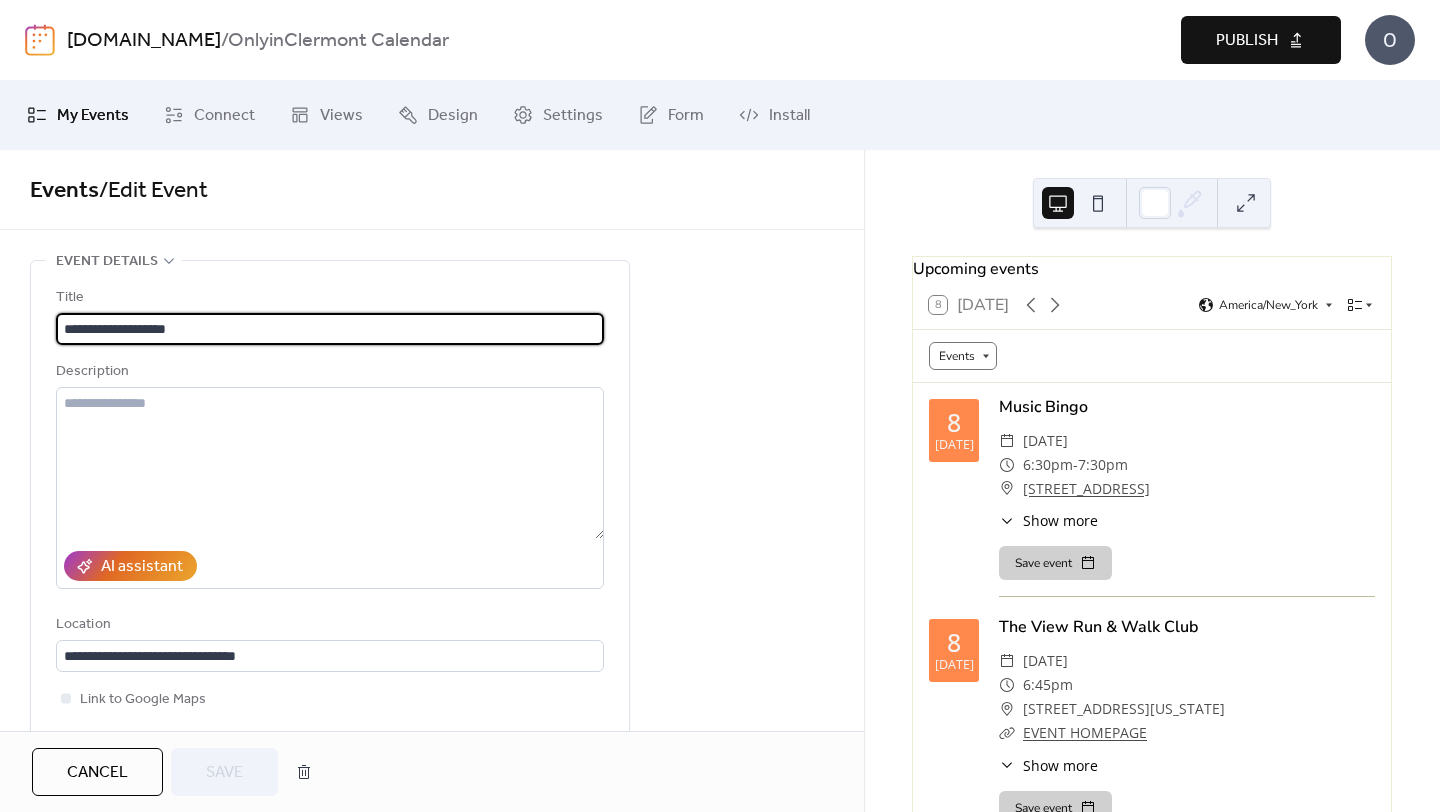 scroll, scrollTop: 0, scrollLeft: 0, axis: both 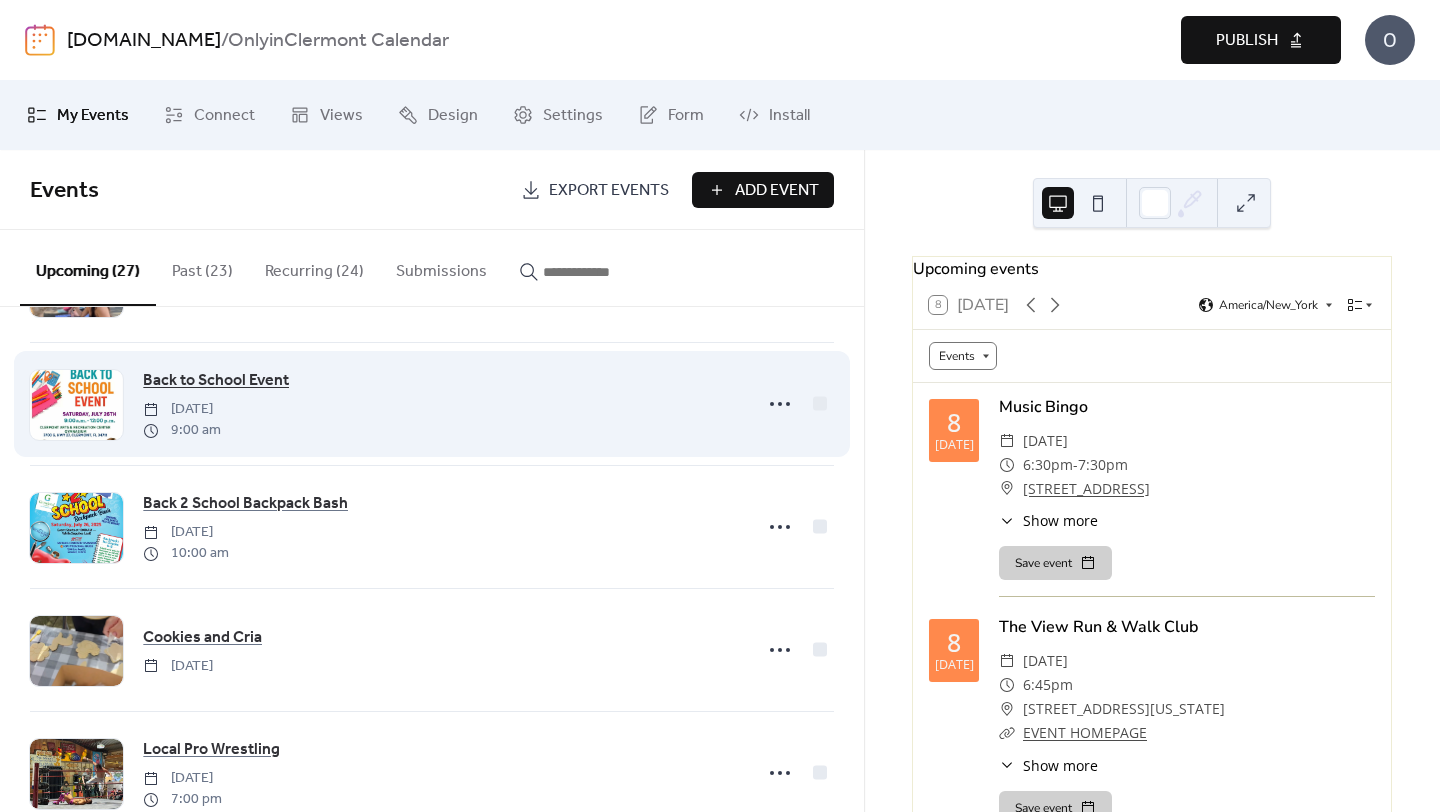 click on "Back to School Event" at bounding box center (216, 381) 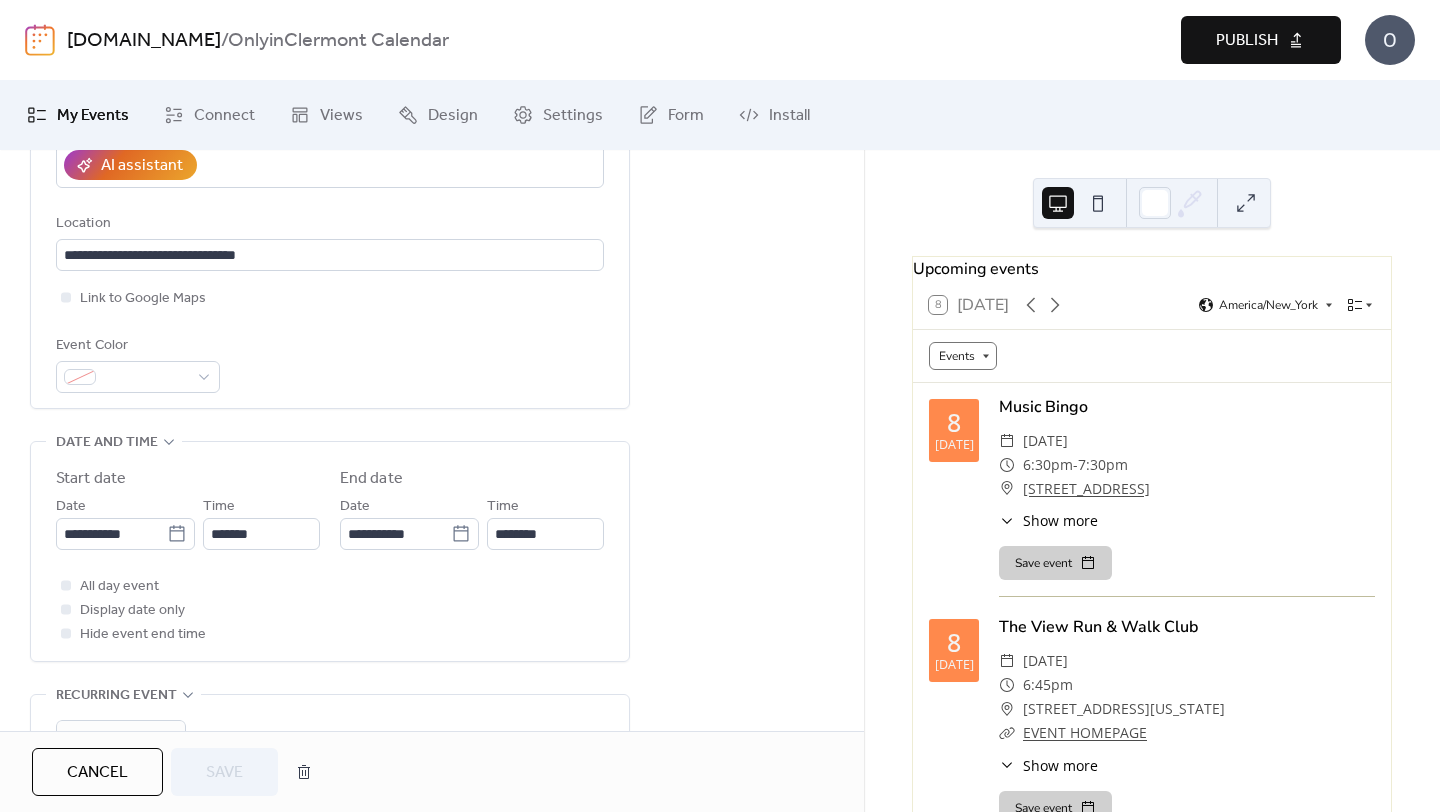 scroll, scrollTop: 0, scrollLeft: 0, axis: both 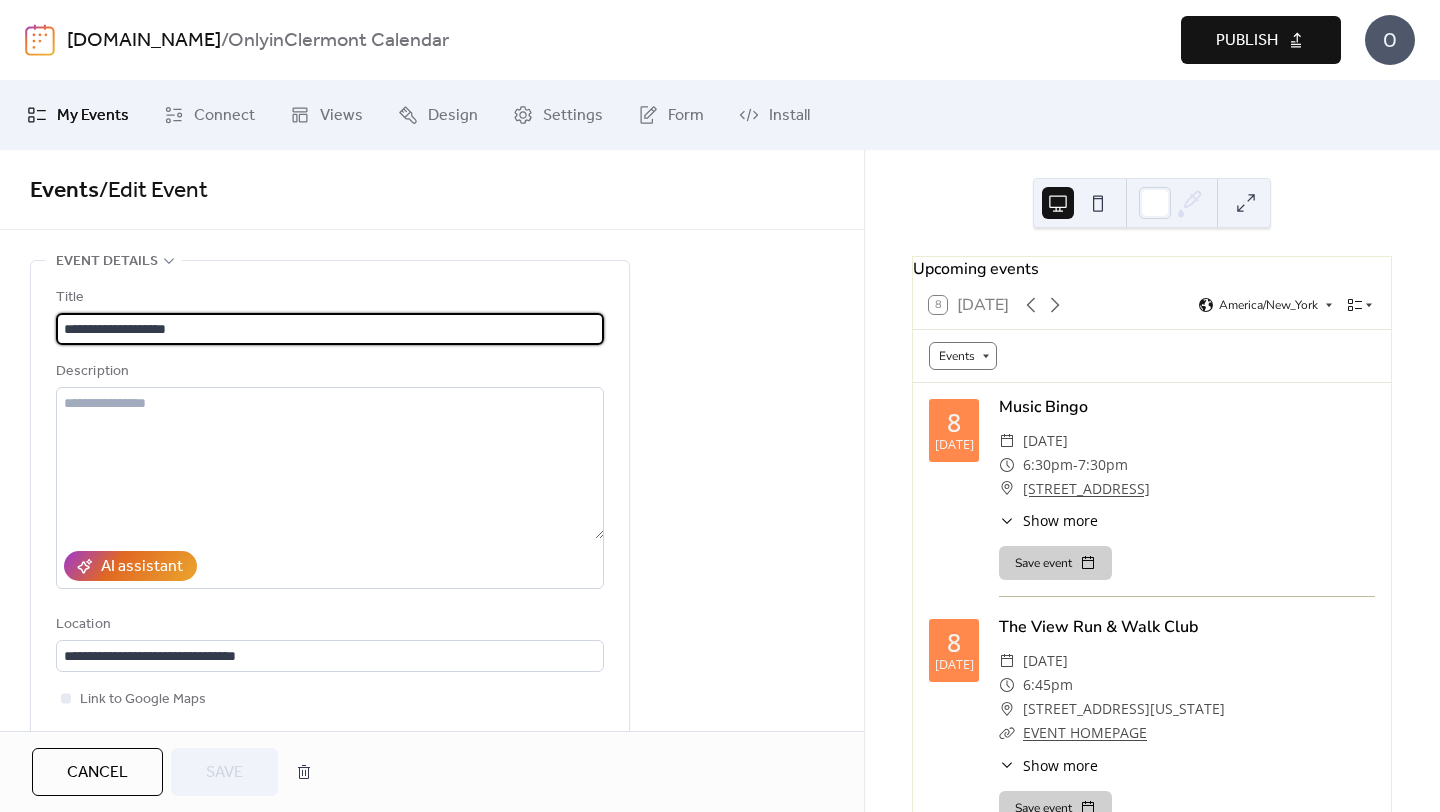 click on "Publish" at bounding box center [1261, 40] 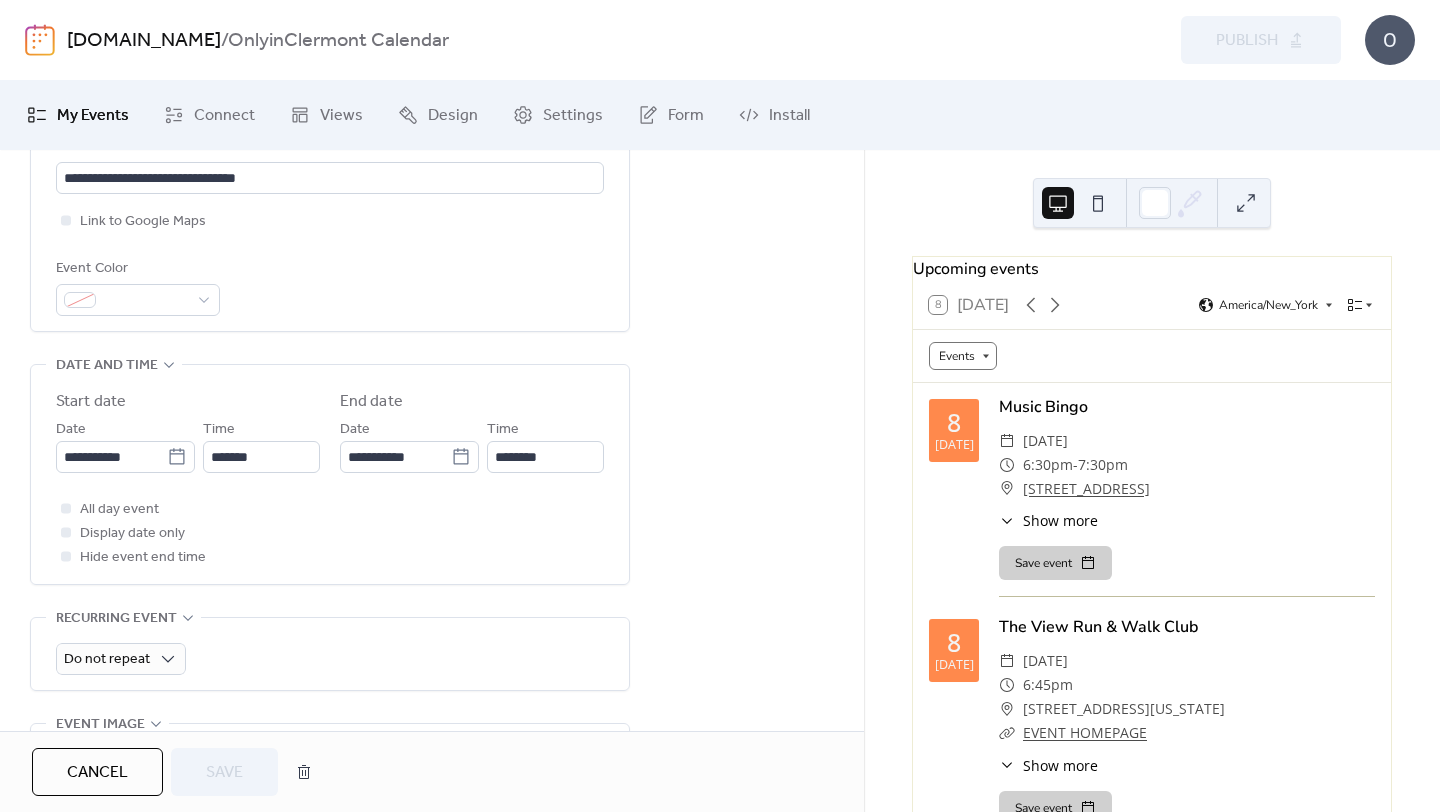 scroll, scrollTop: 479, scrollLeft: 0, axis: vertical 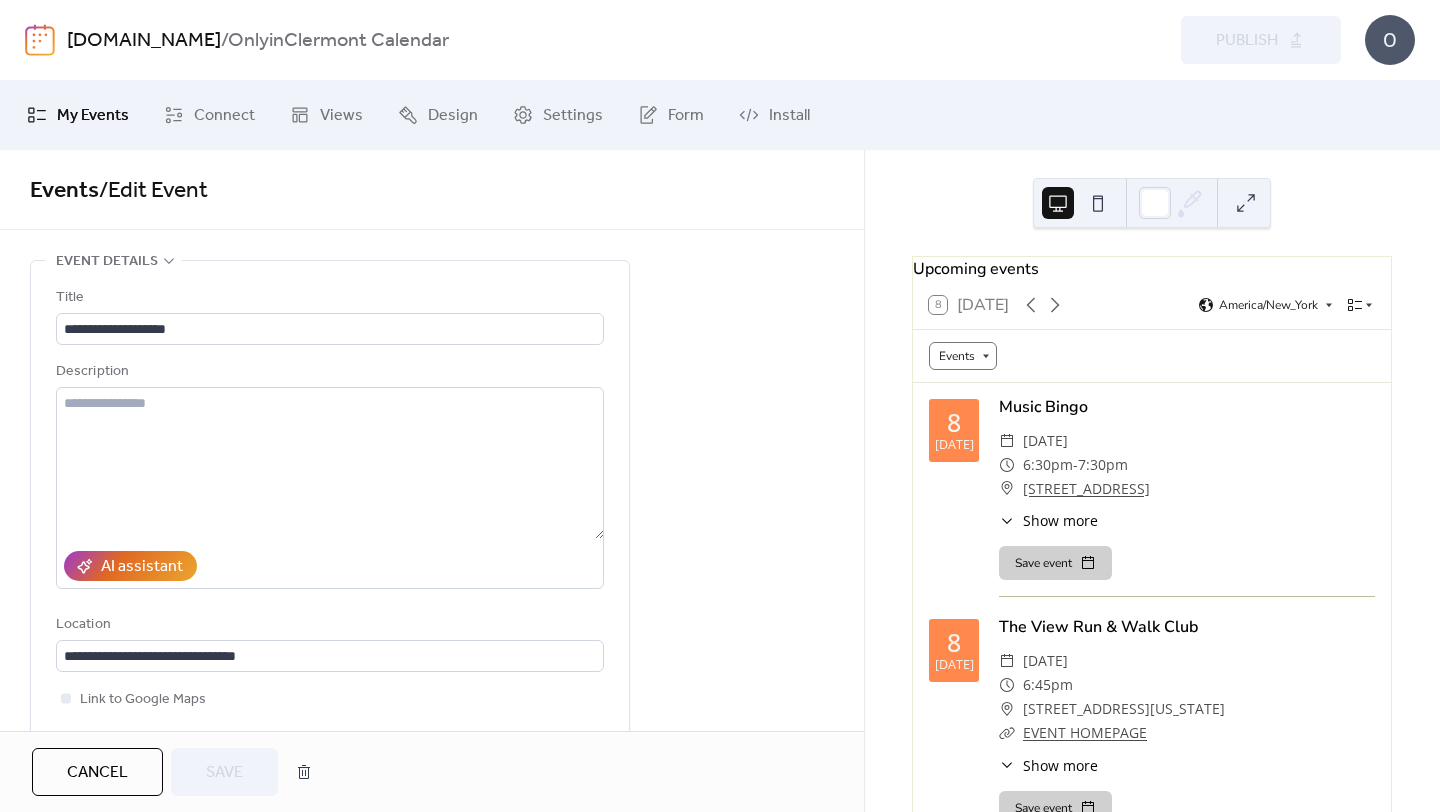 click on "My Events" at bounding box center [93, 116] 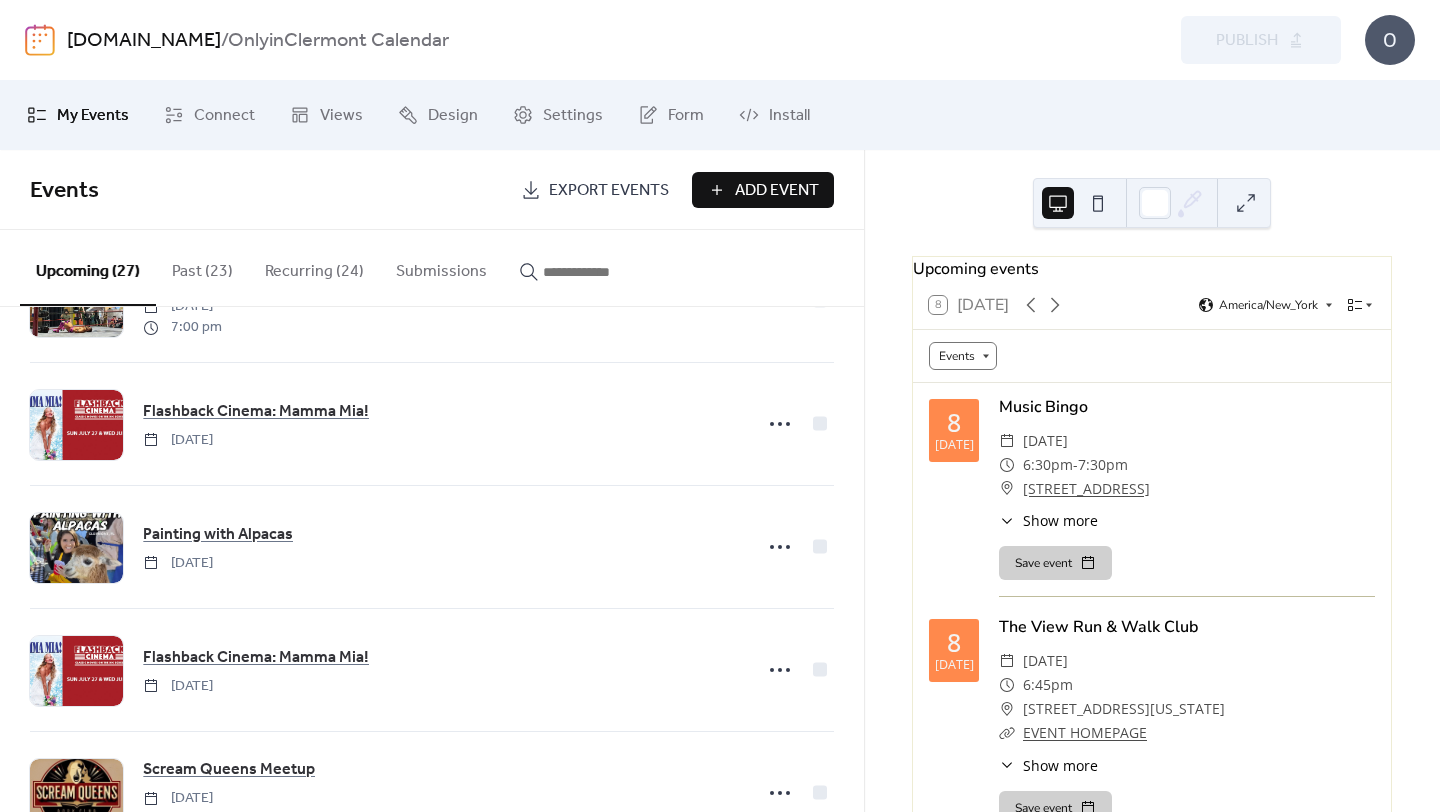 scroll, scrollTop: 2884, scrollLeft: 0, axis: vertical 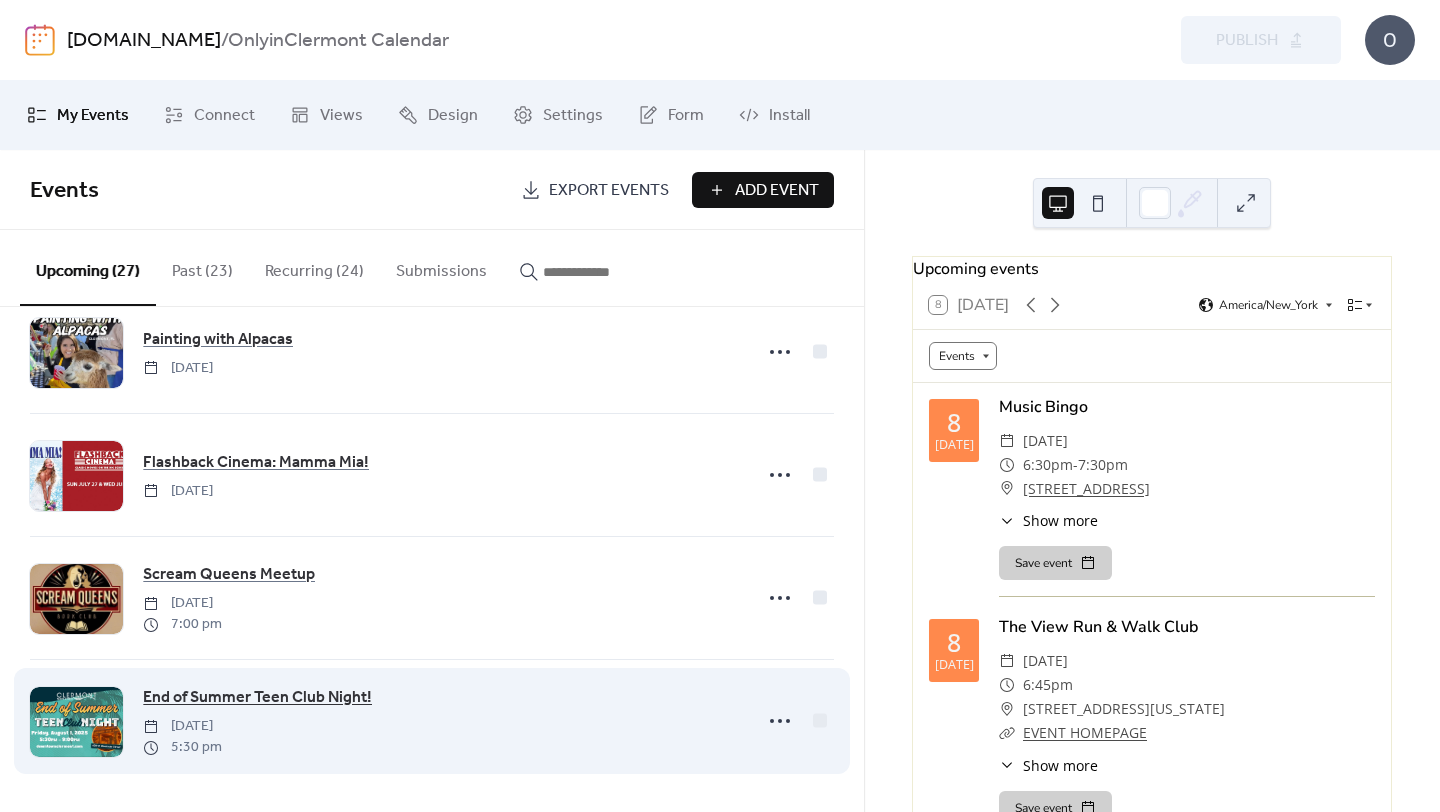 click on "End of Summer Teen Club Night!" at bounding box center [257, 698] 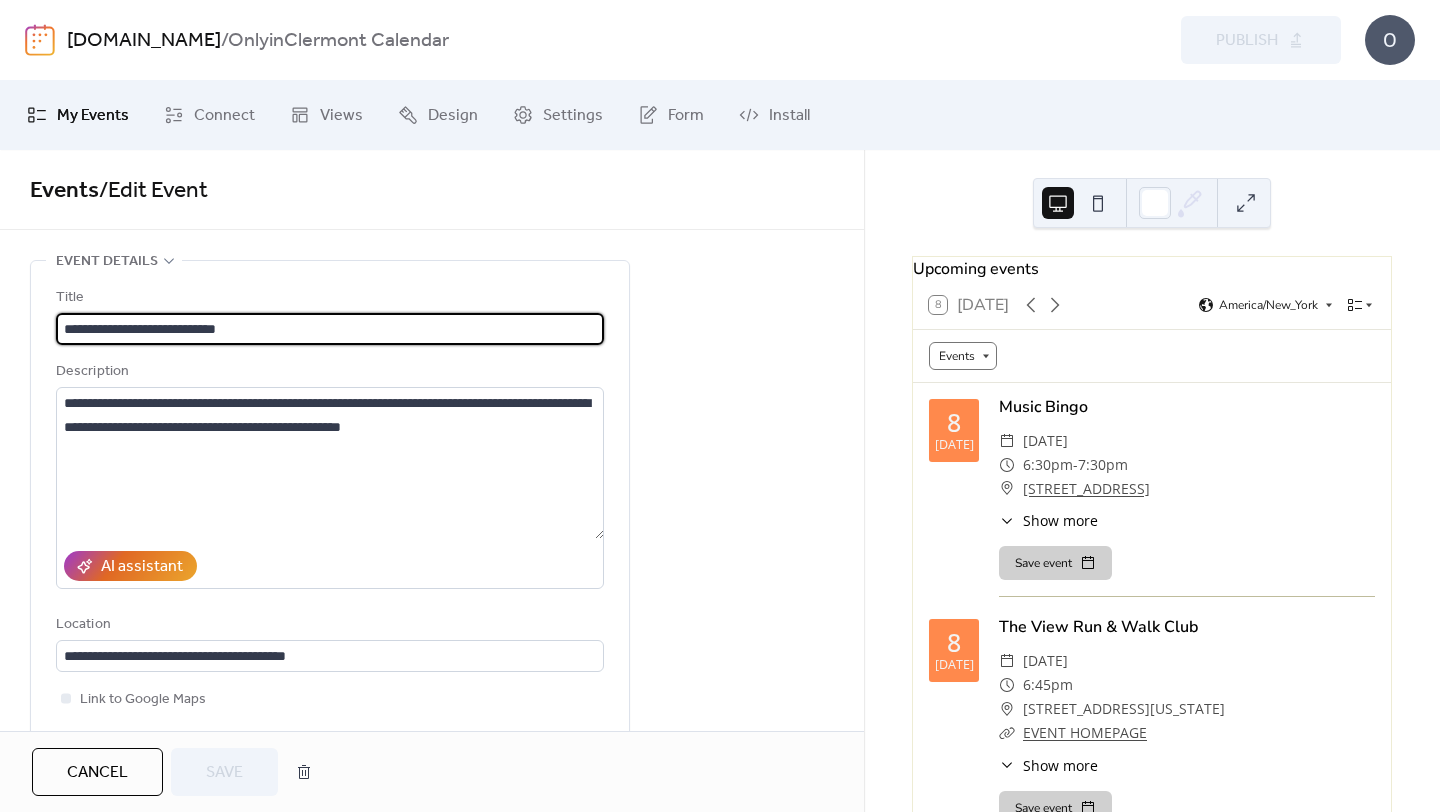 click on "AI assistant" at bounding box center (330, 566) 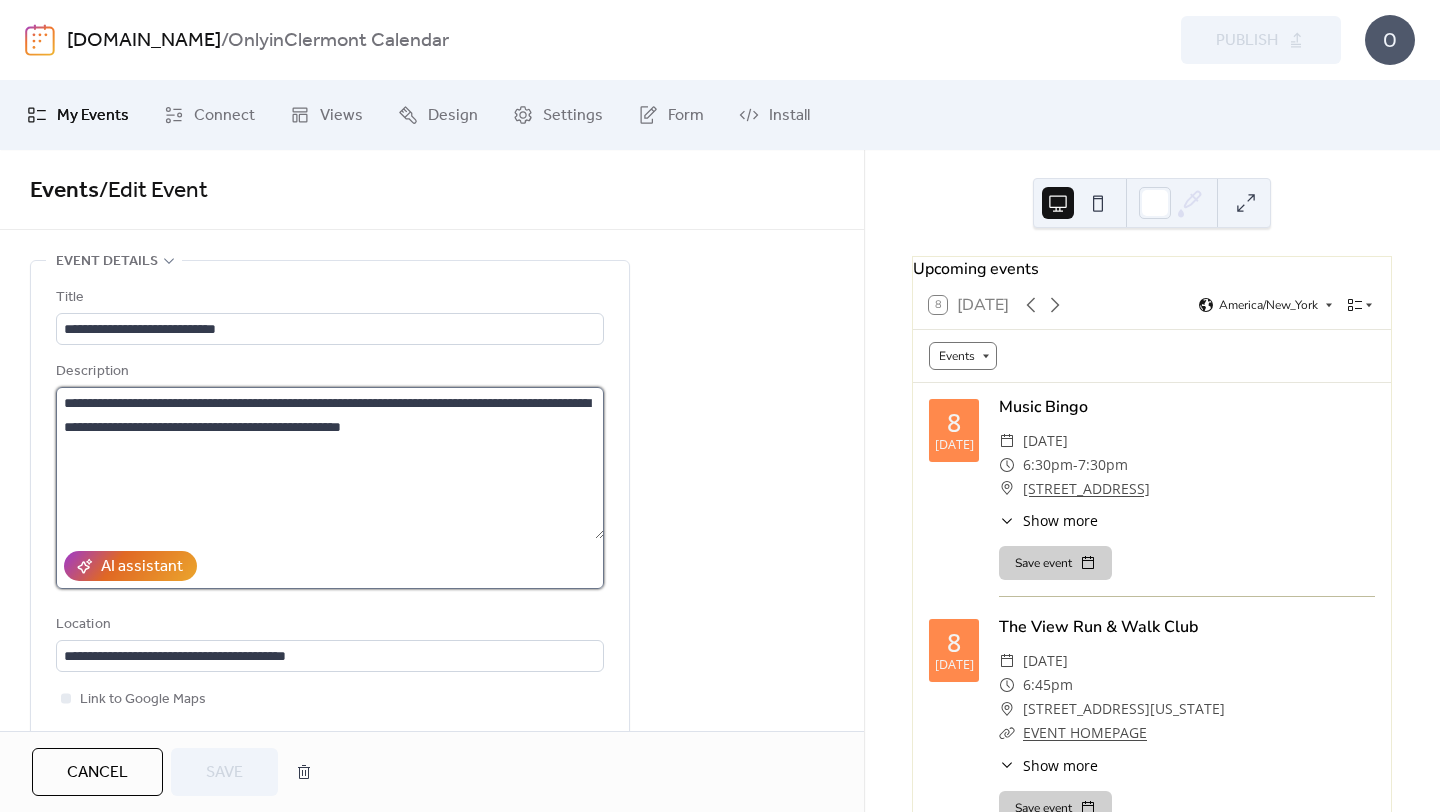 click on "**********" at bounding box center [330, 463] 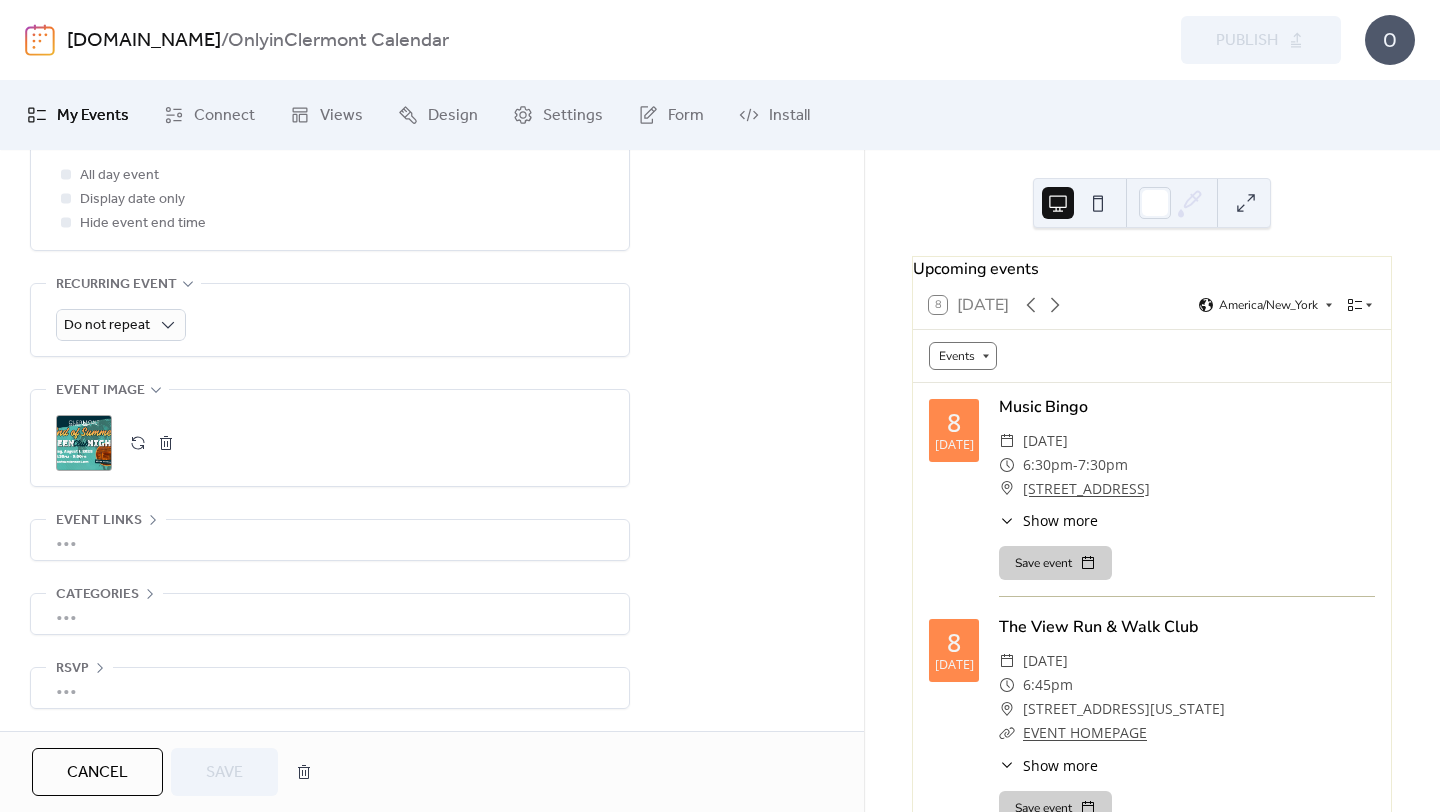 scroll, scrollTop: 0, scrollLeft: 0, axis: both 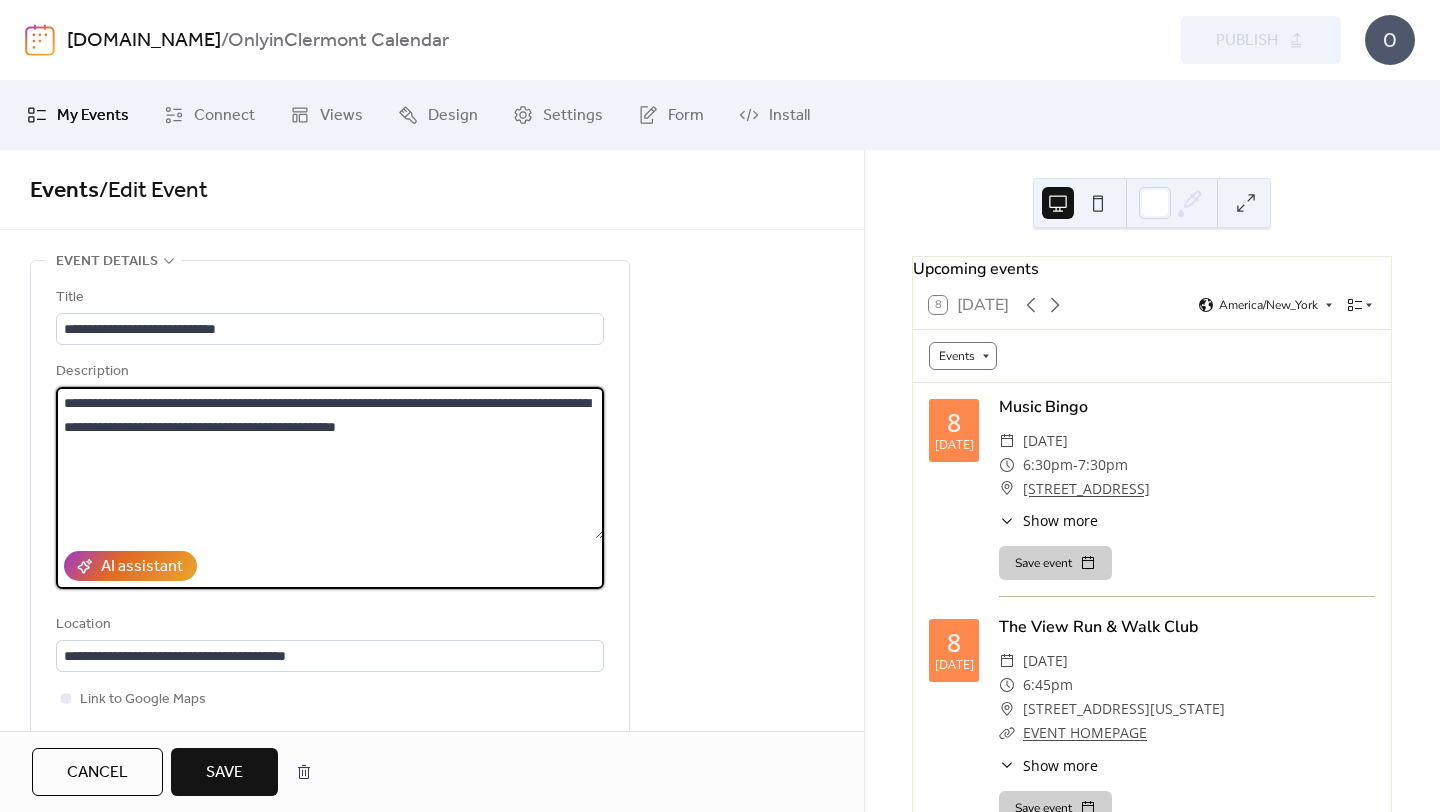type on "**********" 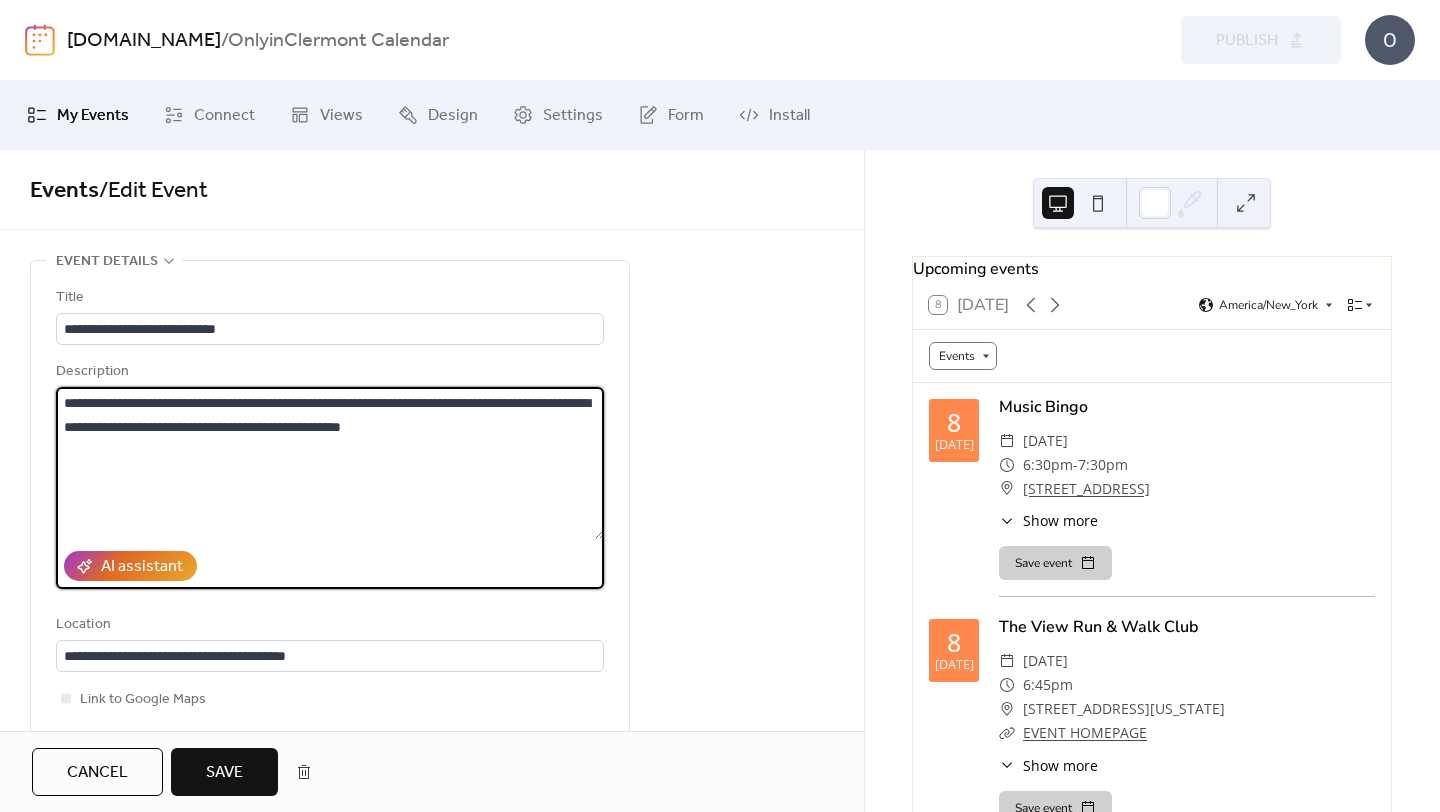 click on "Save" at bounding box center [224, 773] 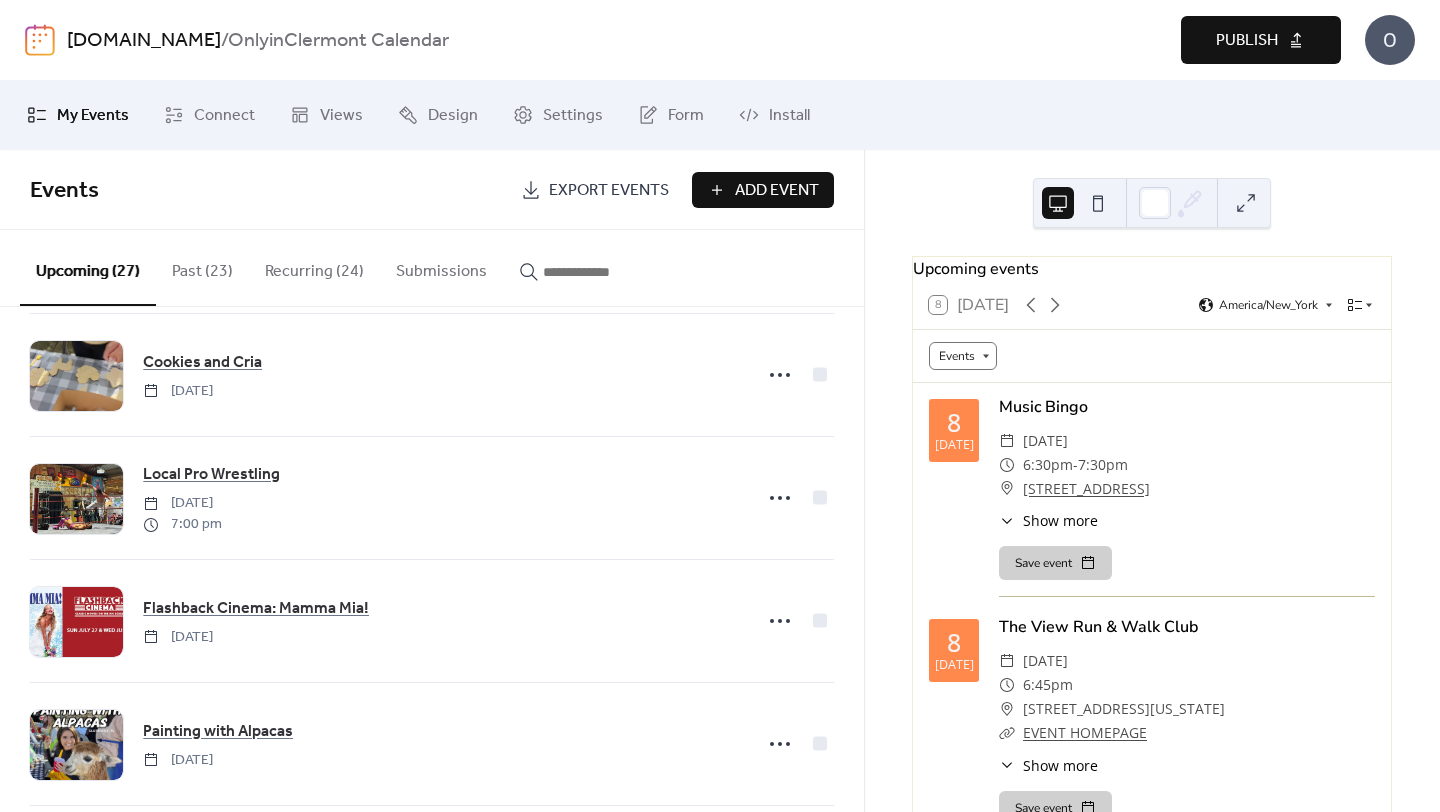 scroll, scrollTop: 2884, scrollLeft: 0, axis: vertical 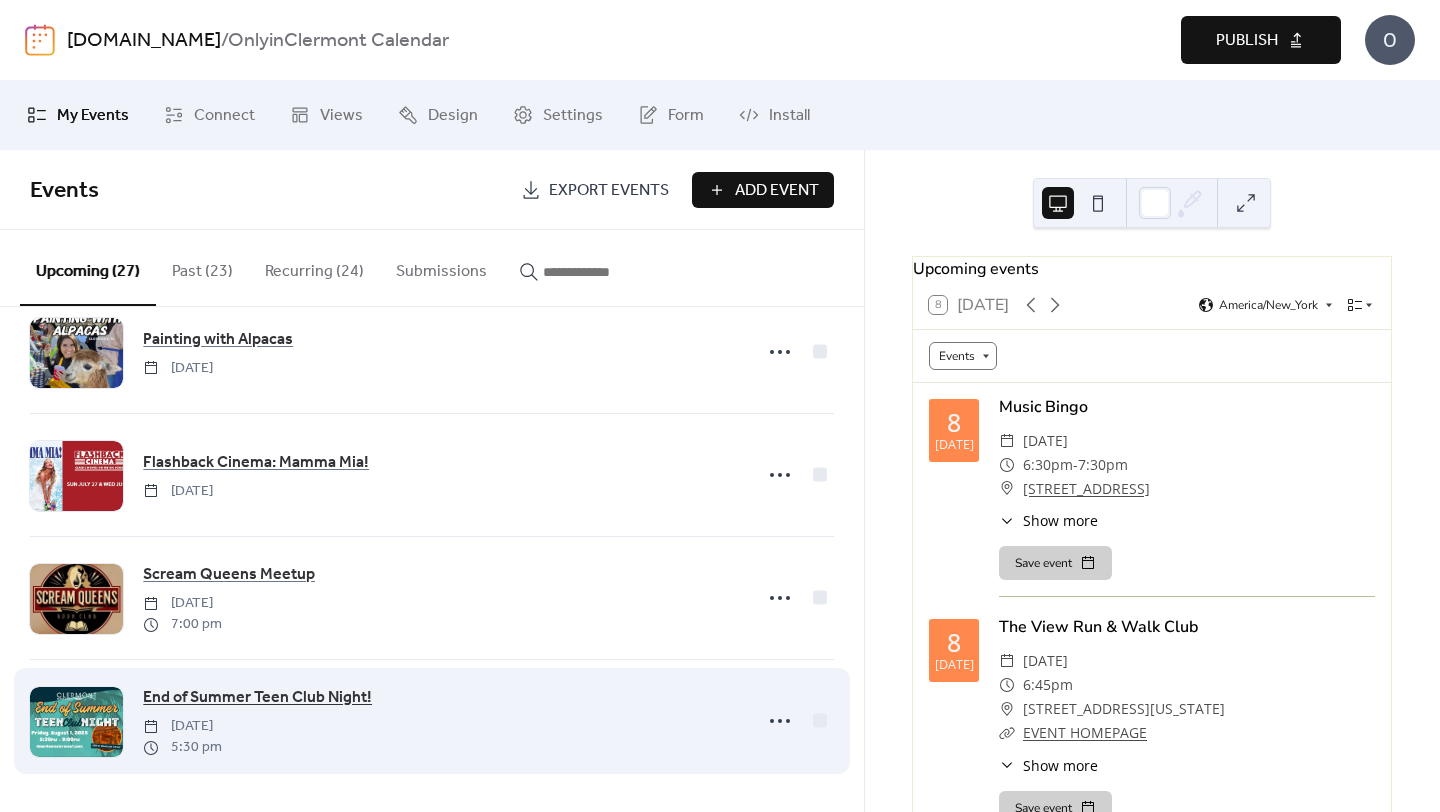 click on "End of Summer Teen Club Night!" at bounding box center (257, 698) 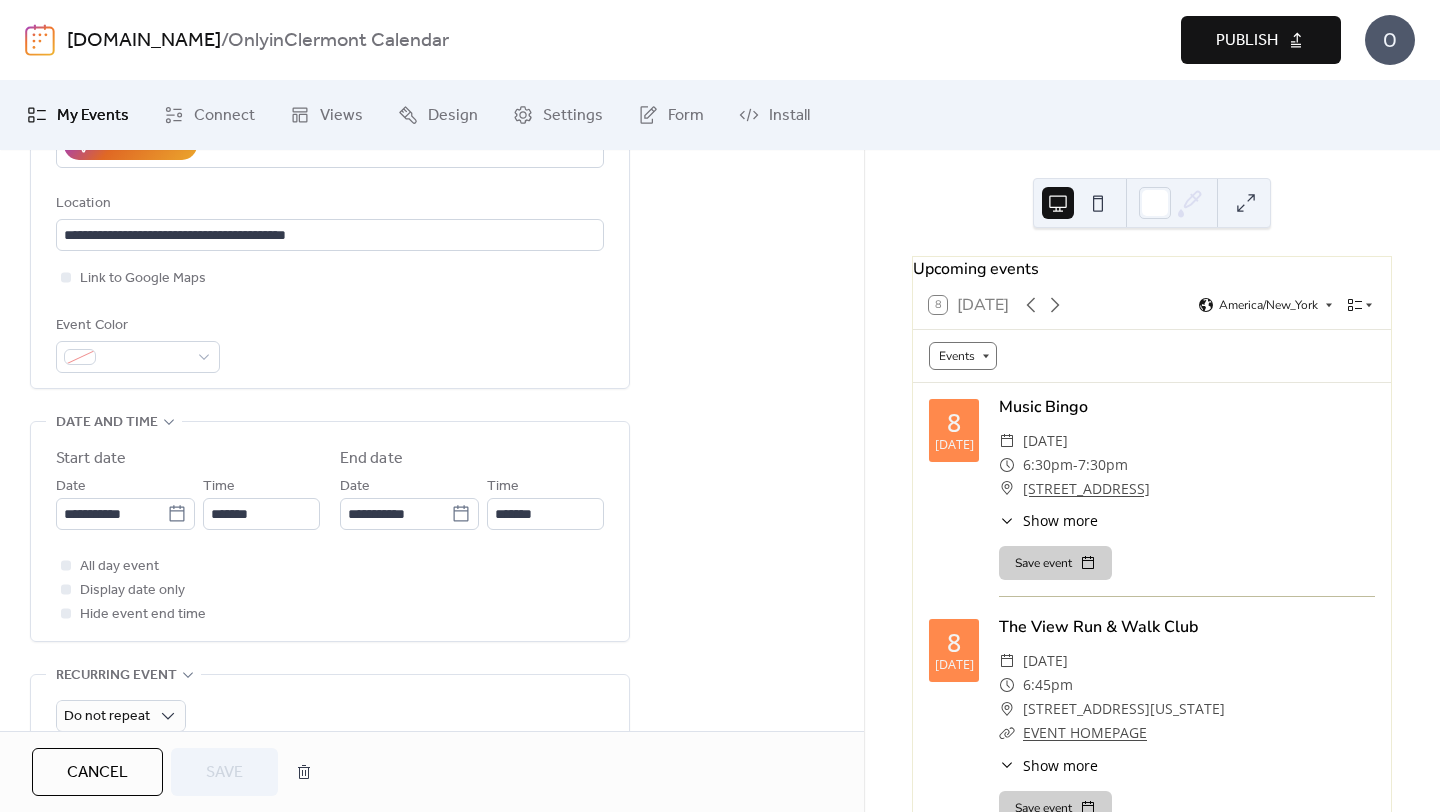 scroll, scrollTop: 424, scrollLeft: 0, axis: vertical 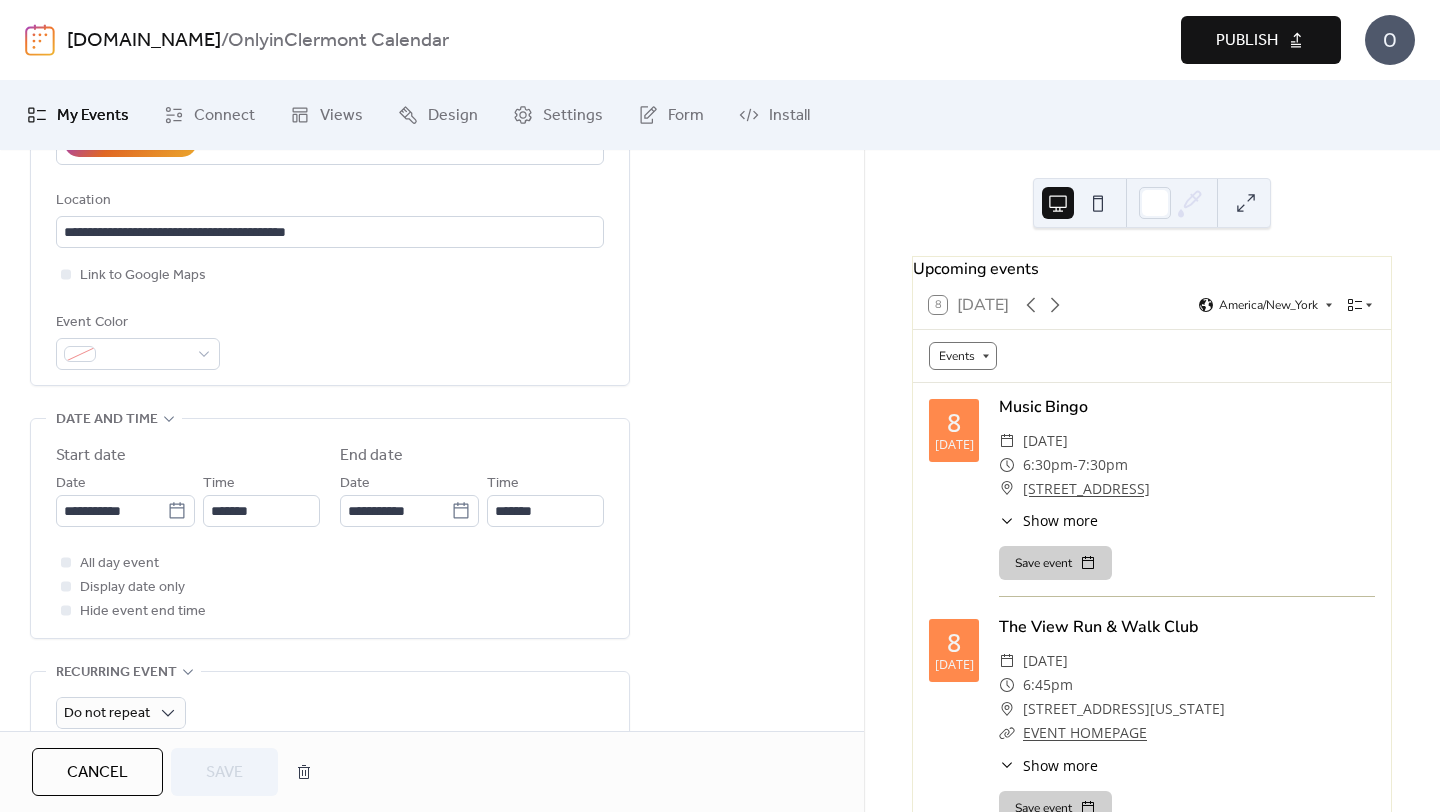 click on "Publish" at bounding box center (1247, 41) 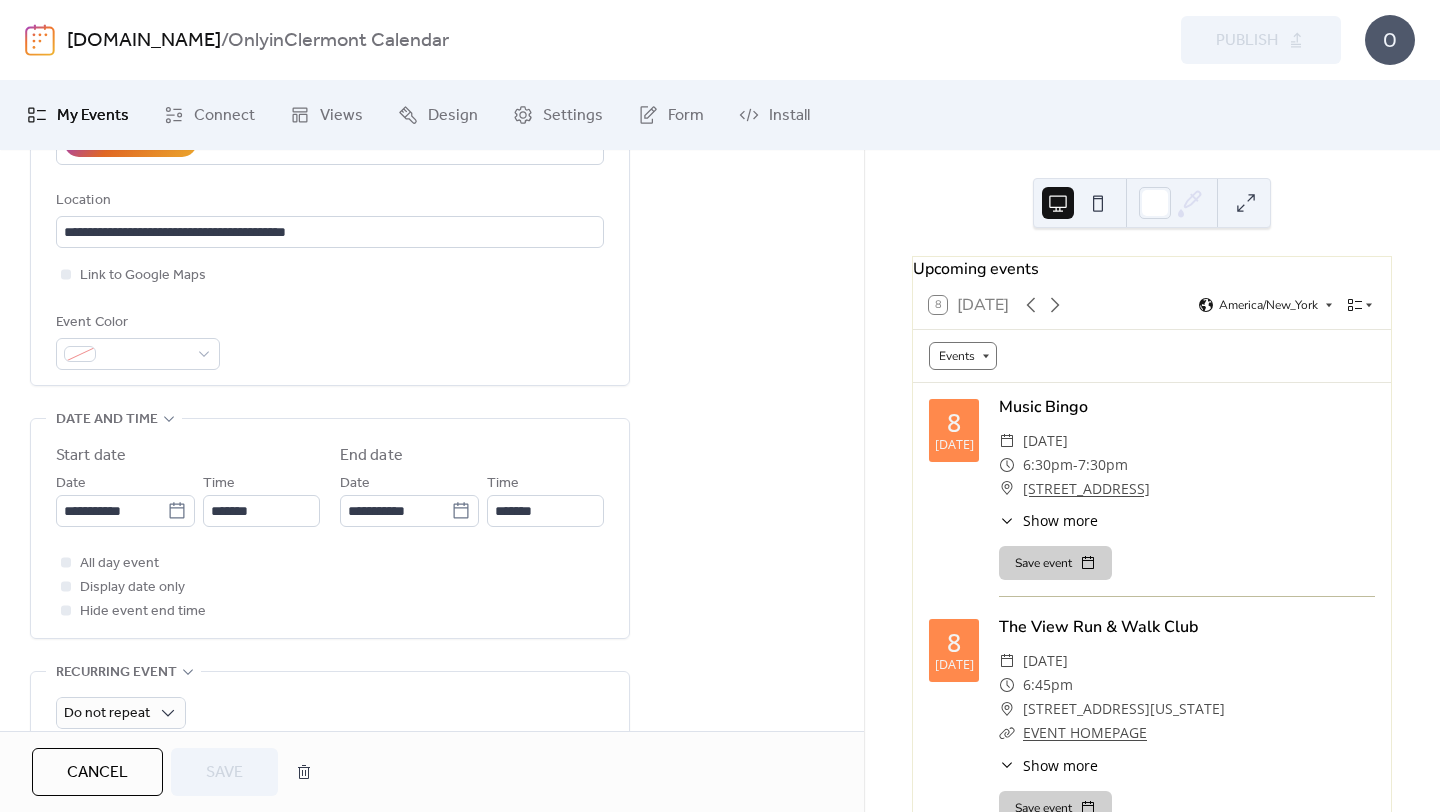 click on "My Events" at bounding box center (93, 116) 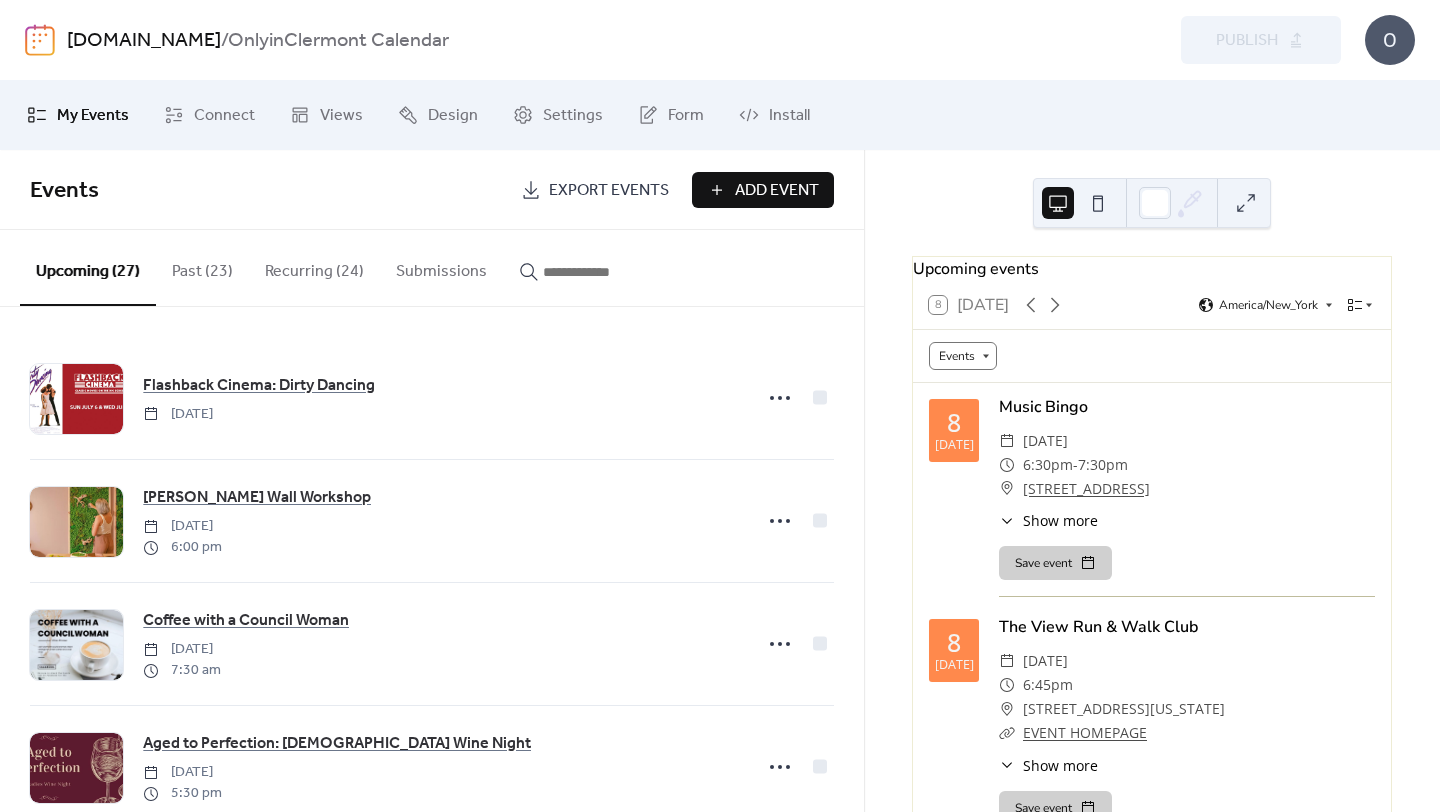 click on "Add Event" at bounding box center (763, 190) 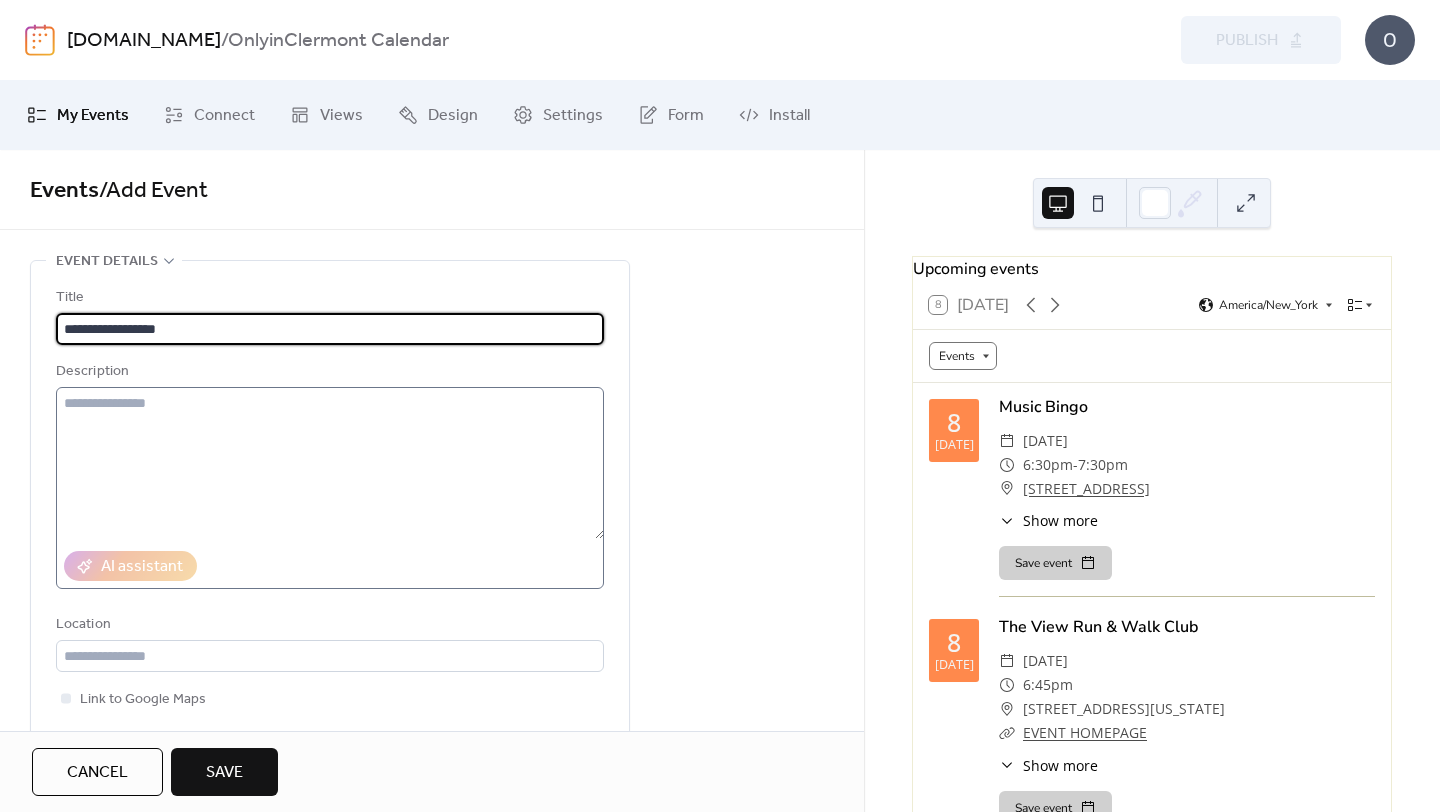 type on "**********" 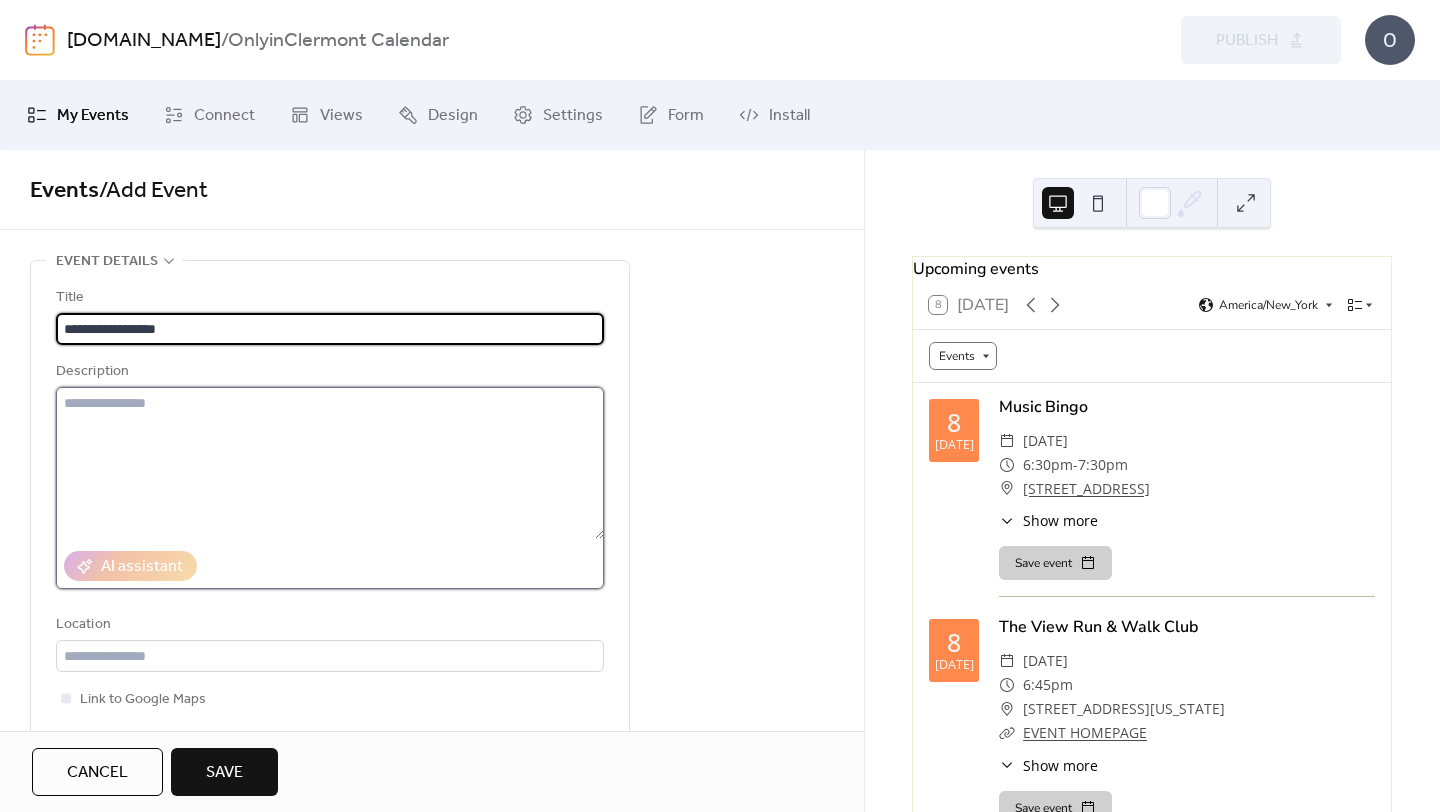 click at bounding box center (330, 463) 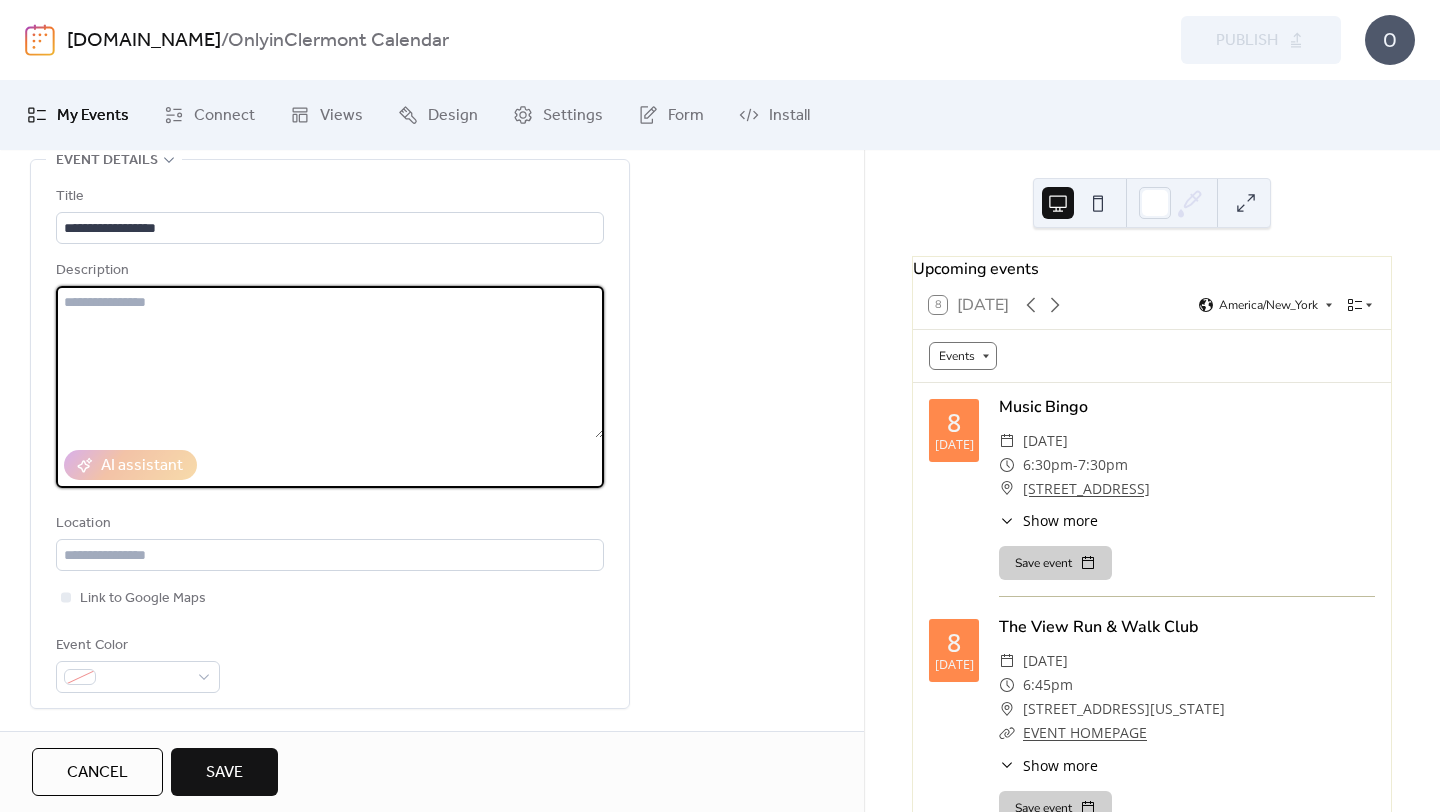 scroll, scrollTop: 120, scrollLeft: 0, axis: vertical 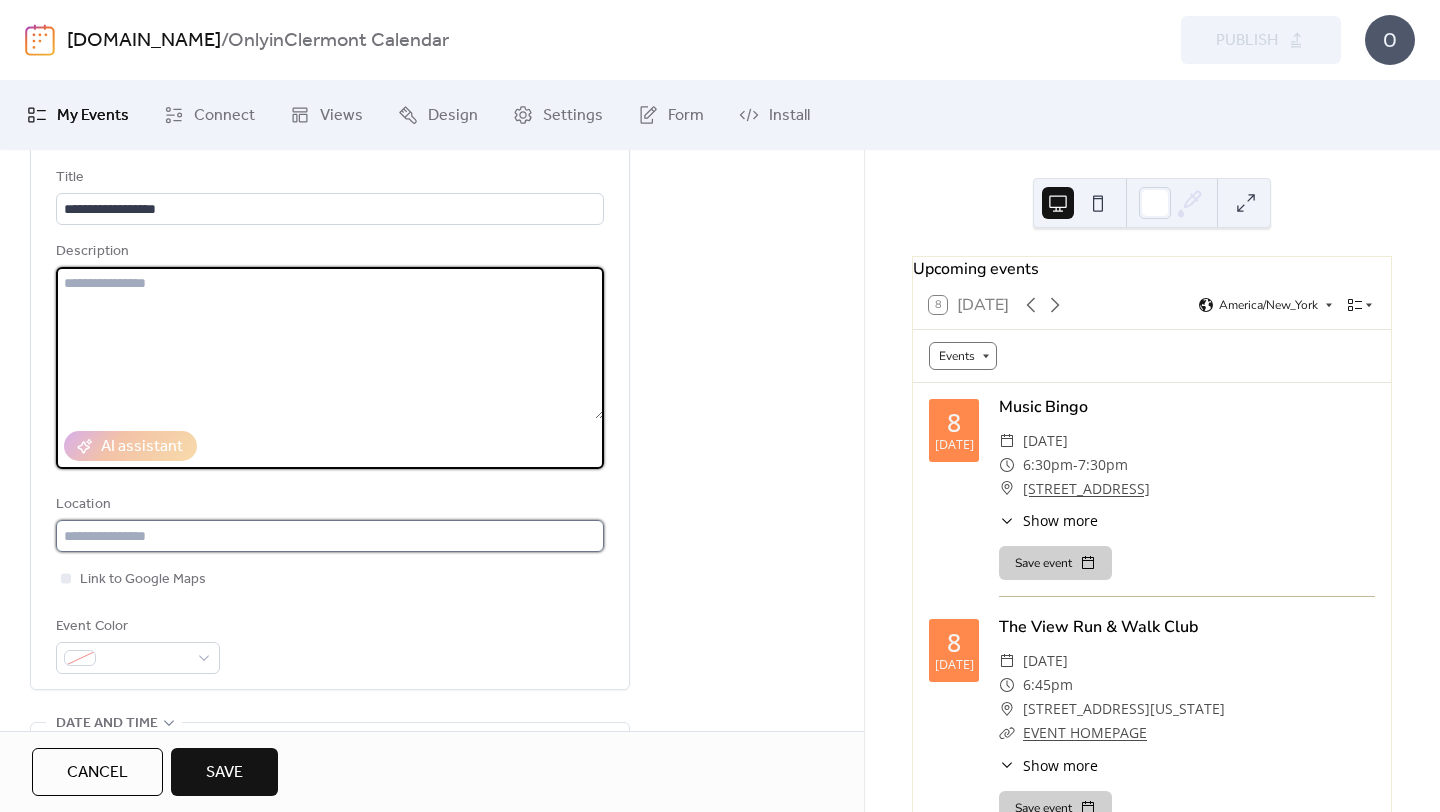 click at bounding box center (330, 536) 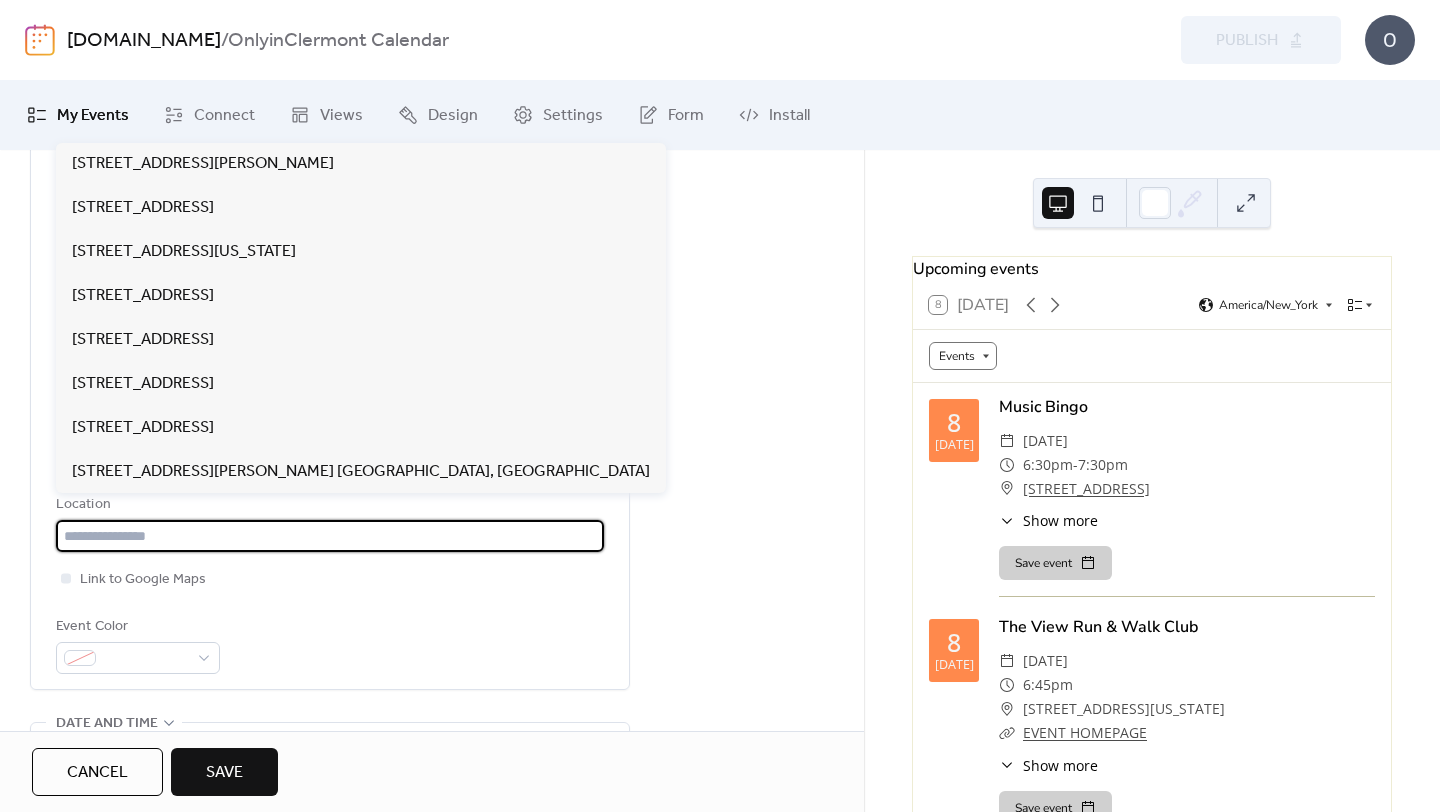 paste on "**********" 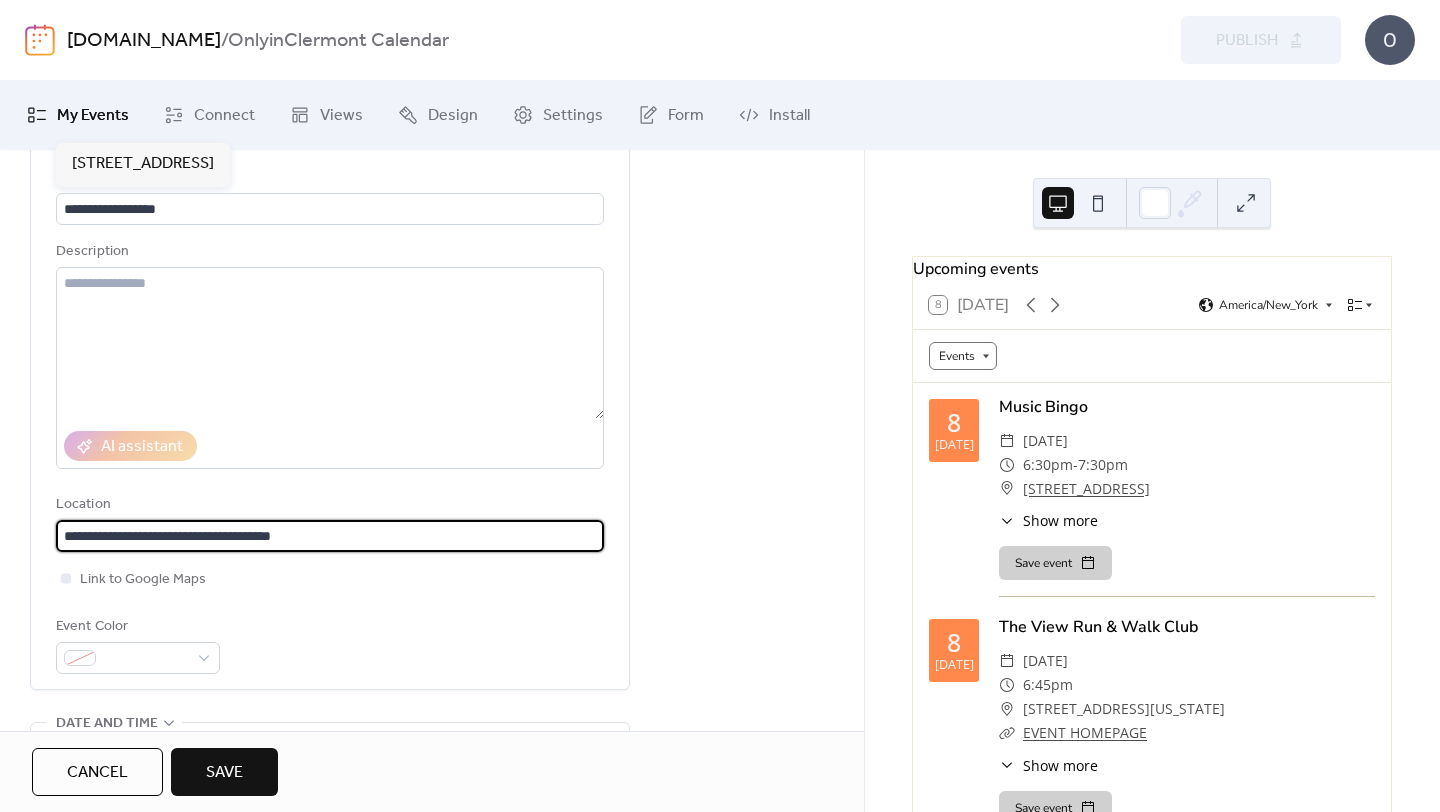 type on "**********" 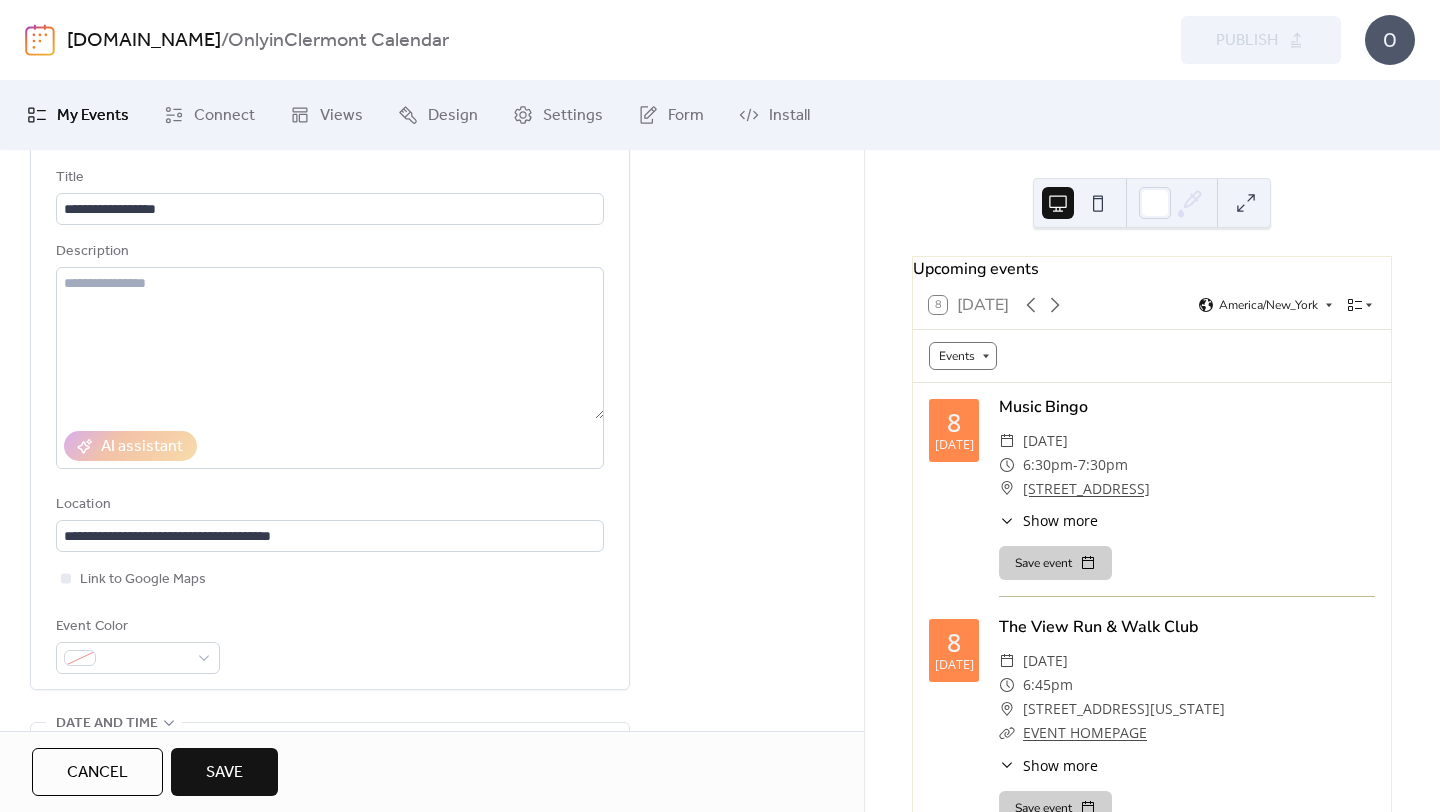 click on "**********" at bounding box center (330, 420) 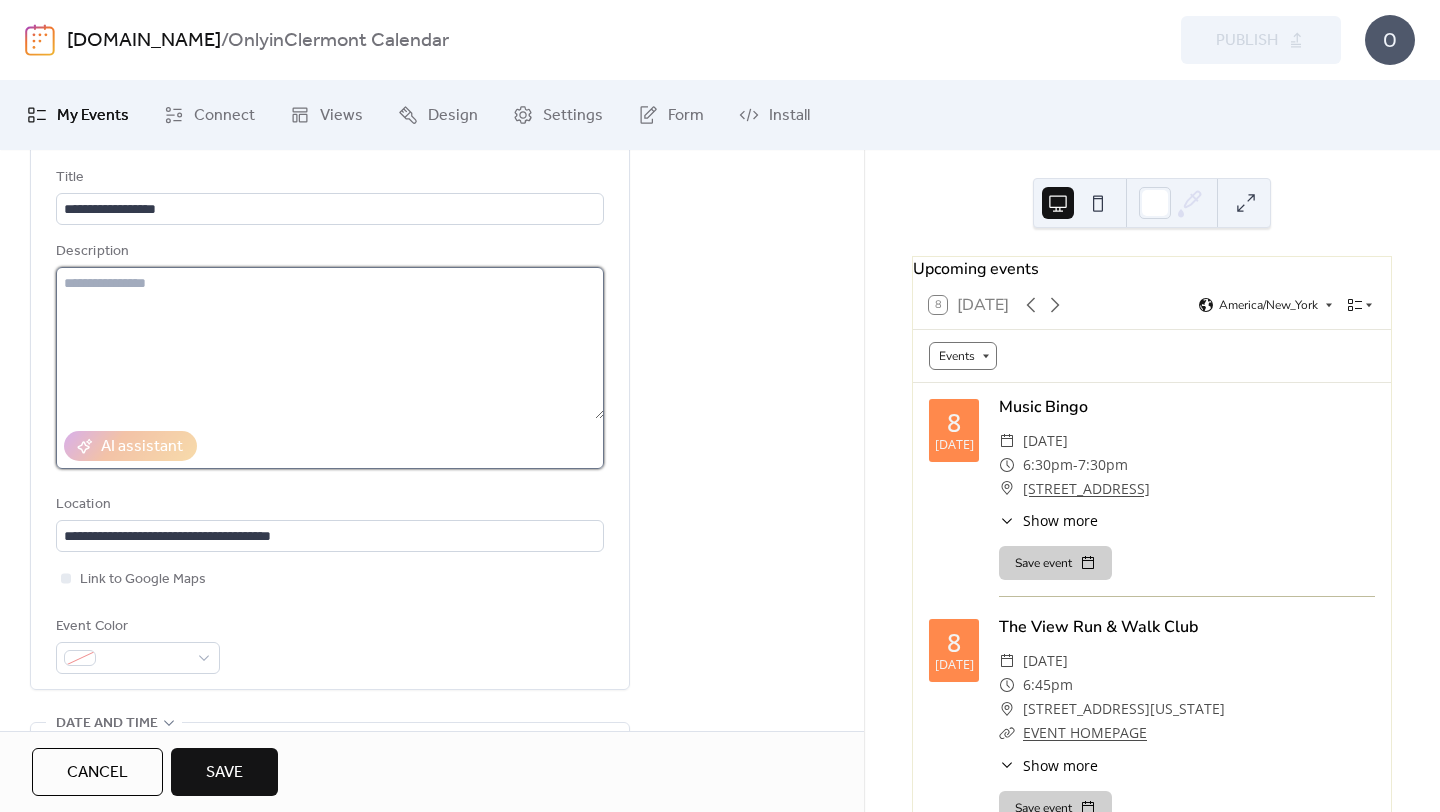 click at bounding box center (330, 343) 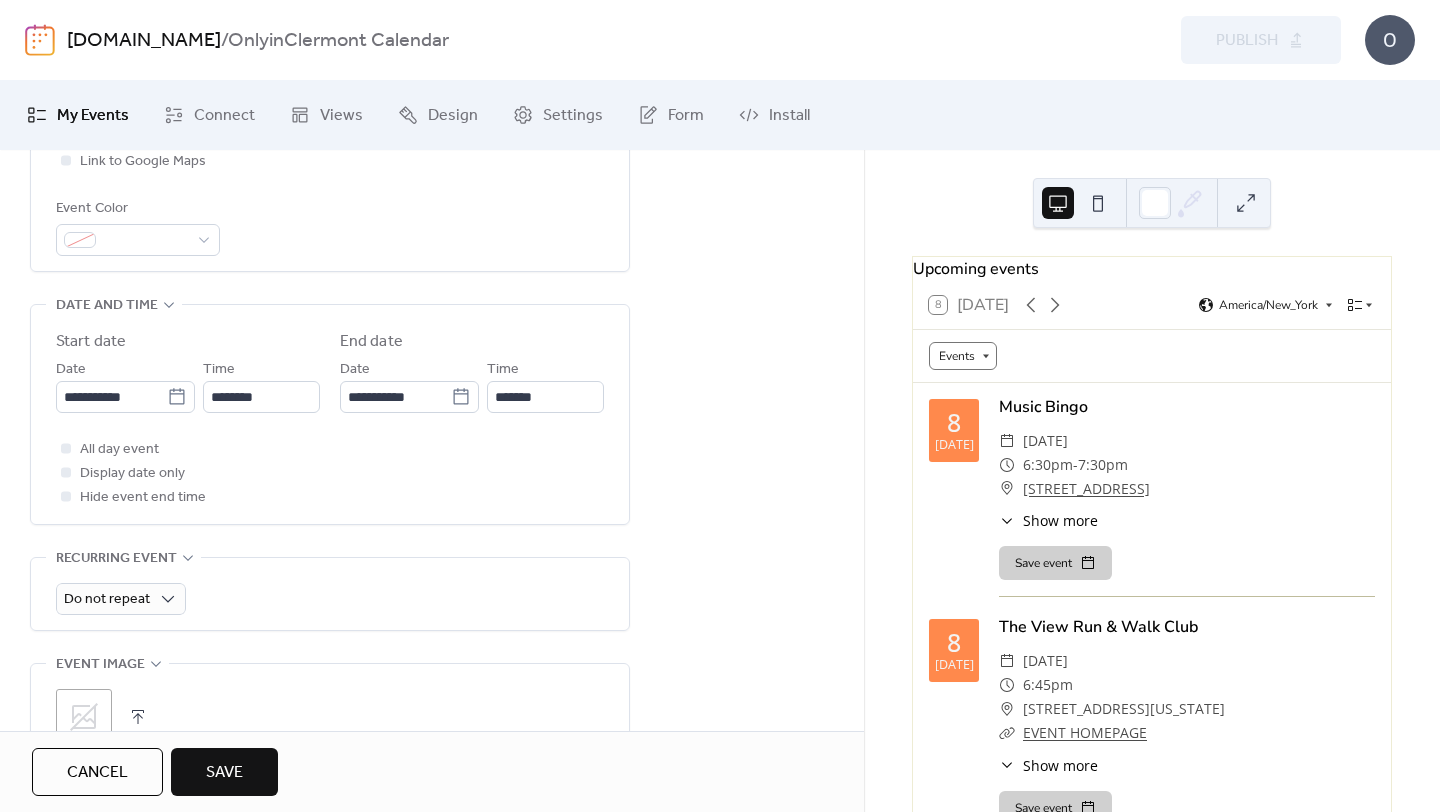 scroll, scrollTop: 541, scrollLeft: 0, axis: vertical 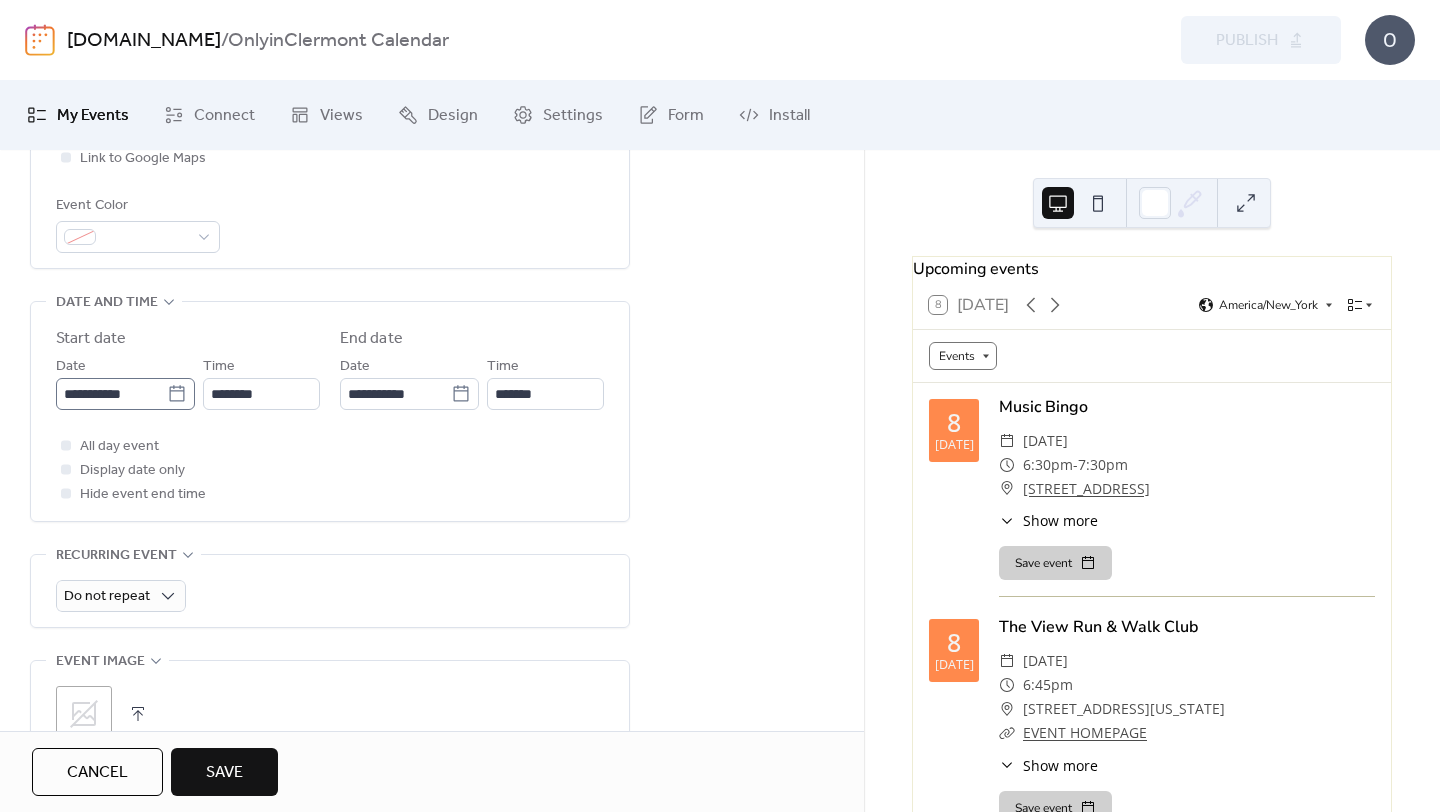 type on "**********" 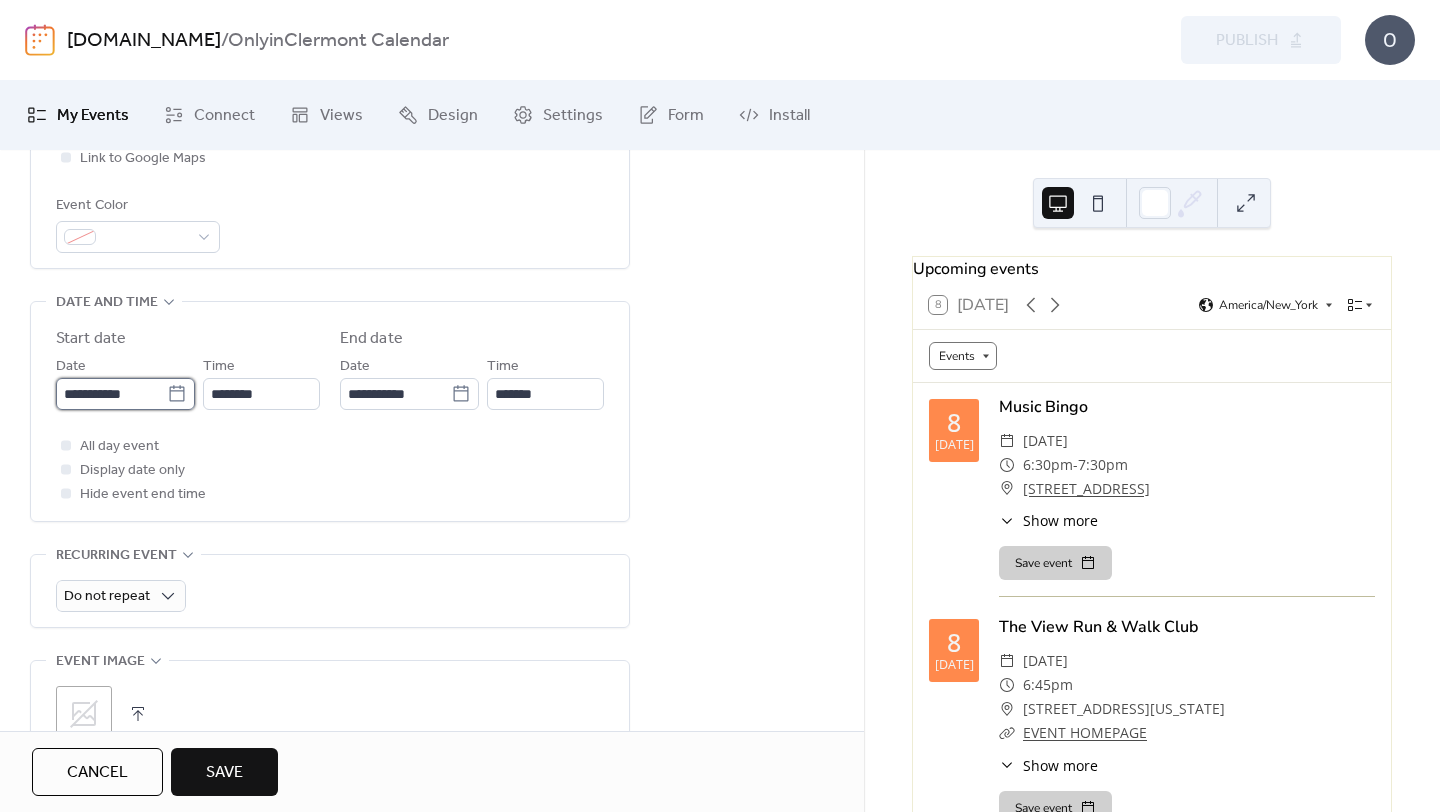 click on "**********" at bounding box center (111, 394) 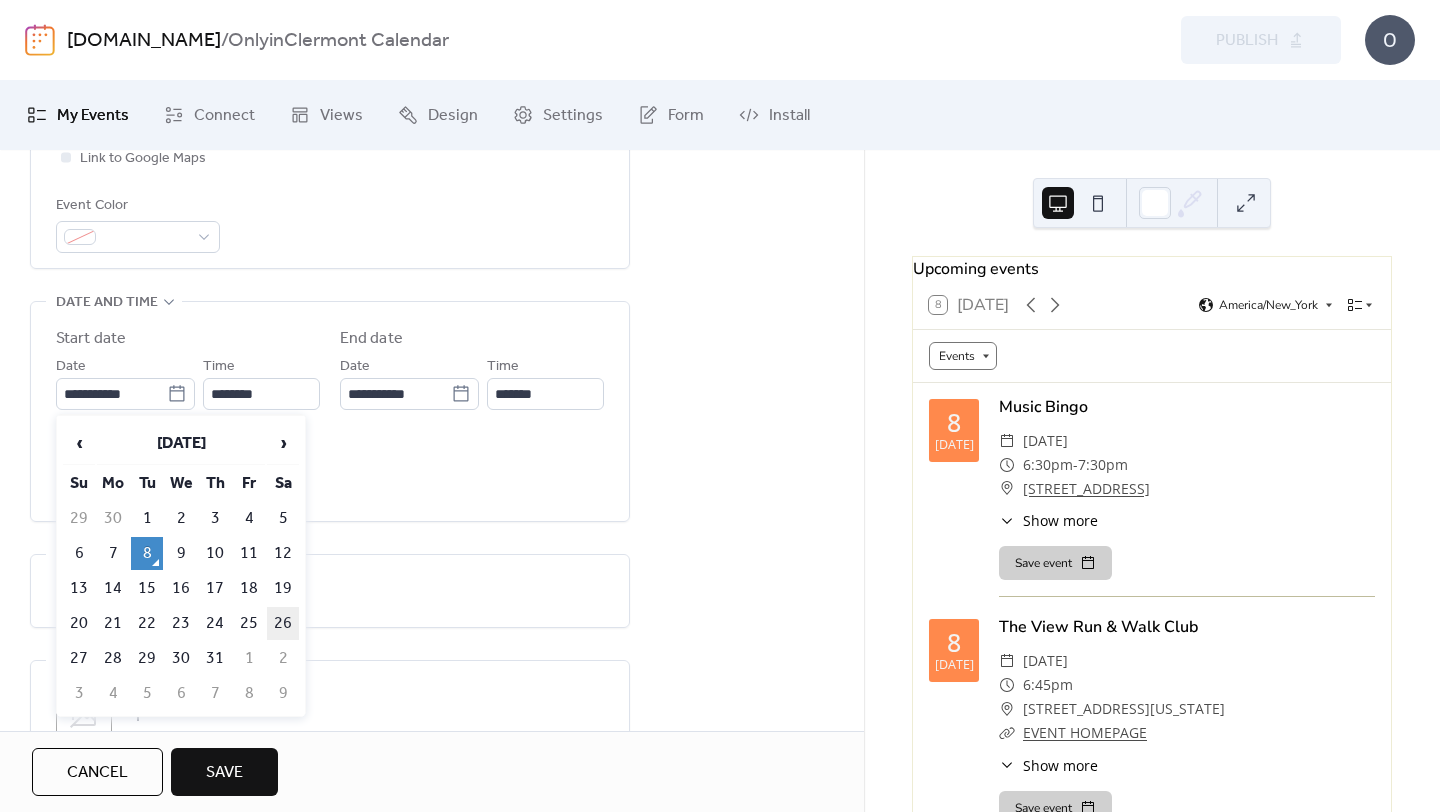 click on "26" at bounding box center [283, 623] 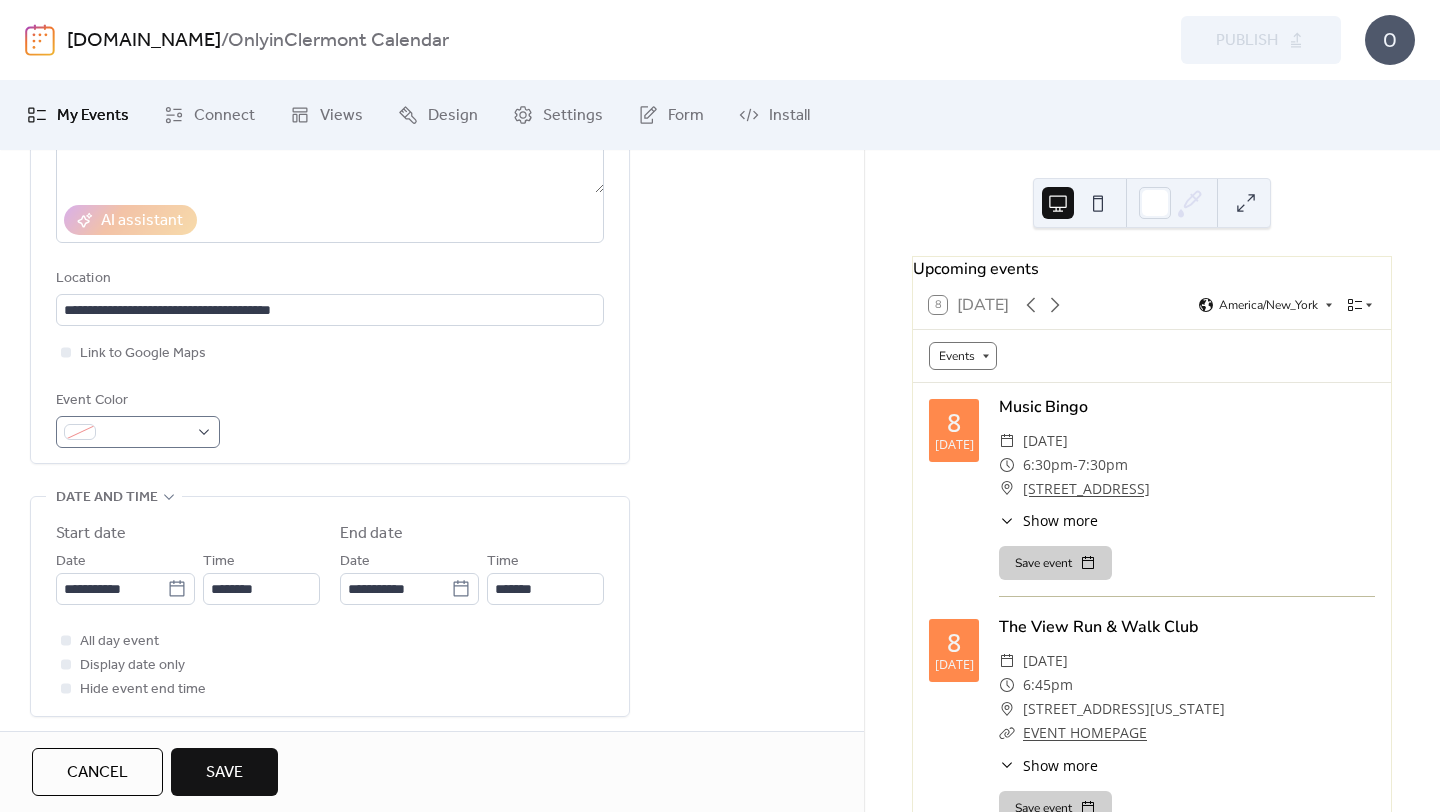 scroll, scrollTop: 443, scrollLeft: 0, axis: vertical 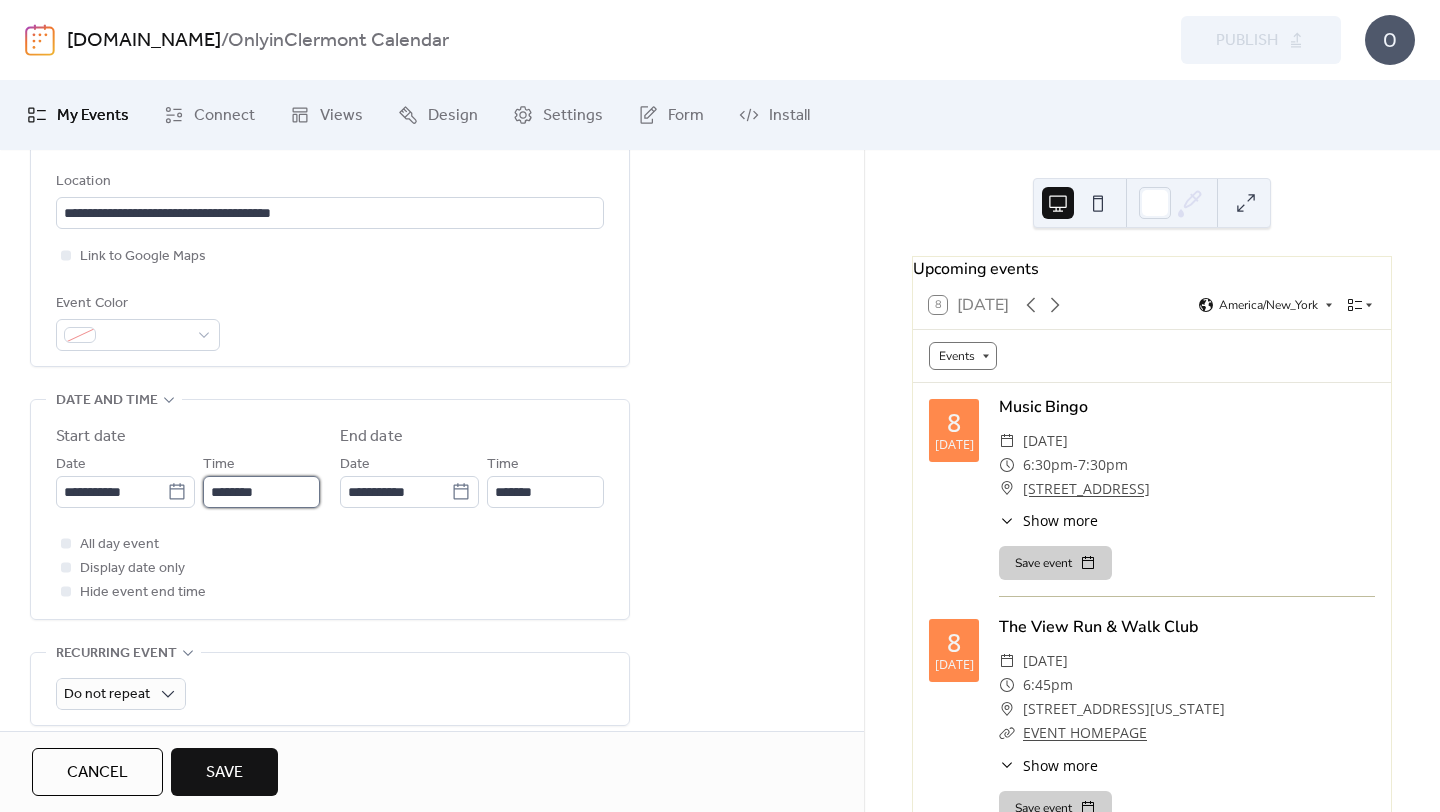 click on "********" at bounding box center (261, 492) 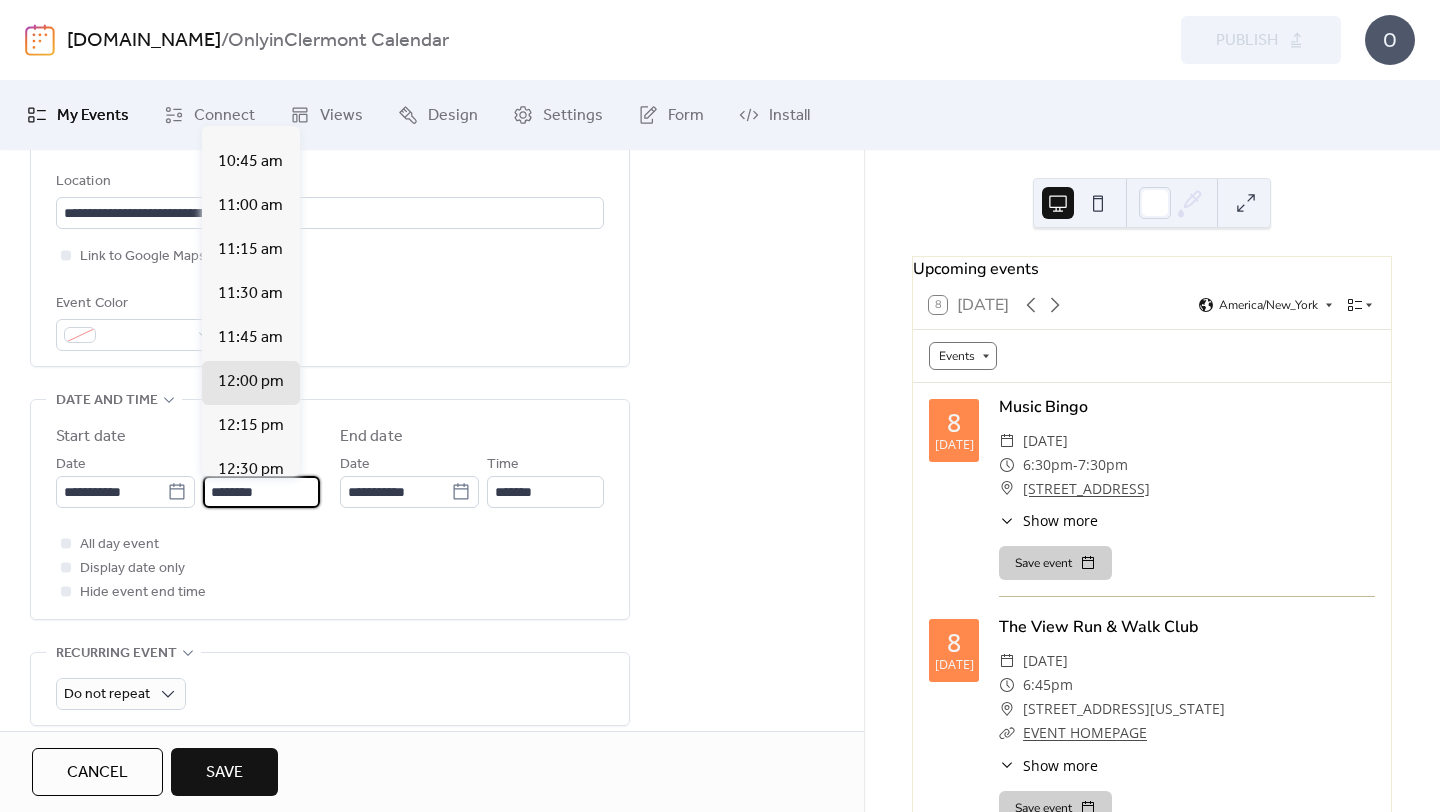 scroll, scrollTop: 1874, scrollLeft: 0, axis: vertical 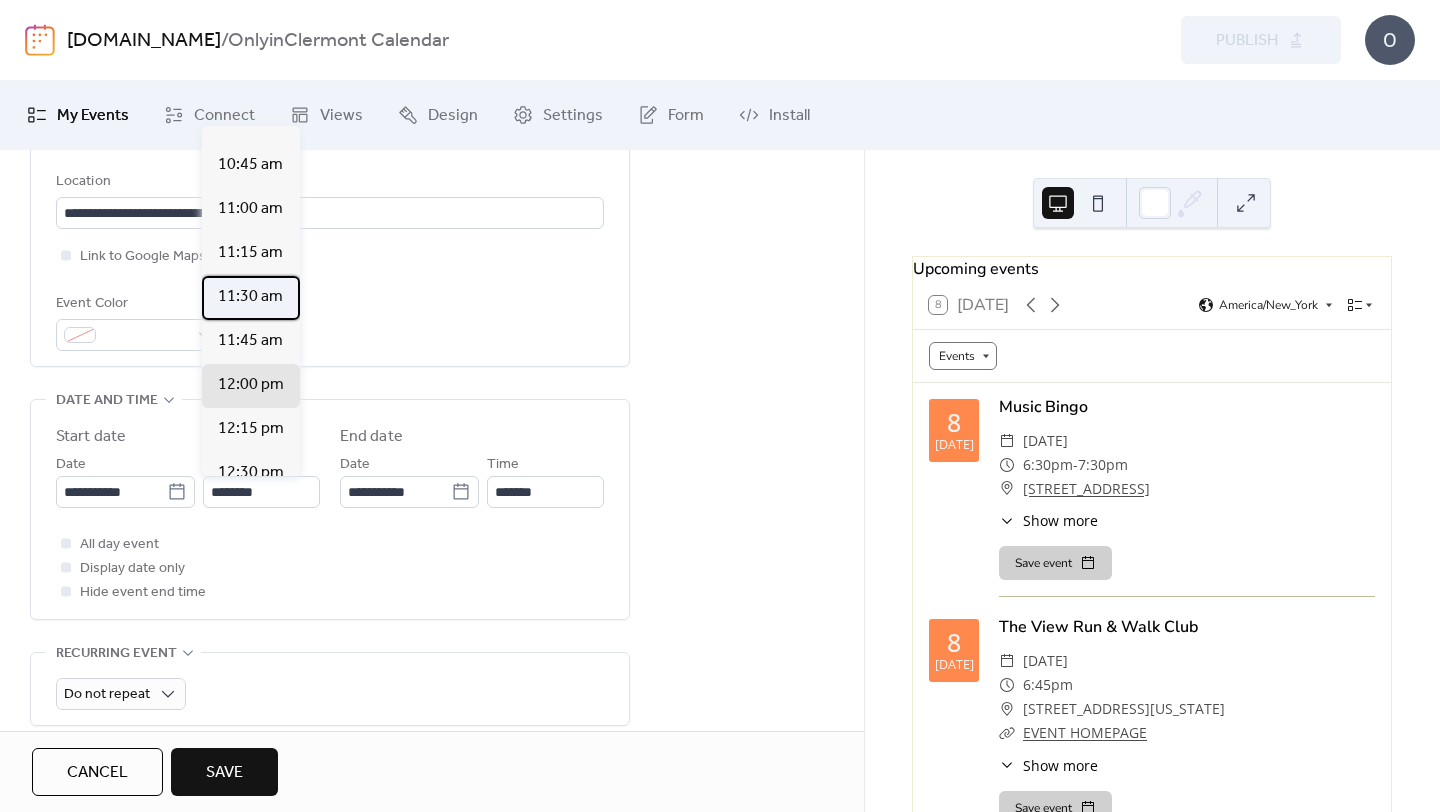 click on "11:30 am" at bounding box center (250, 297) 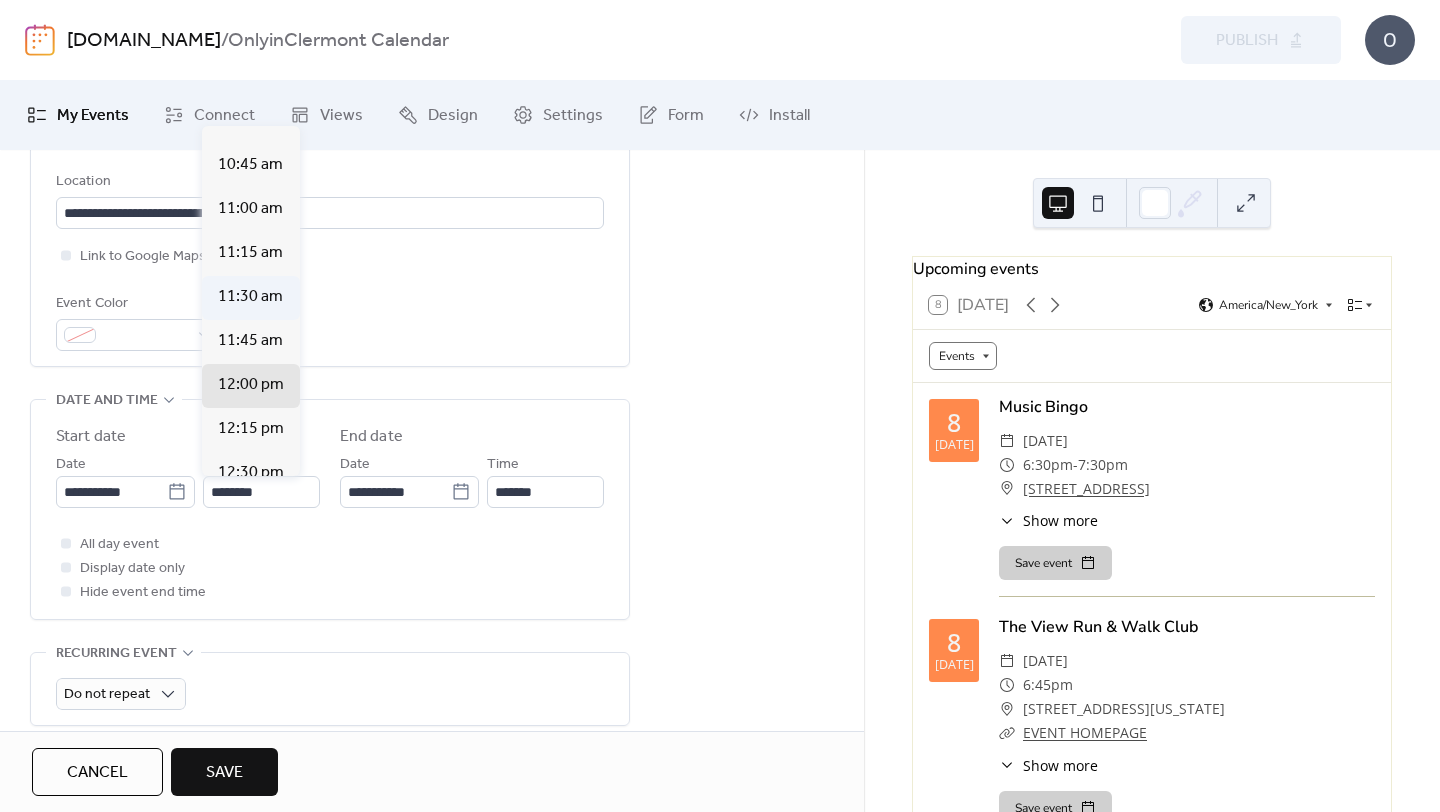 type on "********" 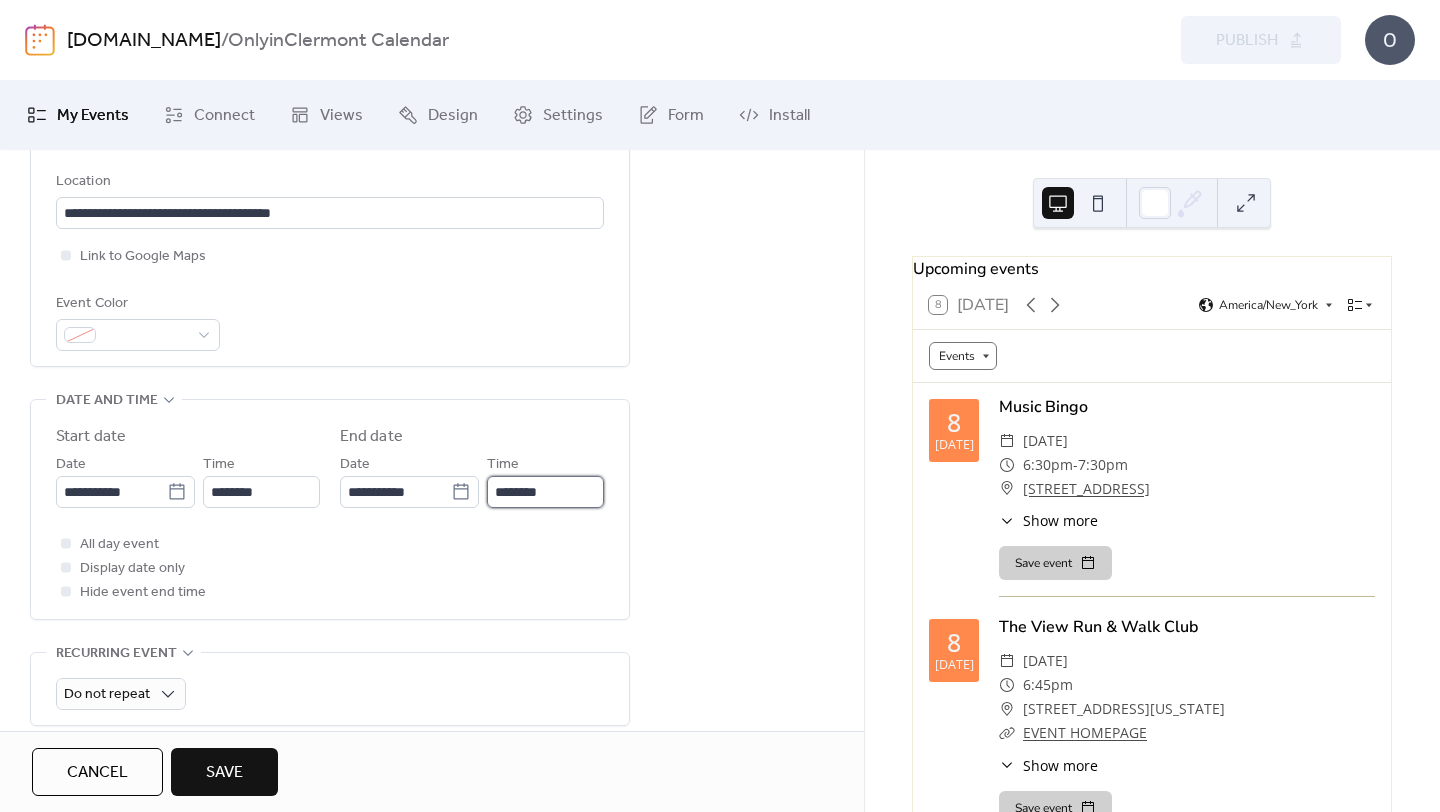 click on "********" at bounding box center [545, 492] 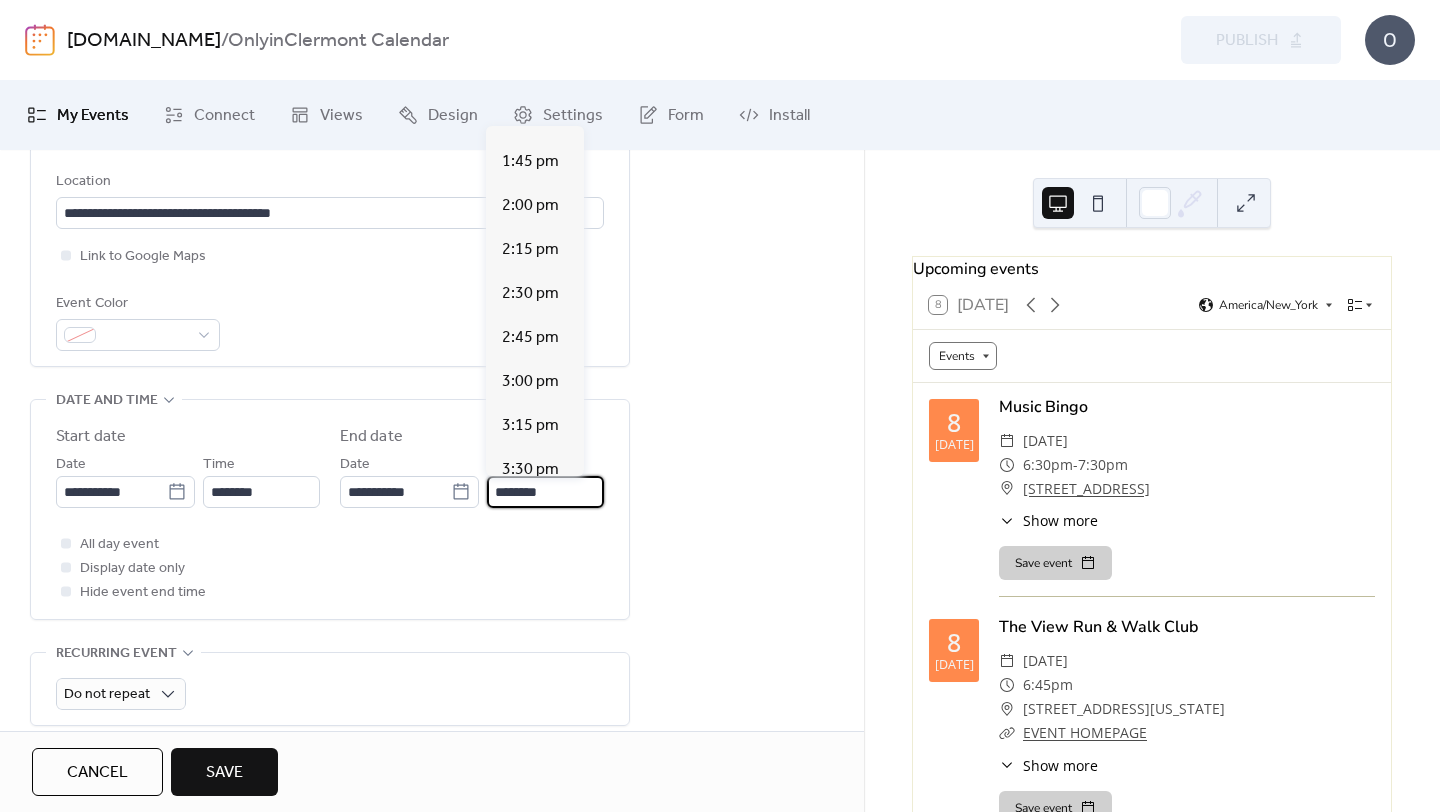 scroll, scrollTop: 346, scrollLeft: 0, axis: vertical 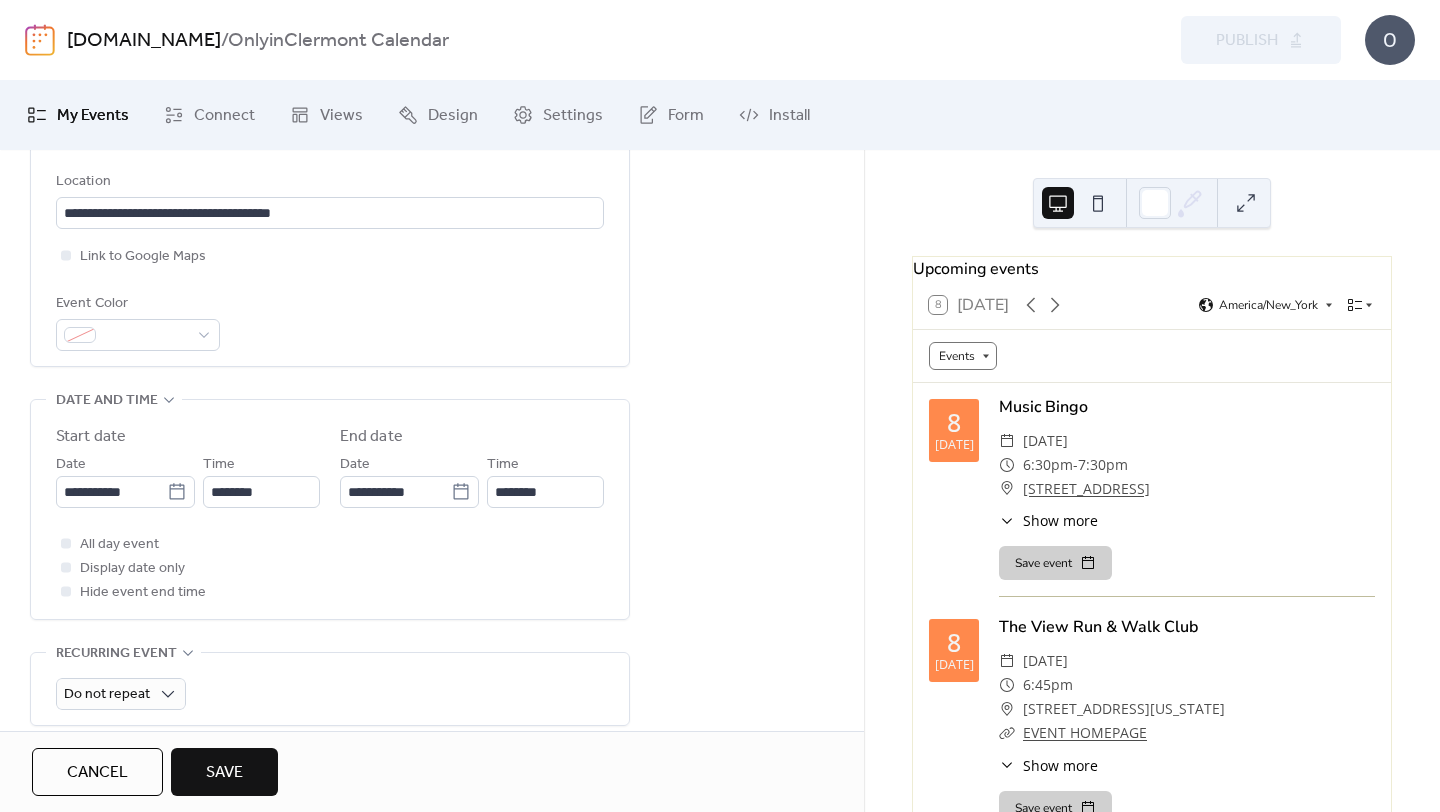 click on "**********" at bounding box center [432, 458] 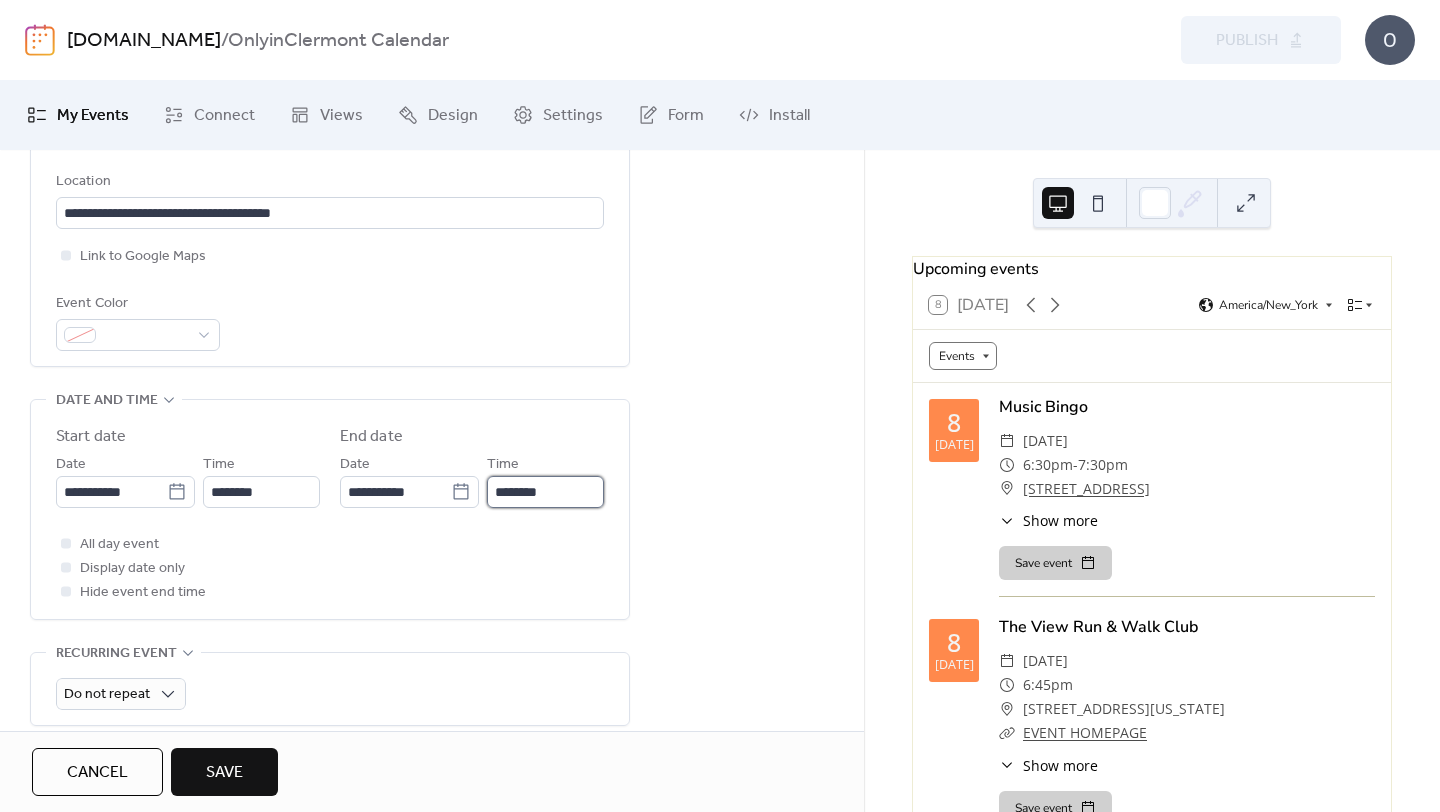 click on "********" at bounding box center [545, 492] 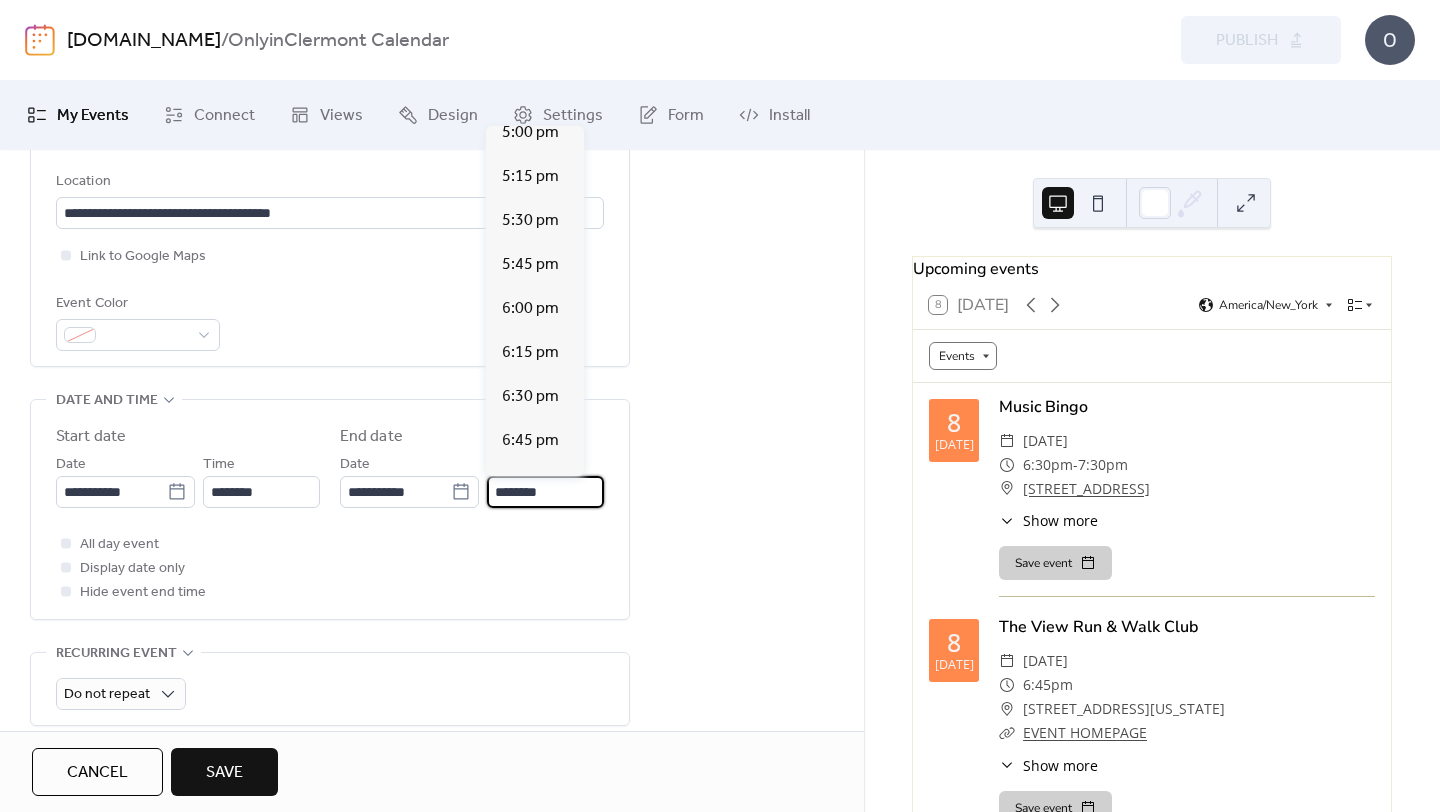 scroll, scrollTop: 939, scrollLeft: 0, axis: vertical 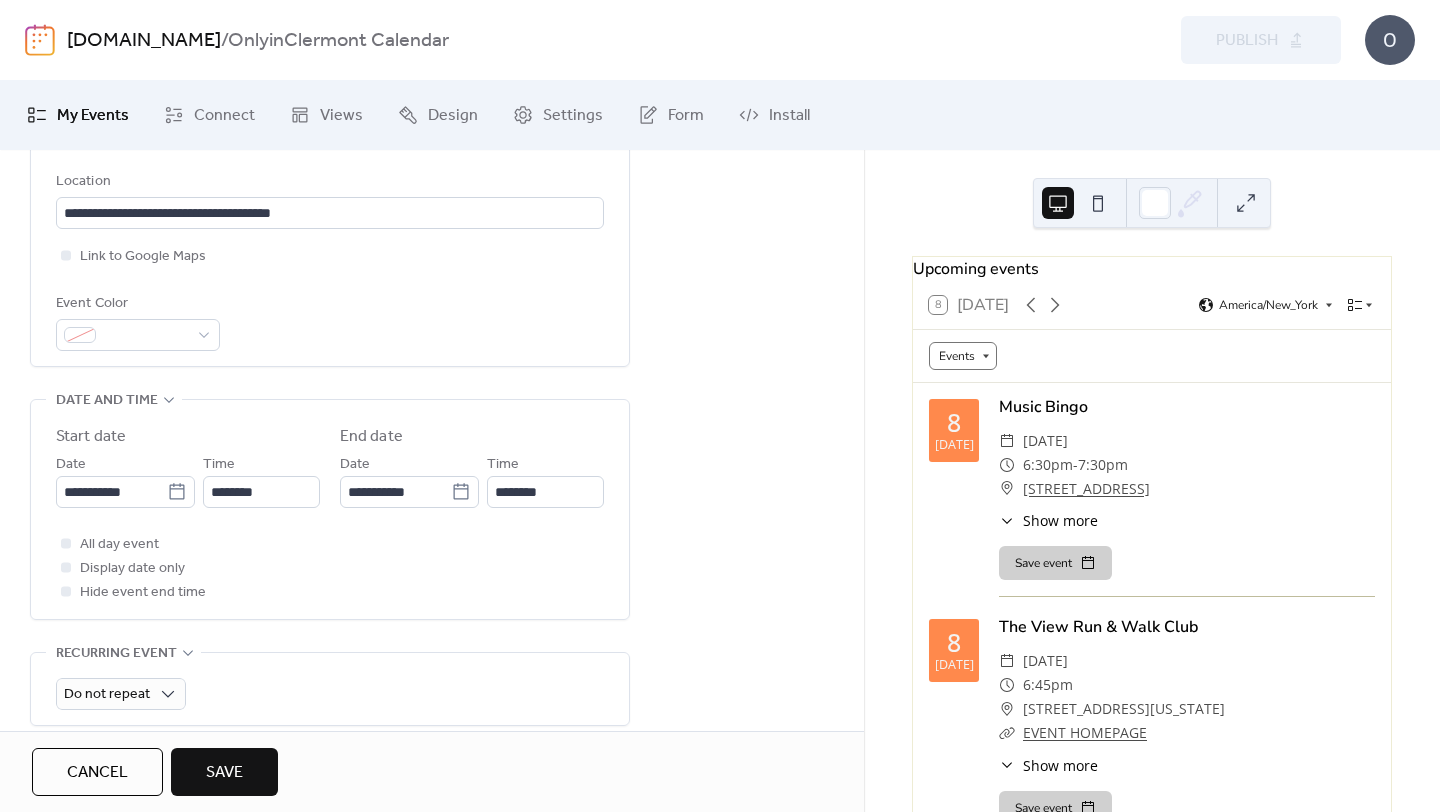 click on "**********" at bounding box center (330, 514) 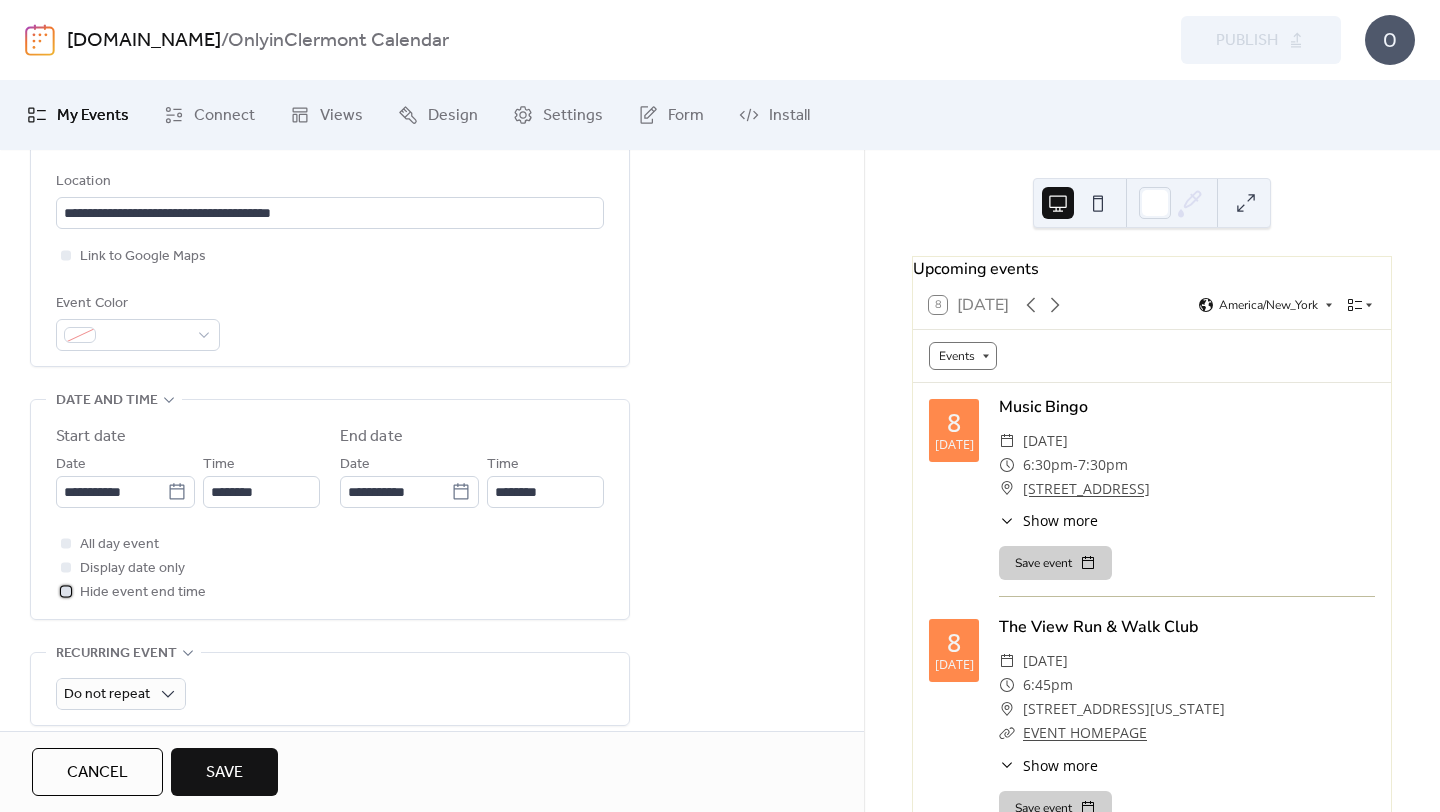 click on "Hide event end time" at bounding box center (143, 593) 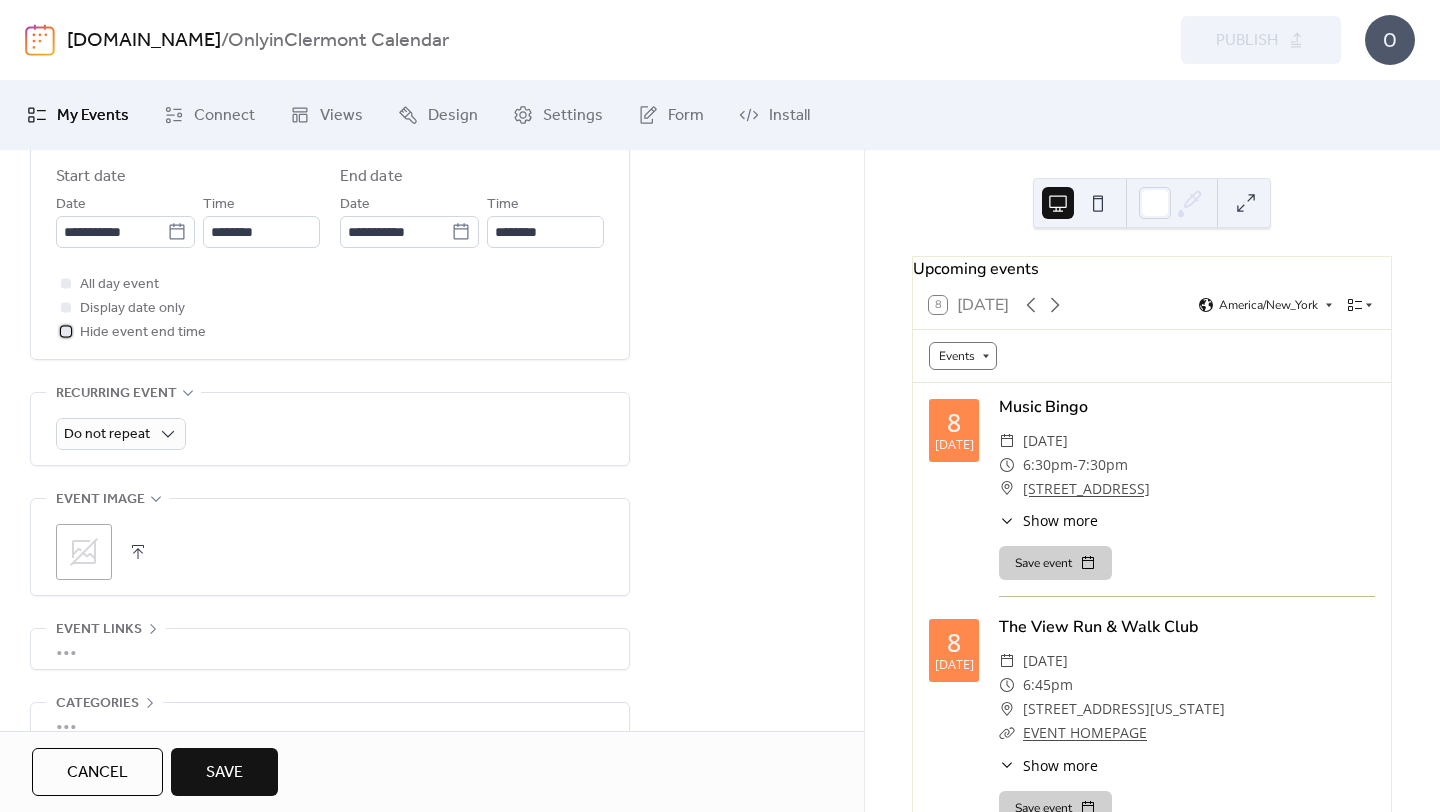 scroll, scrollTop: 704, scrollLeft: 0, axis: vertical 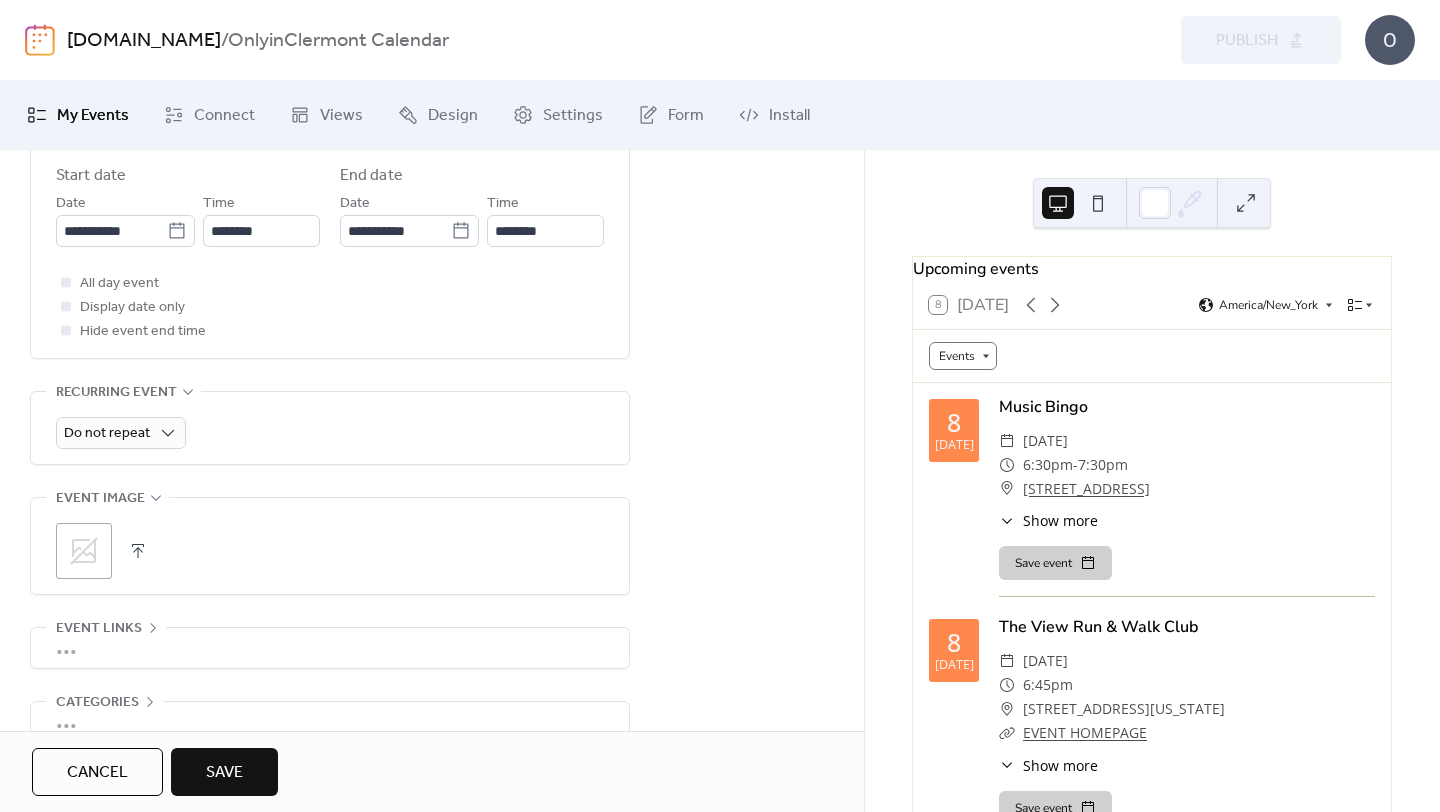 click at bounding box center [138, 551] 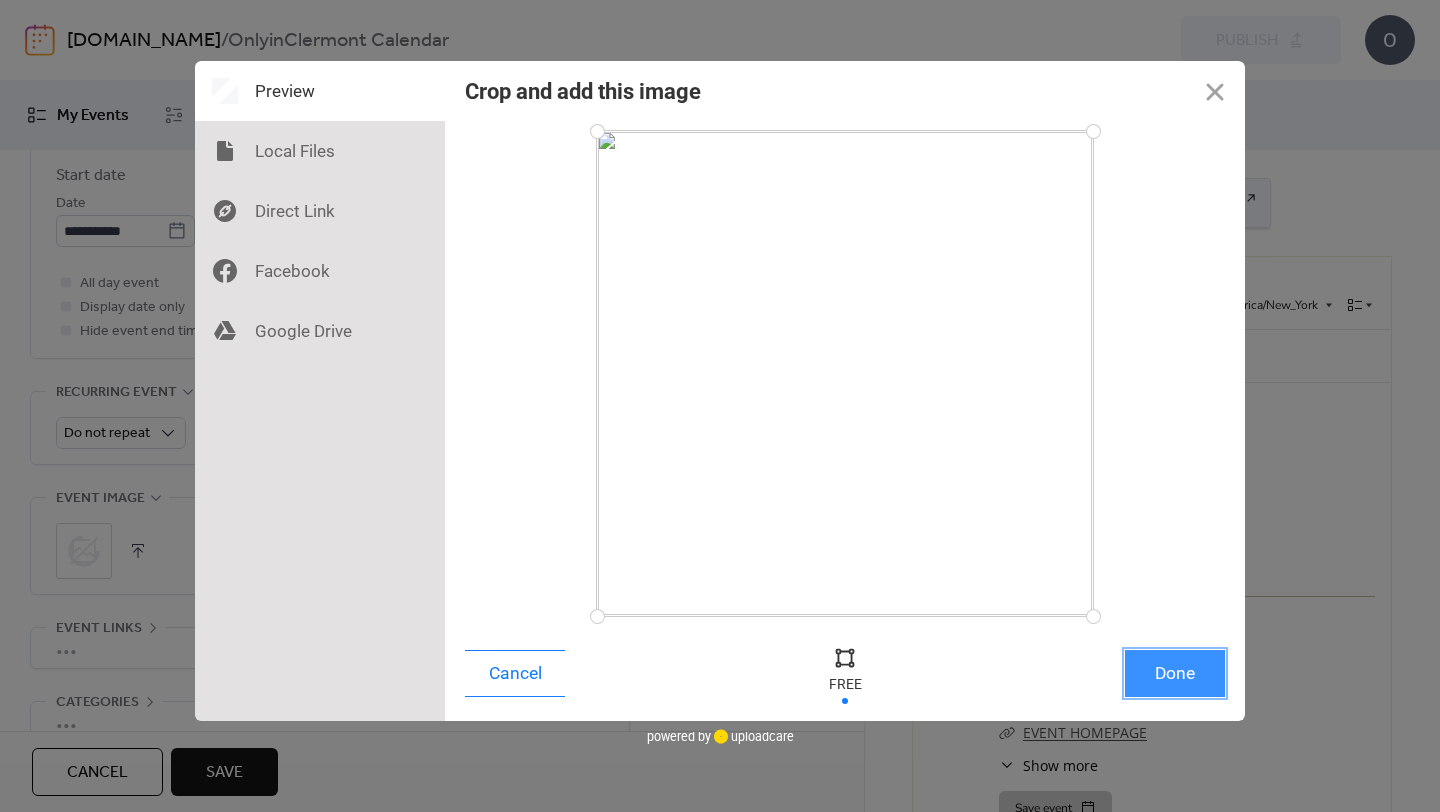 click on "Done" at bounding box center [1175, 673] 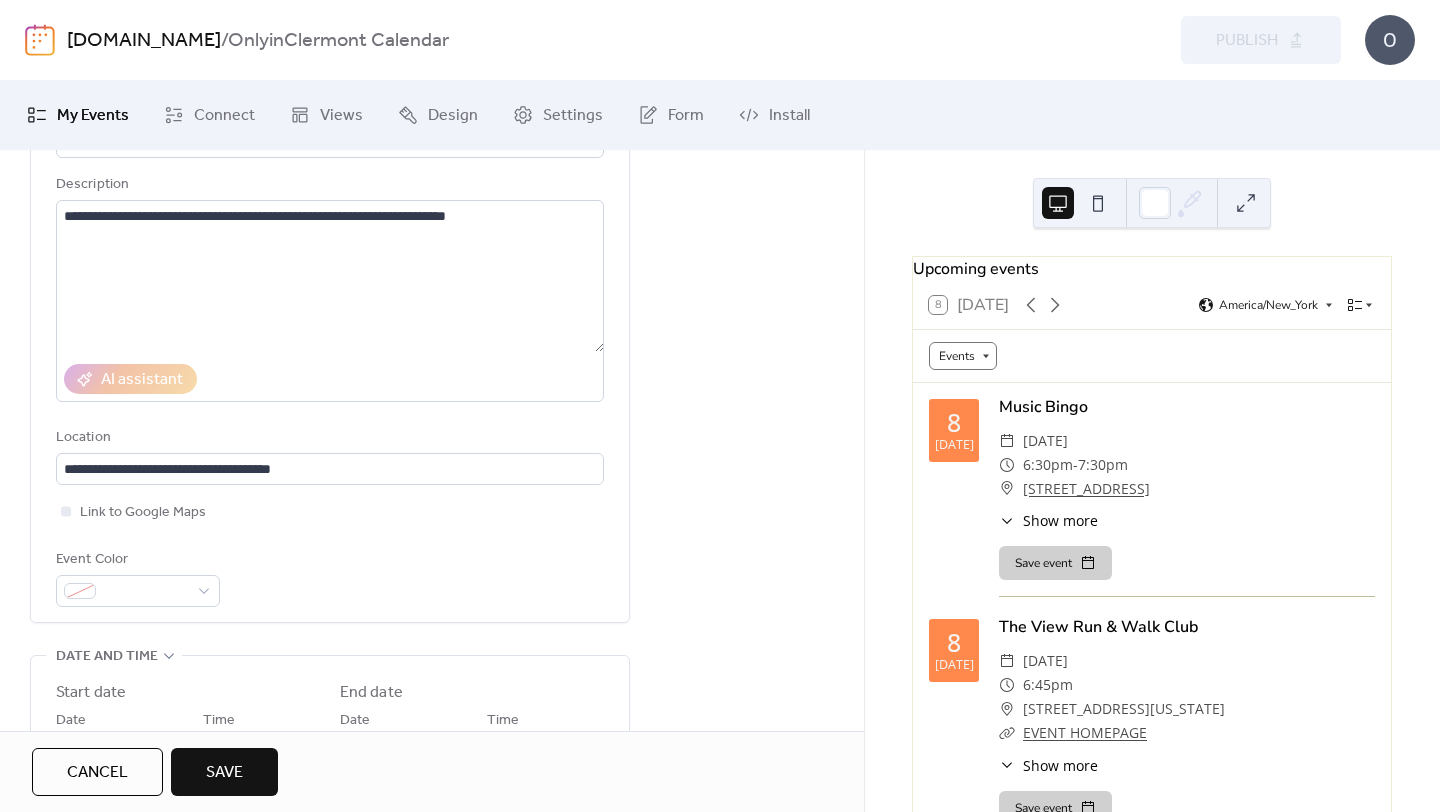 scroll, scrollTop: 678, scrollLeft: 0, axis: vertical 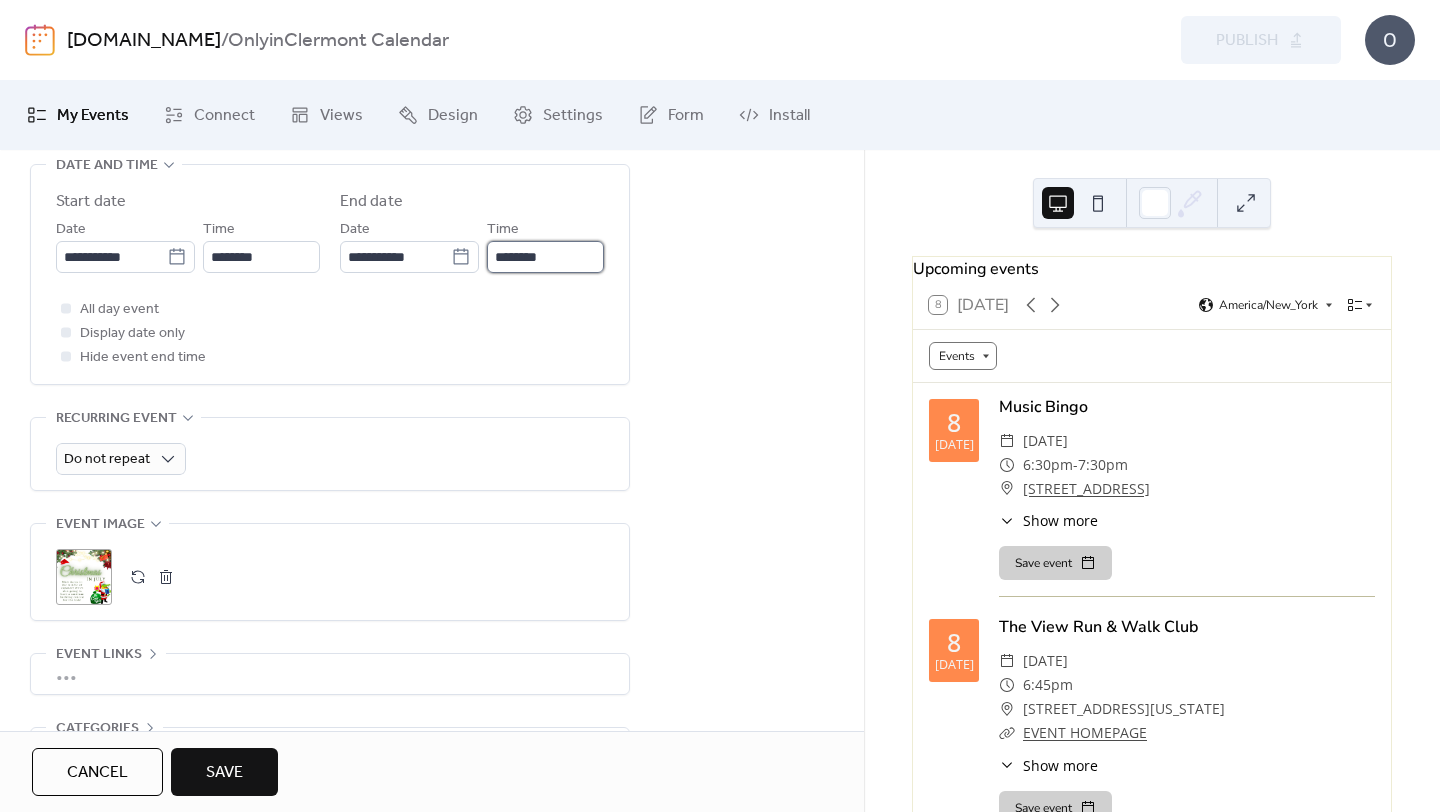 click on "********" at bounding box center [545, 257] 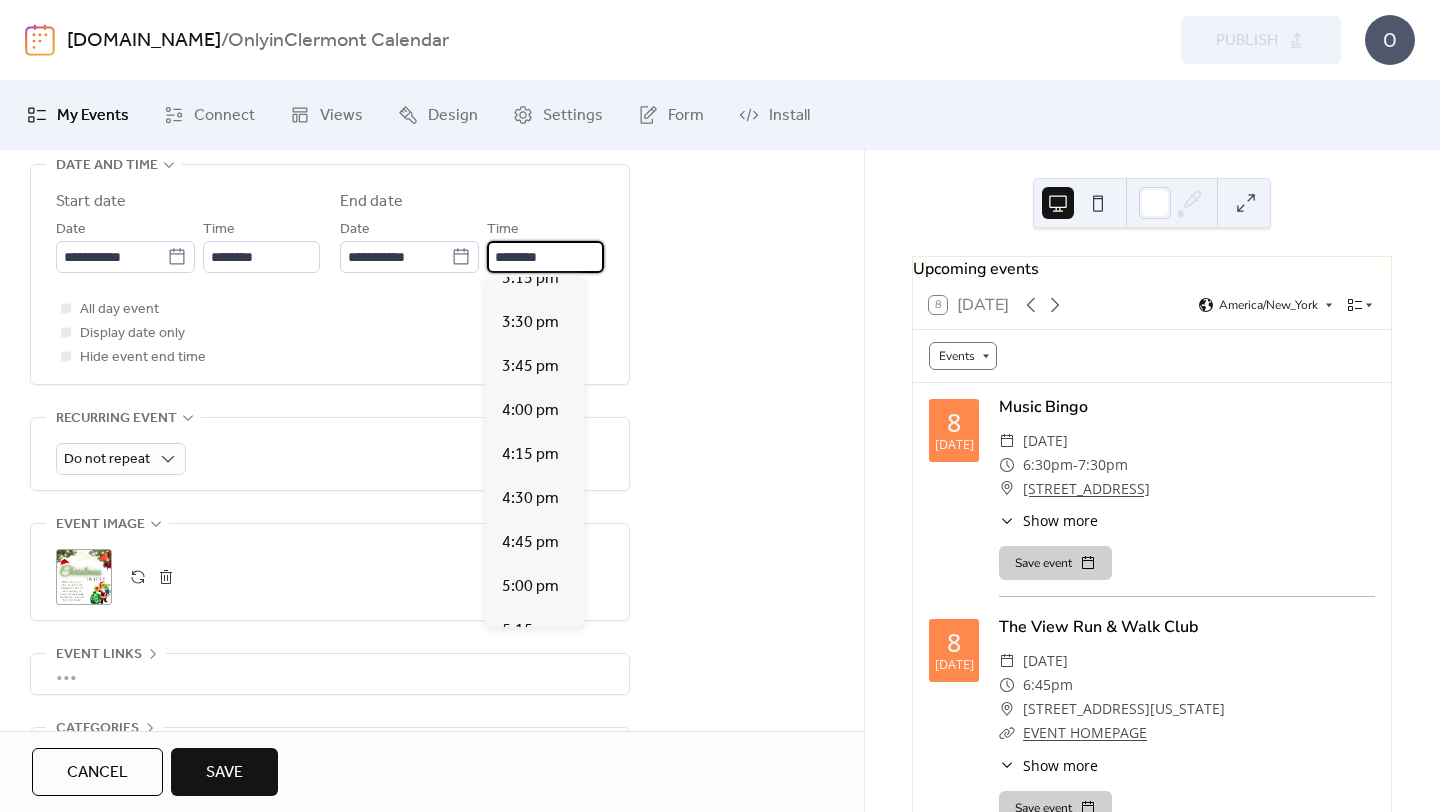 scroll, scrollTop: 636, scrollLeft: 0, axis: vertical 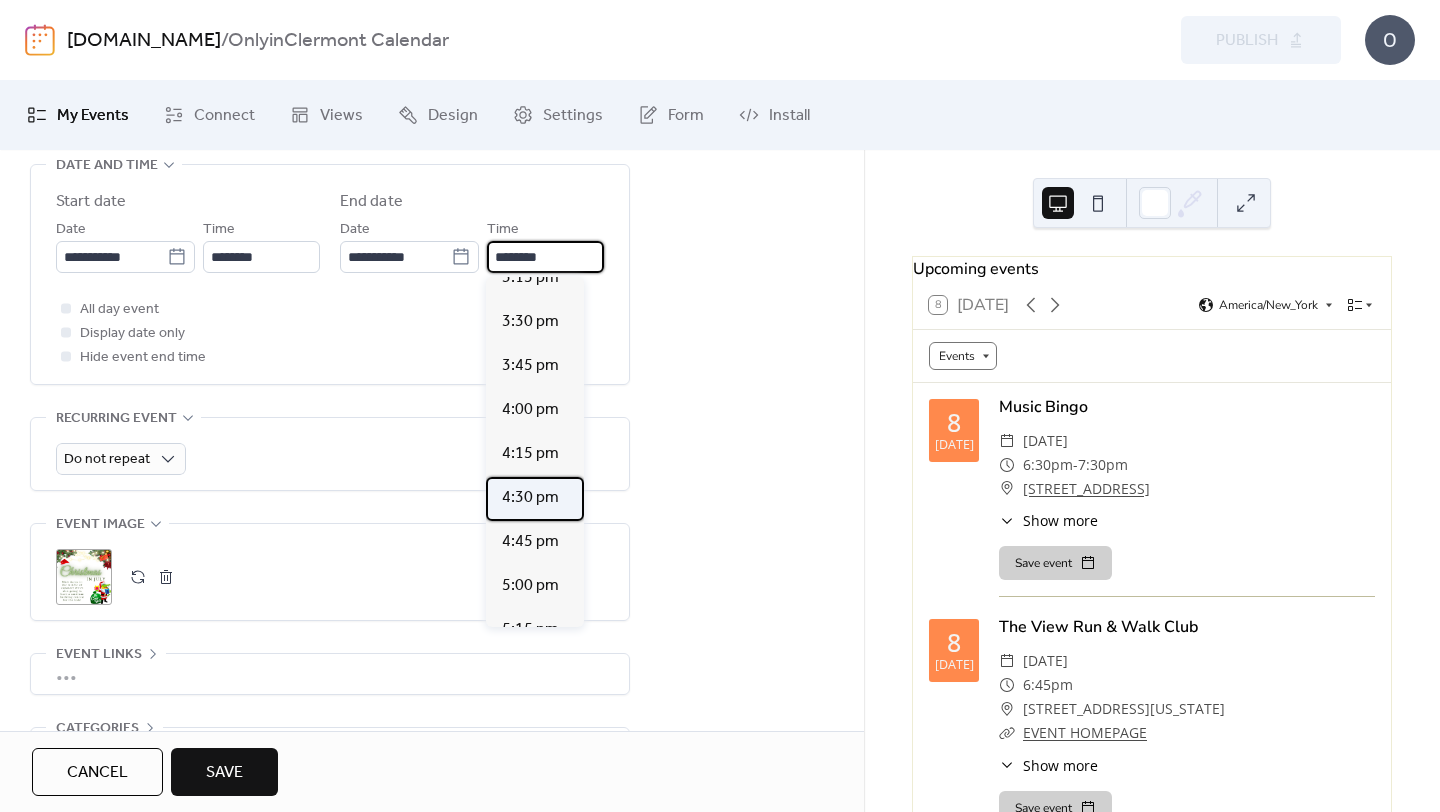 click on "4:30 pm" at bounding box center [535, 499] 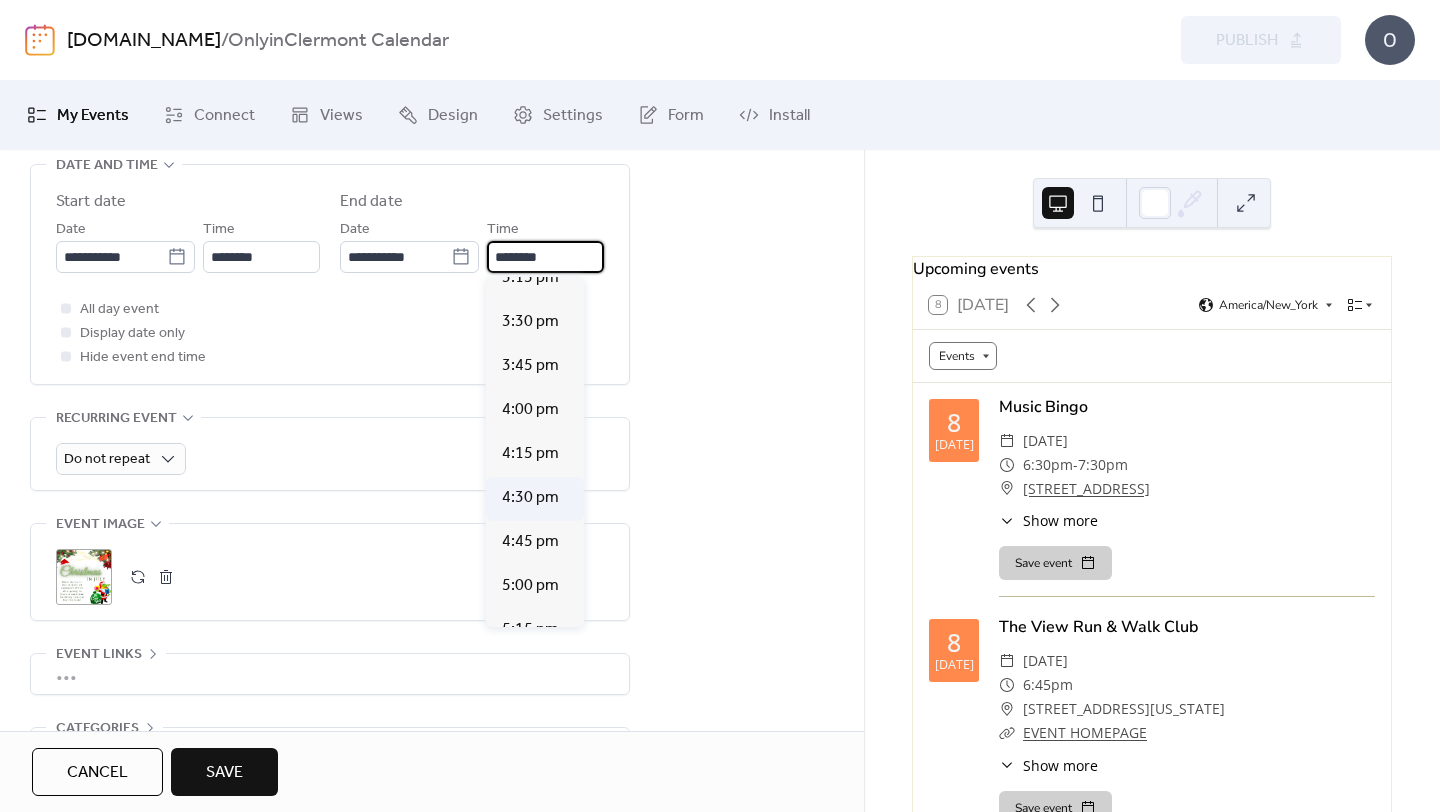 type on "*******" 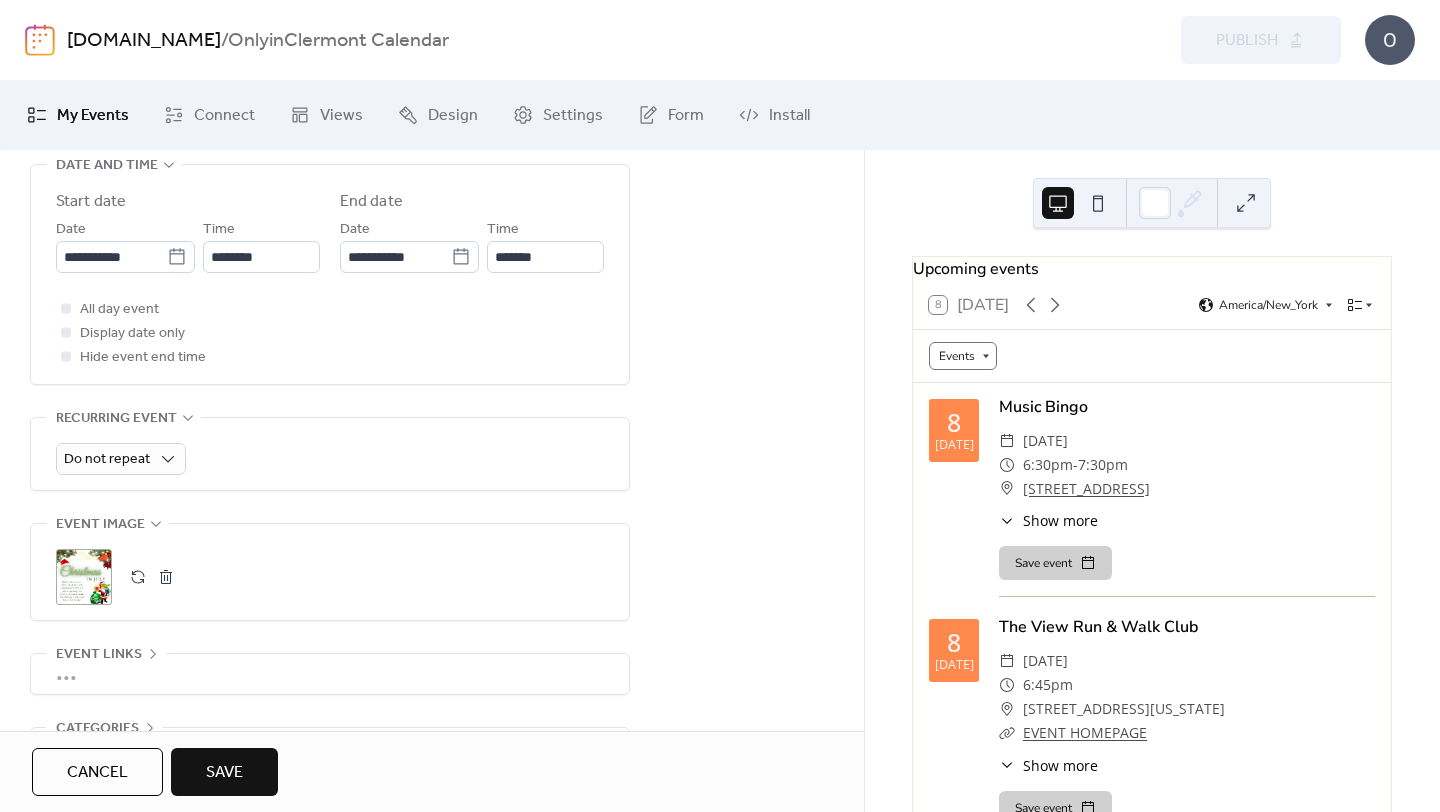 click on "Save" at bounding box center [224, 772] 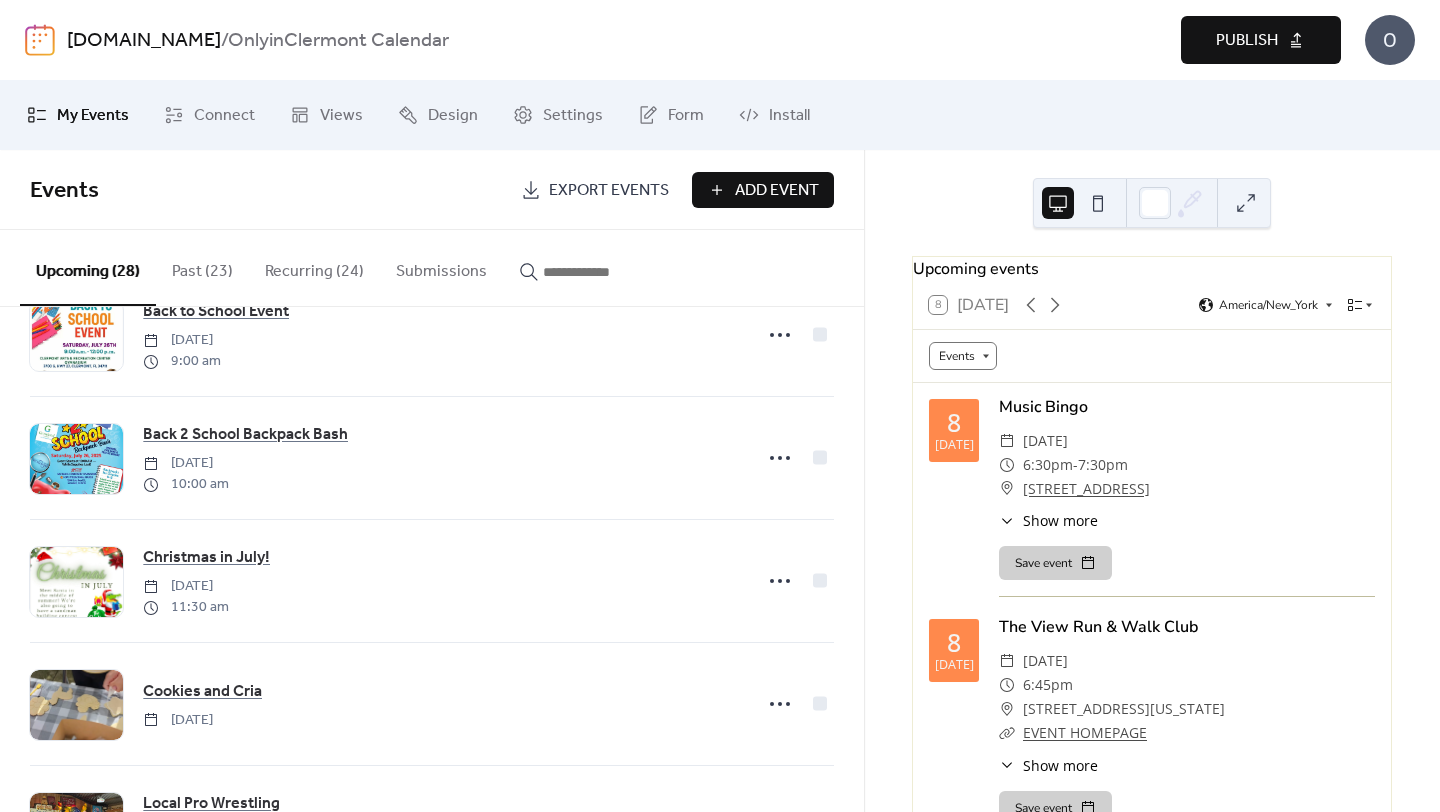 scroll, scrollTop: 2268, scrollLeft: 0, axis: vertical 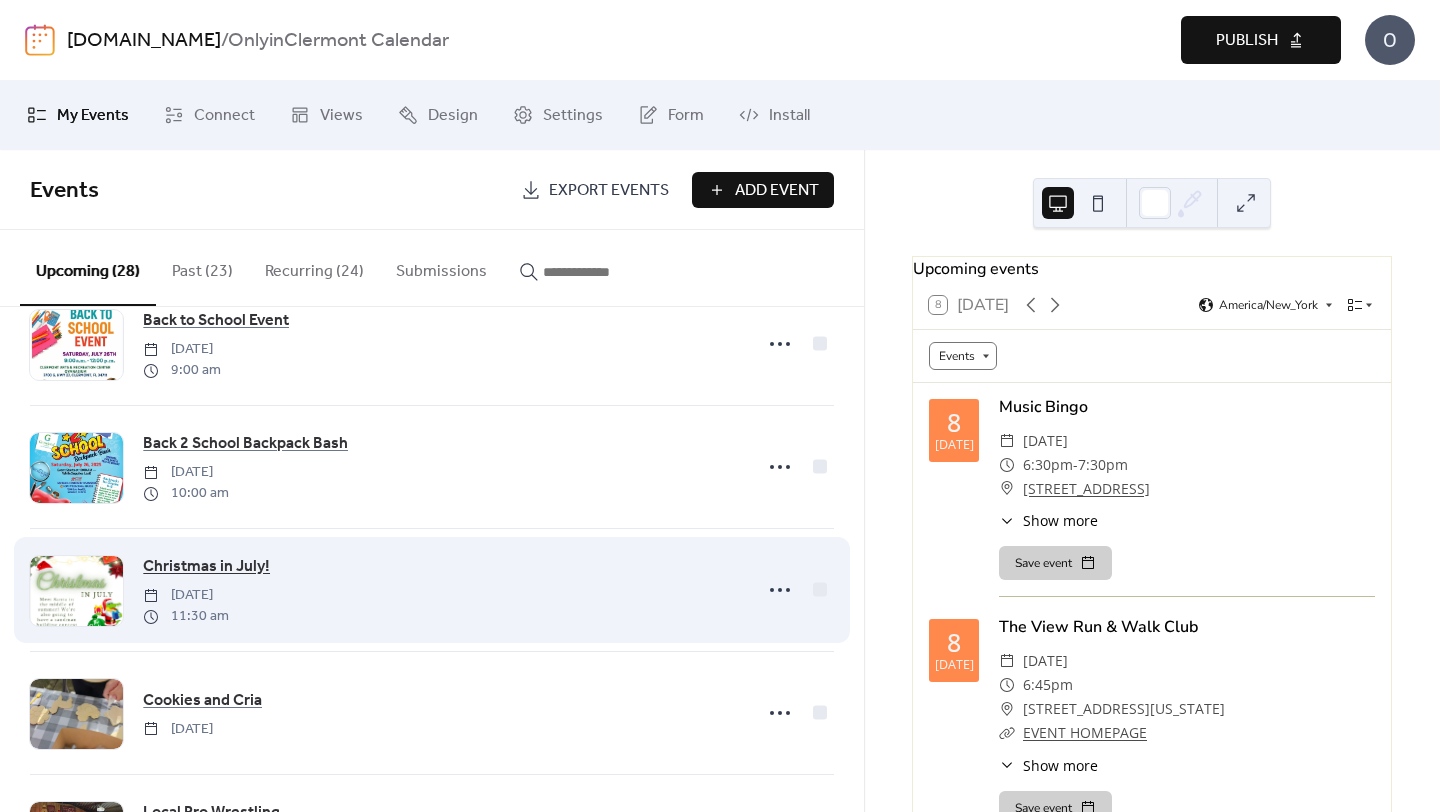 click on "Christmas in July!" at bounding box center [206, 567] 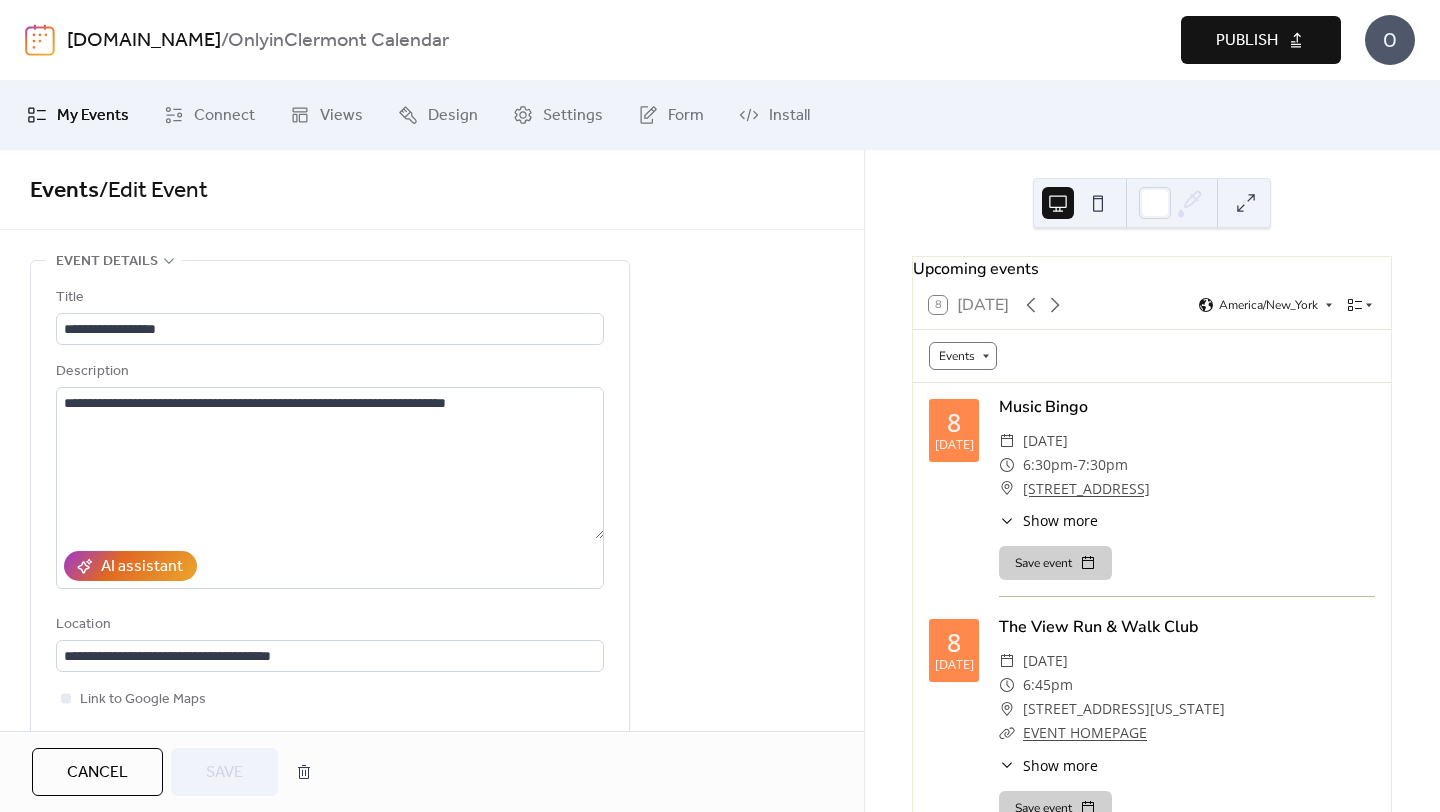 click on "Publish" at bounding box center (1261, 40) 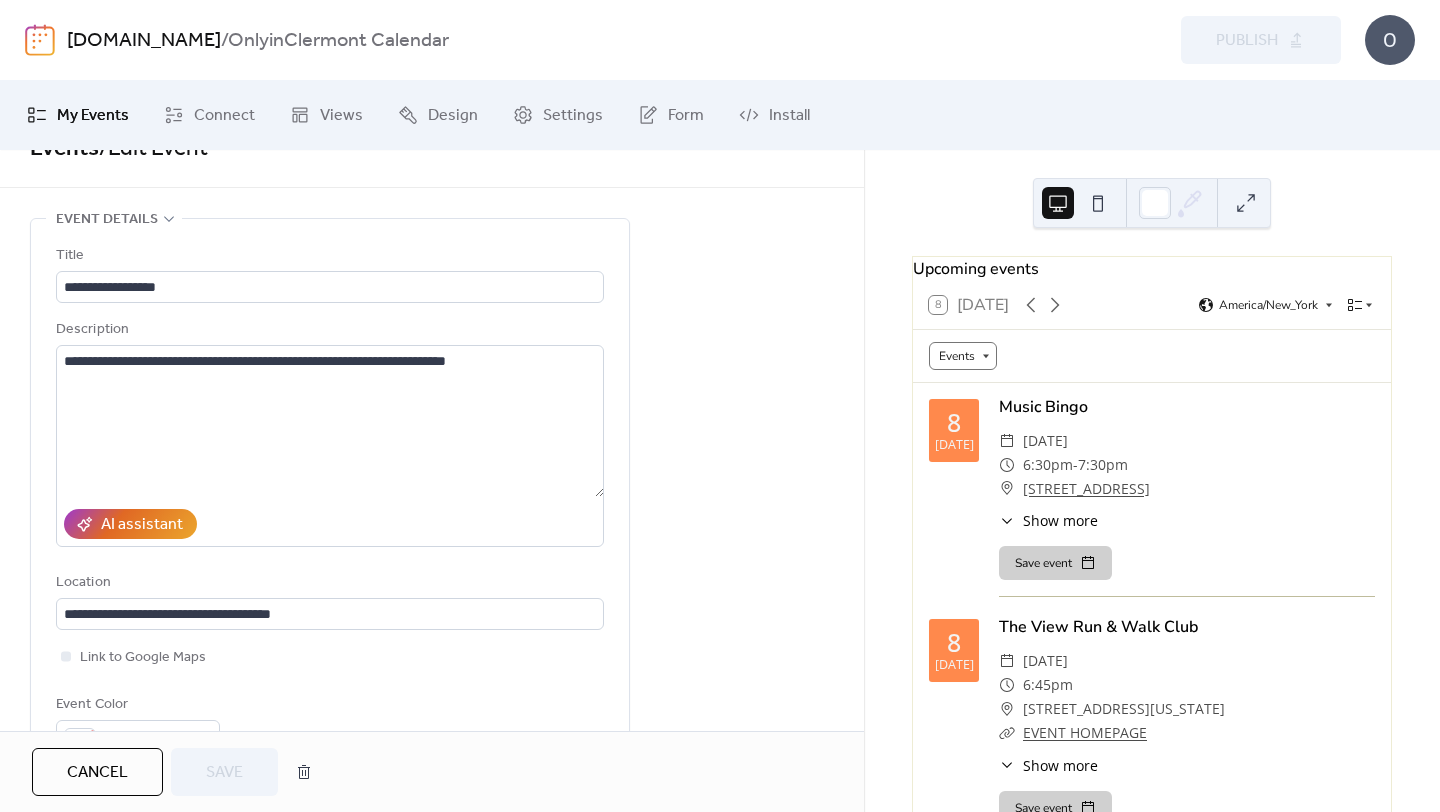 scroll, scrollTop: 0, scrollLeft: 0, axis: both 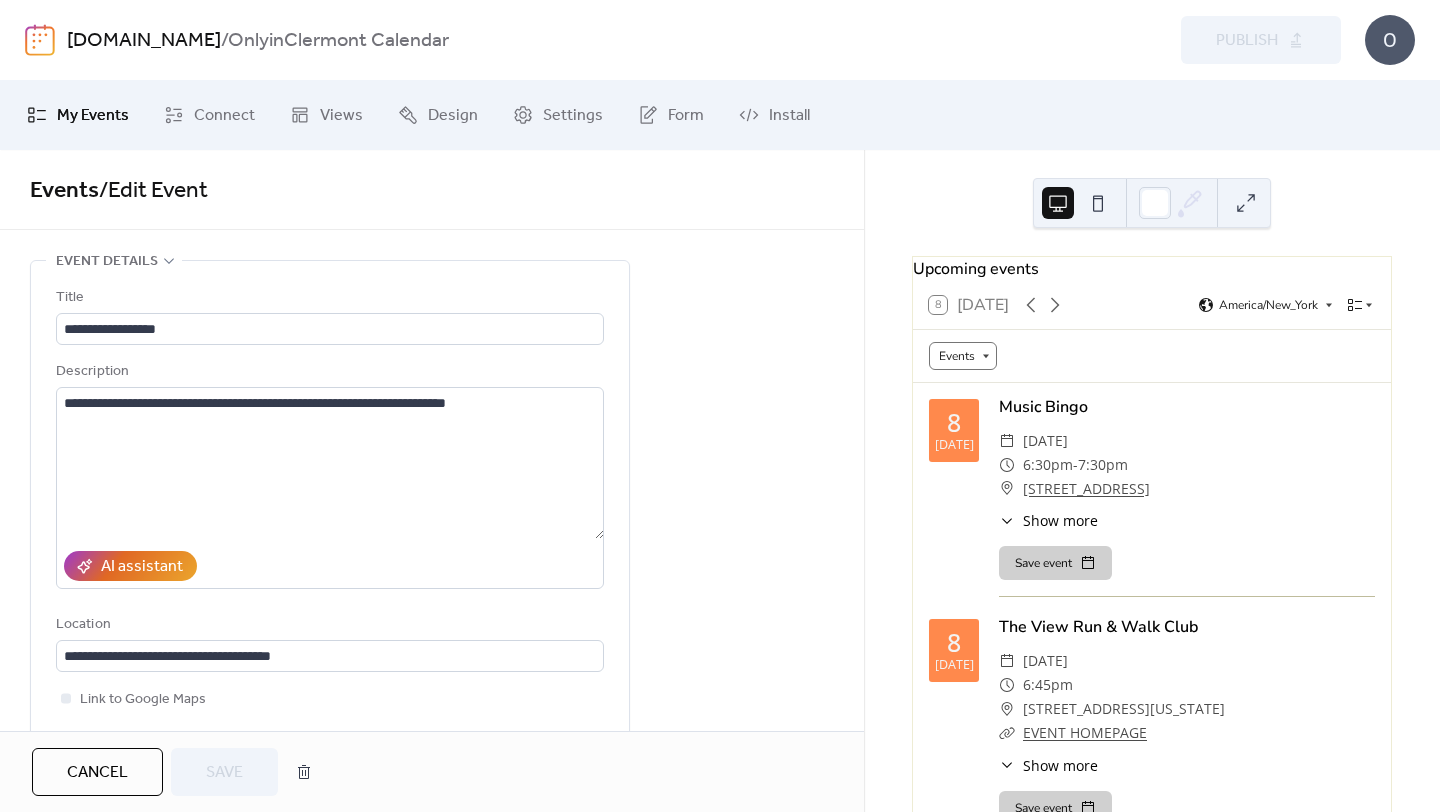 click on "My Events" at bounding box center (93, 116) 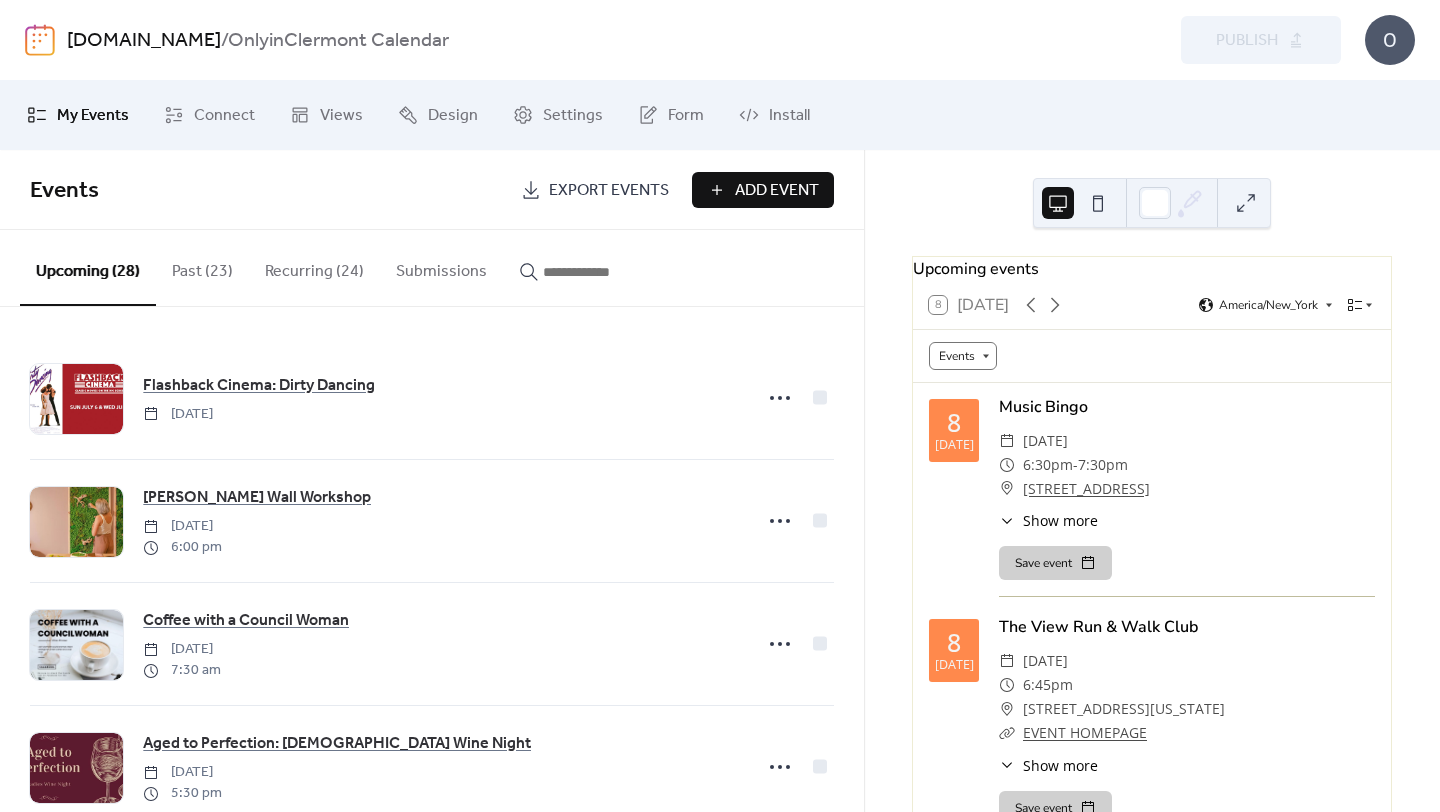 click on "Add Event" at bounding box center (763, 190) 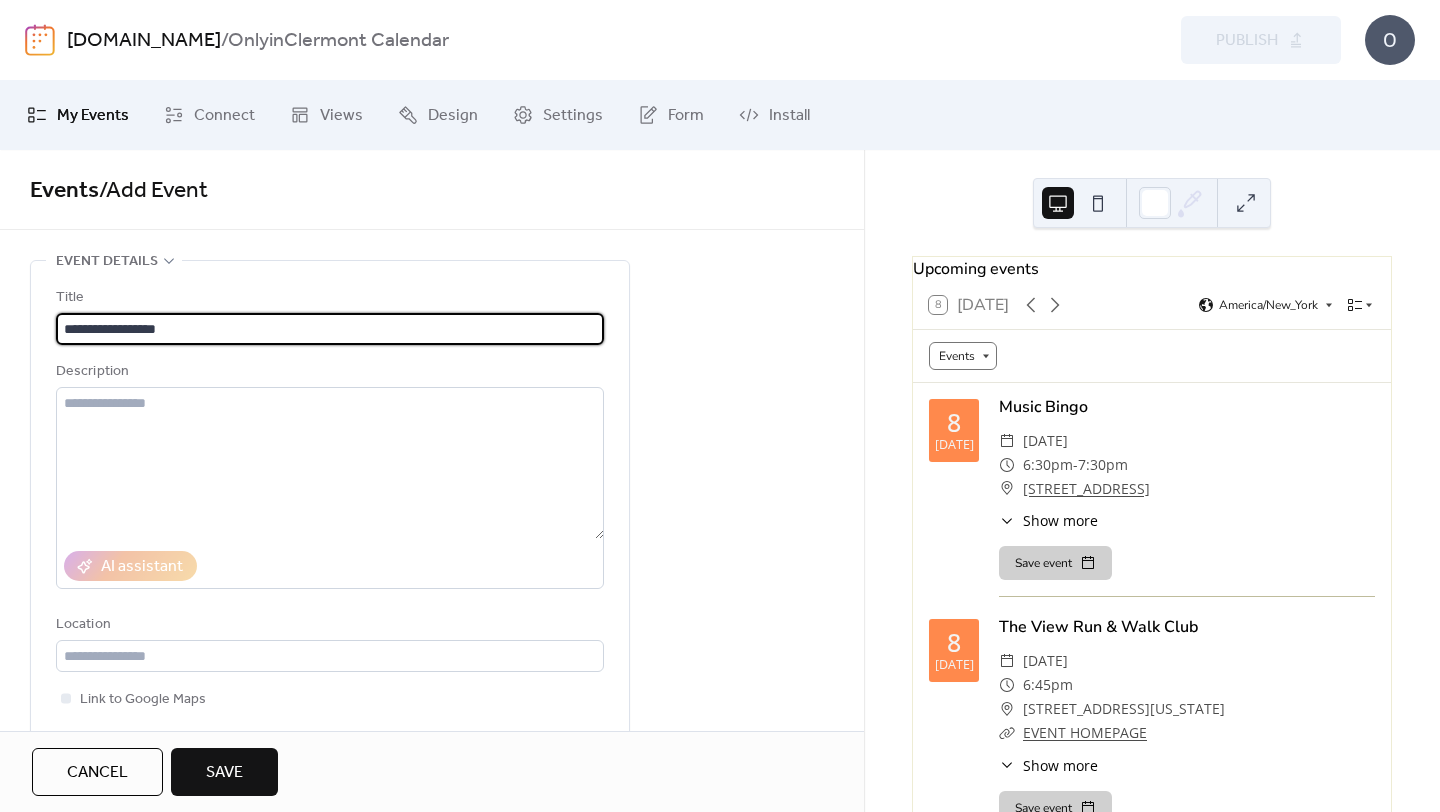 type on "**********" 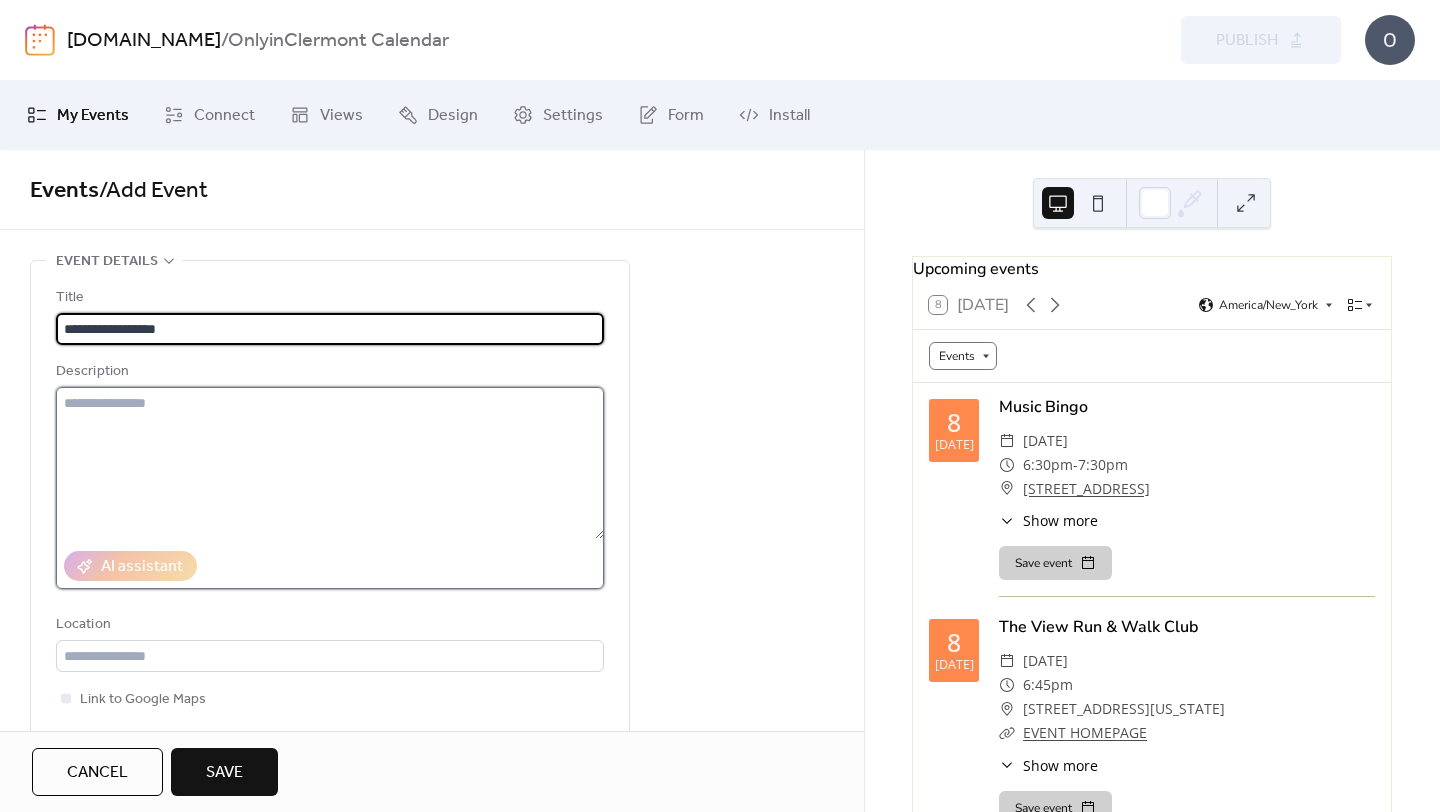 click at bounding box center [330, 463] 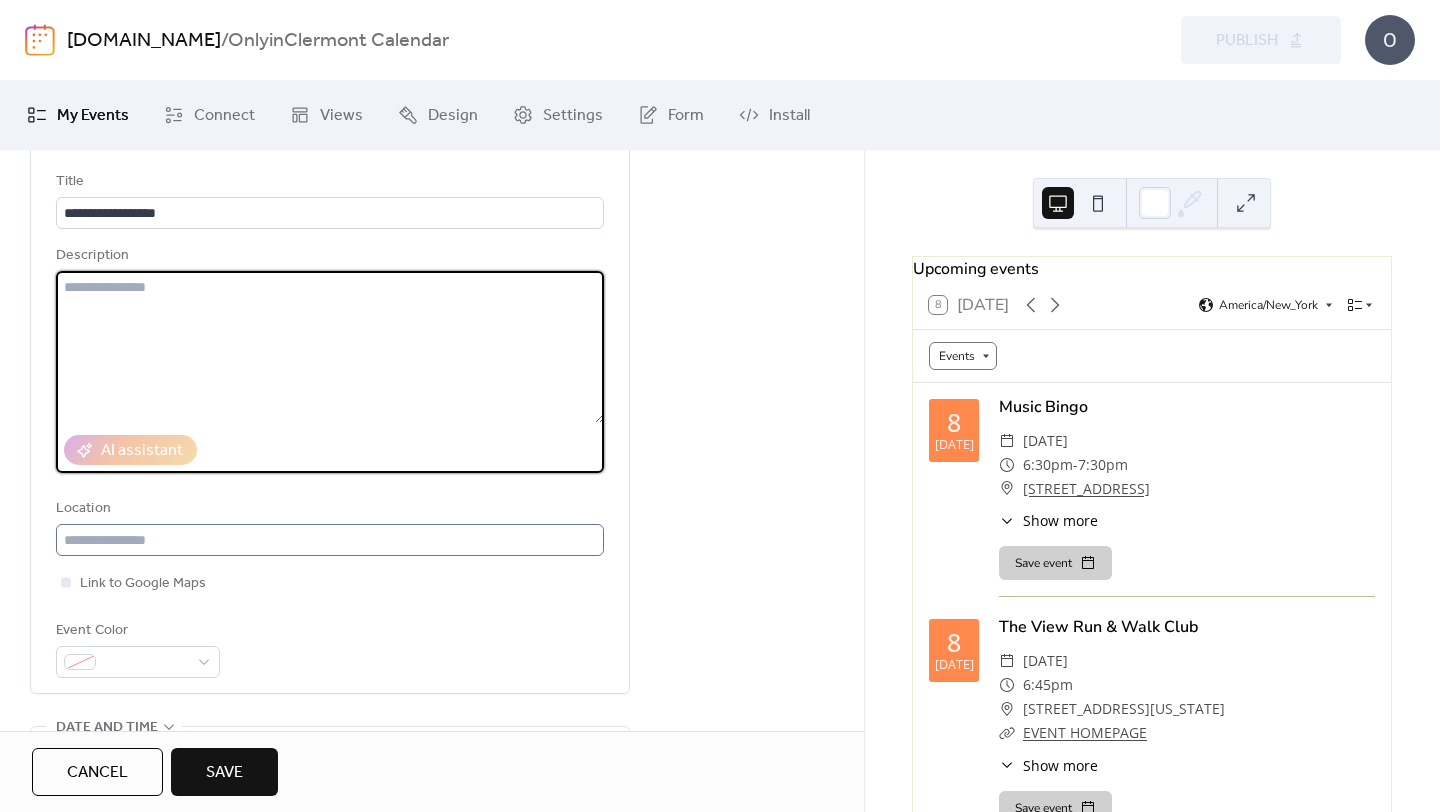 scroll, scrollTop: 128, scrollLeft: 0, axis: vertical 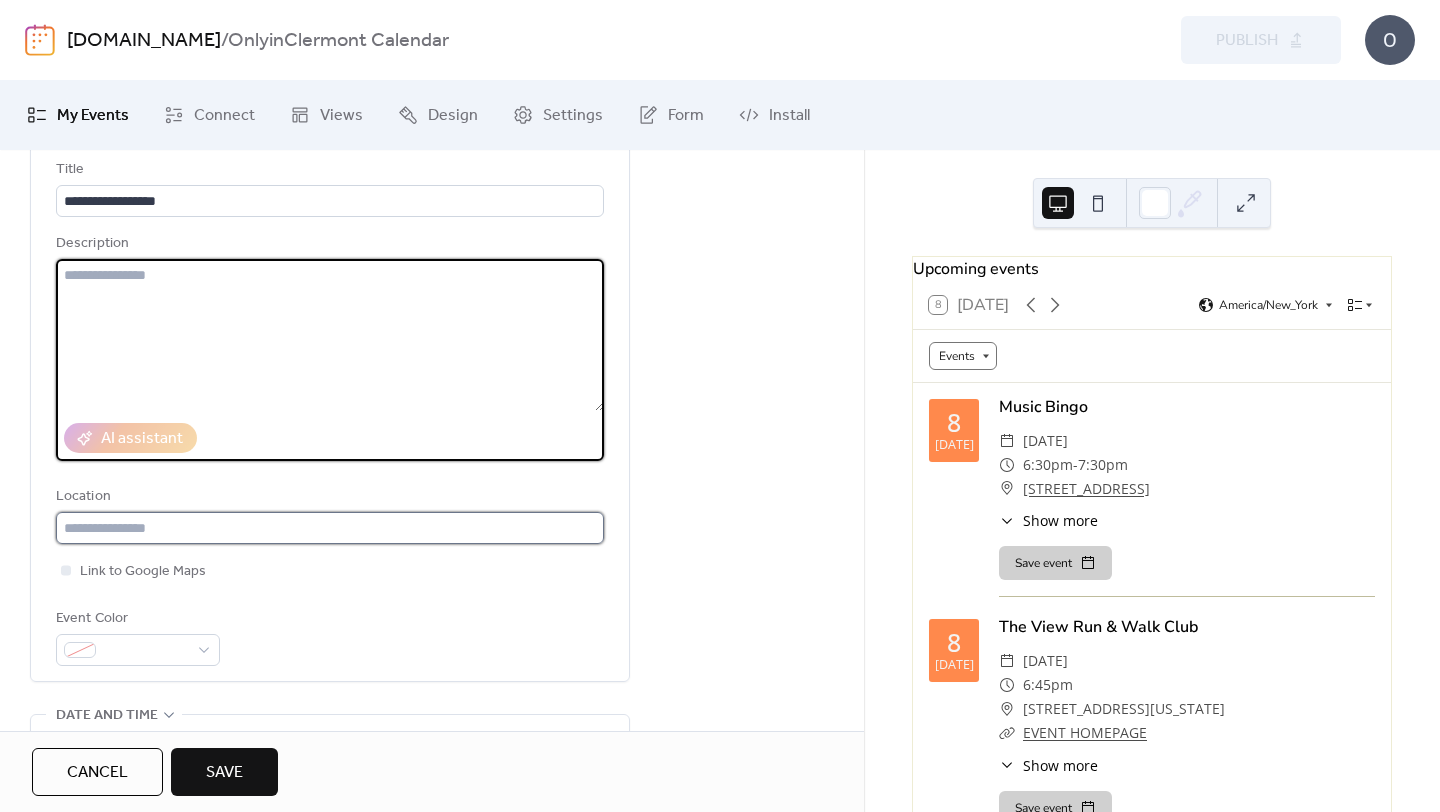 click at bounding box center [330, 528] 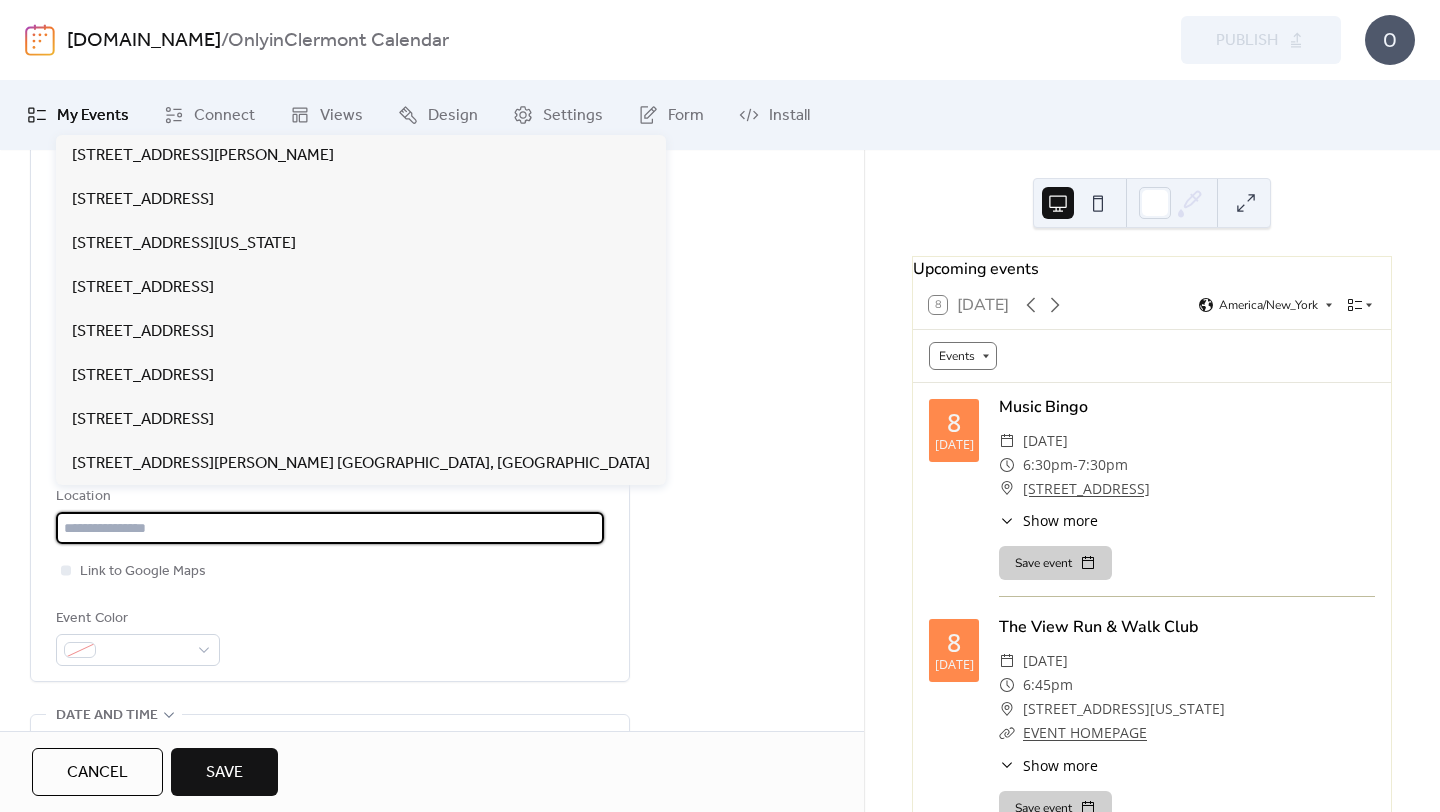paste on "**********" 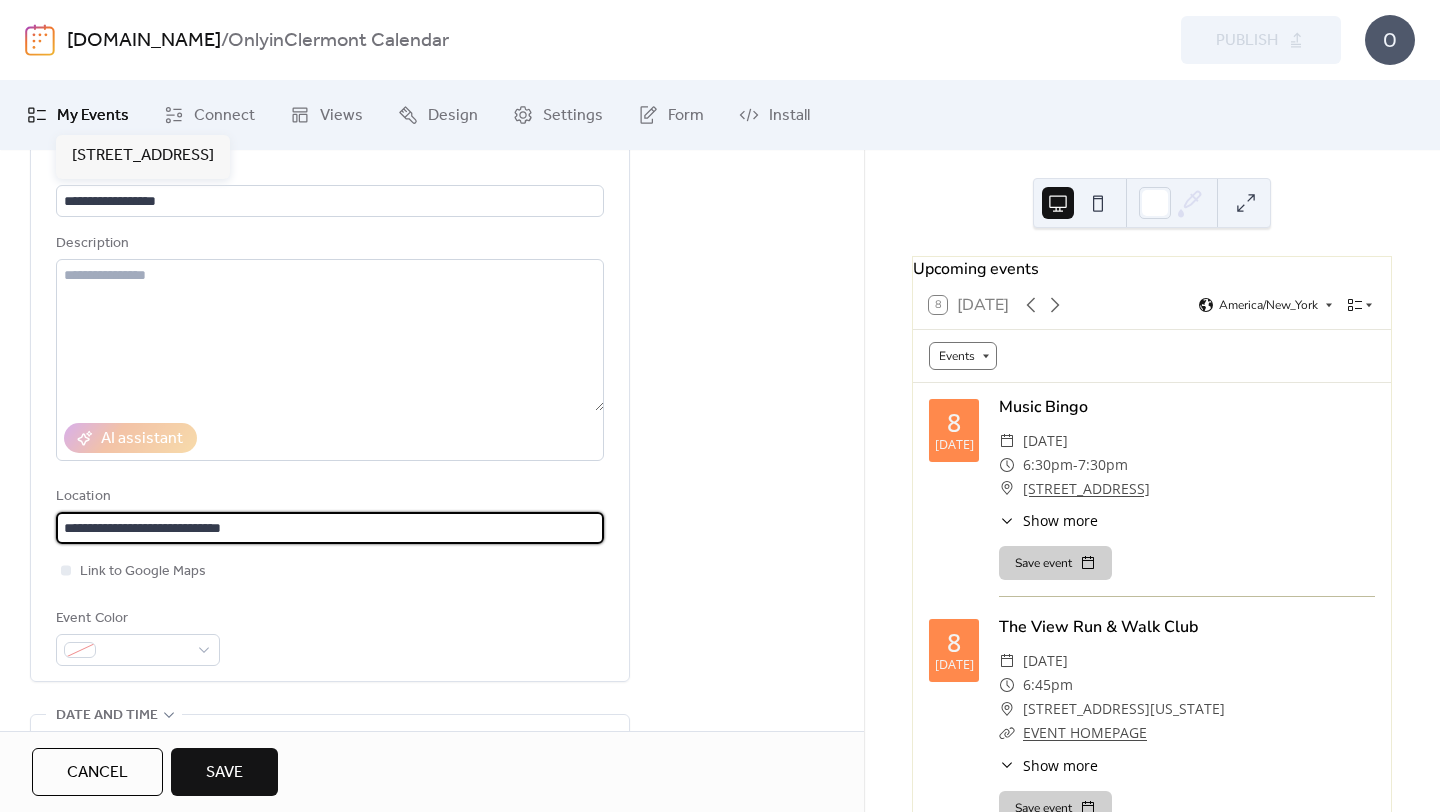 type on "**********" 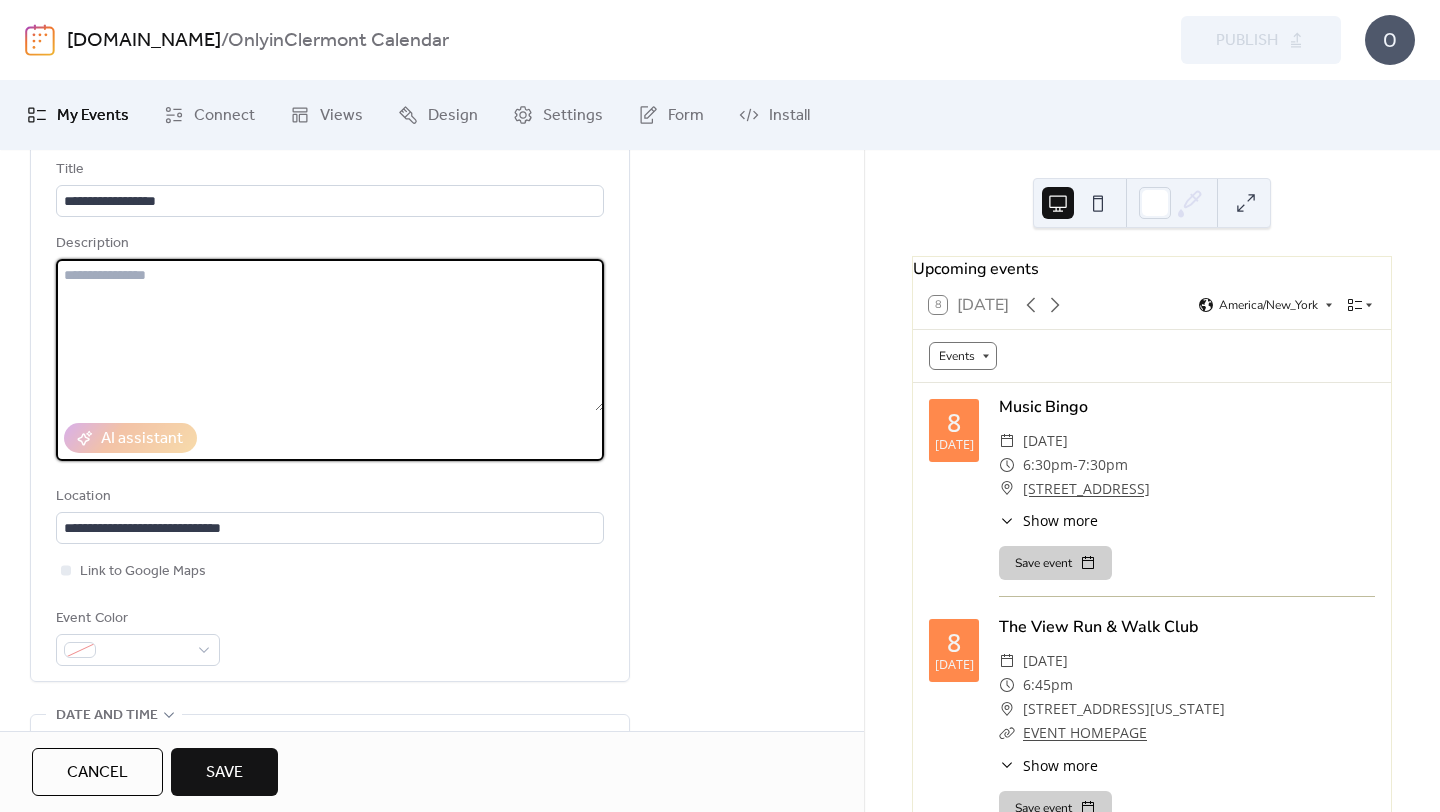 click at bounding box center [330, 335] 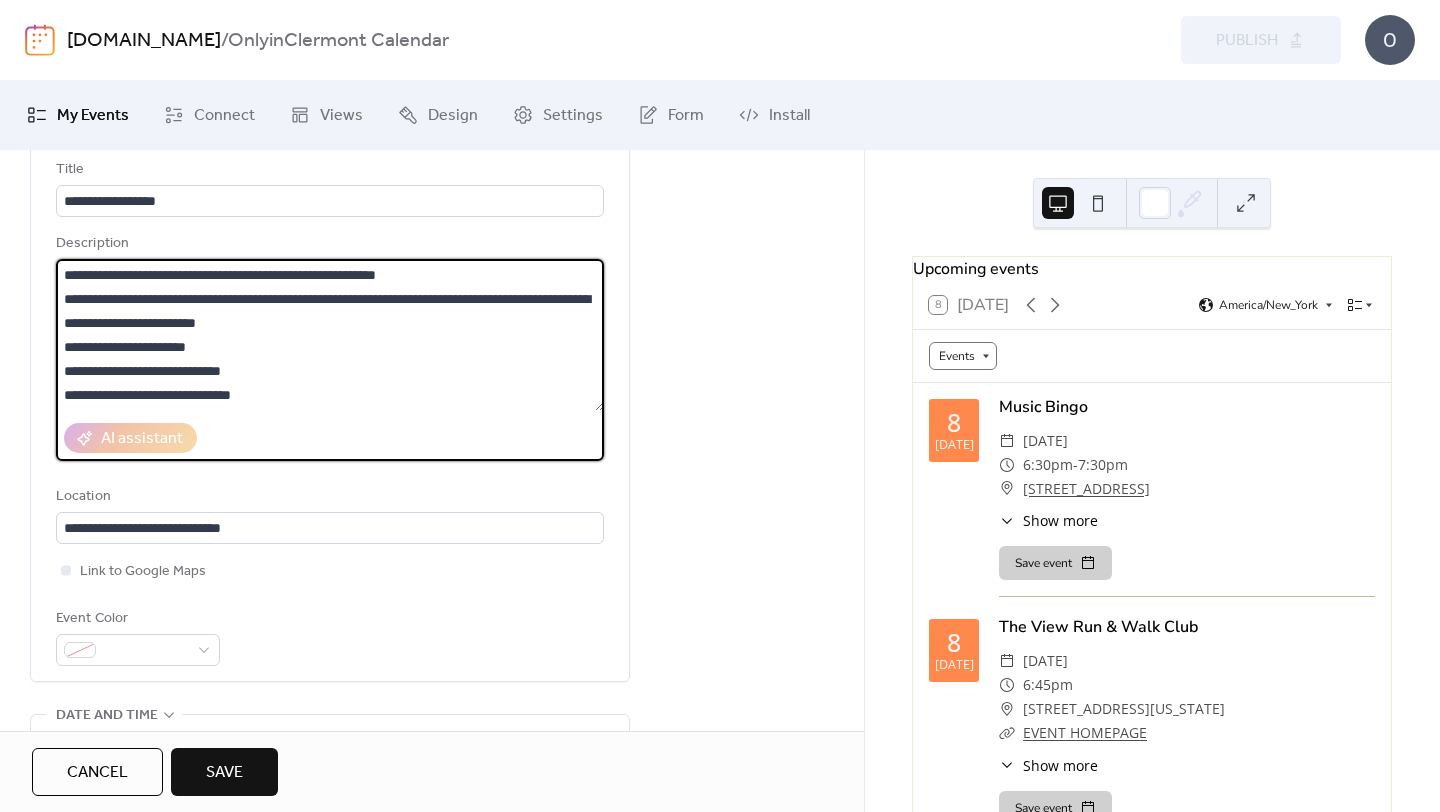 scroll, scrollTop: 69, scrollLeft: 0, axis: vertical 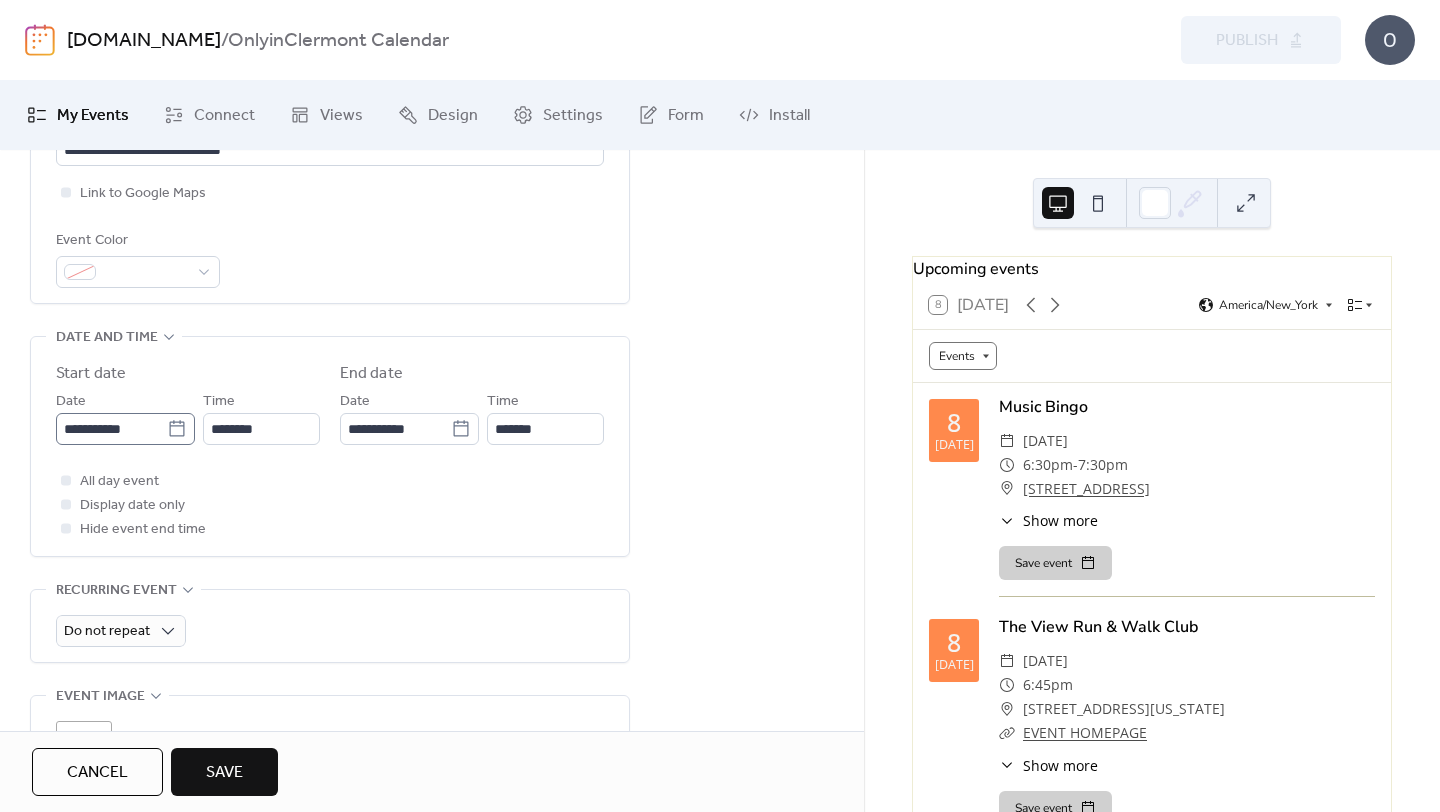 type on "**********" 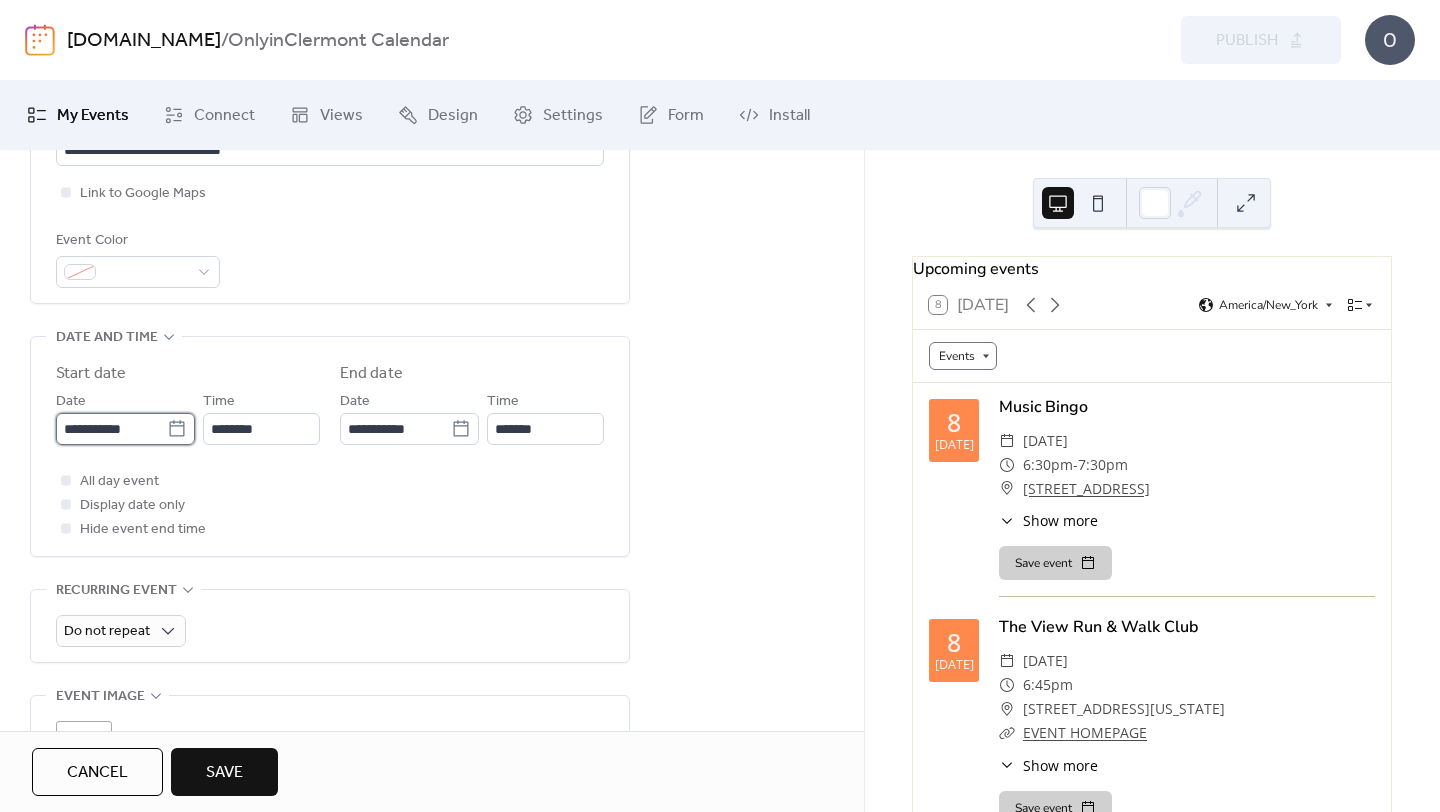 click on "**********" at bounding box center [111, 429] 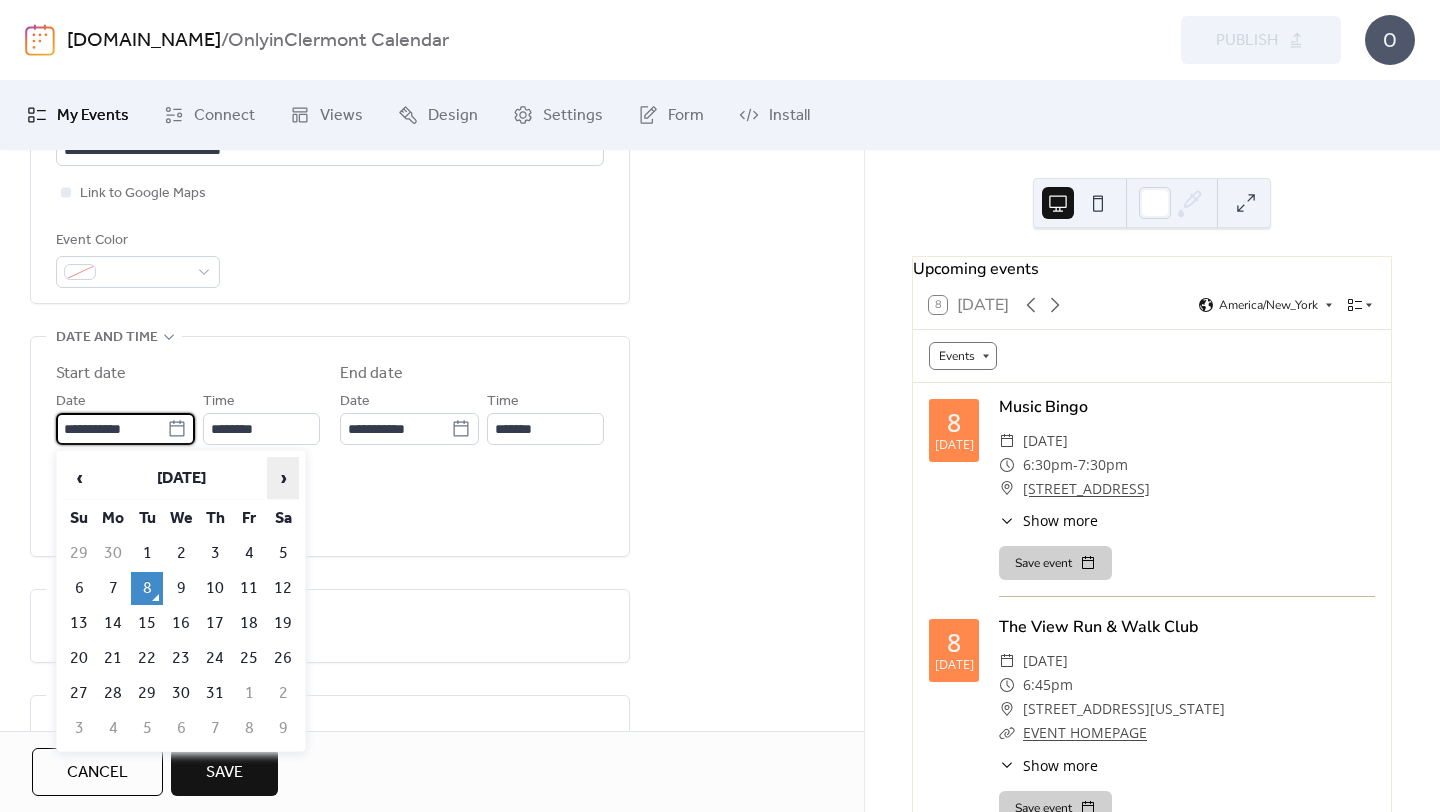 click on "›" at bounding box center [283, 478] 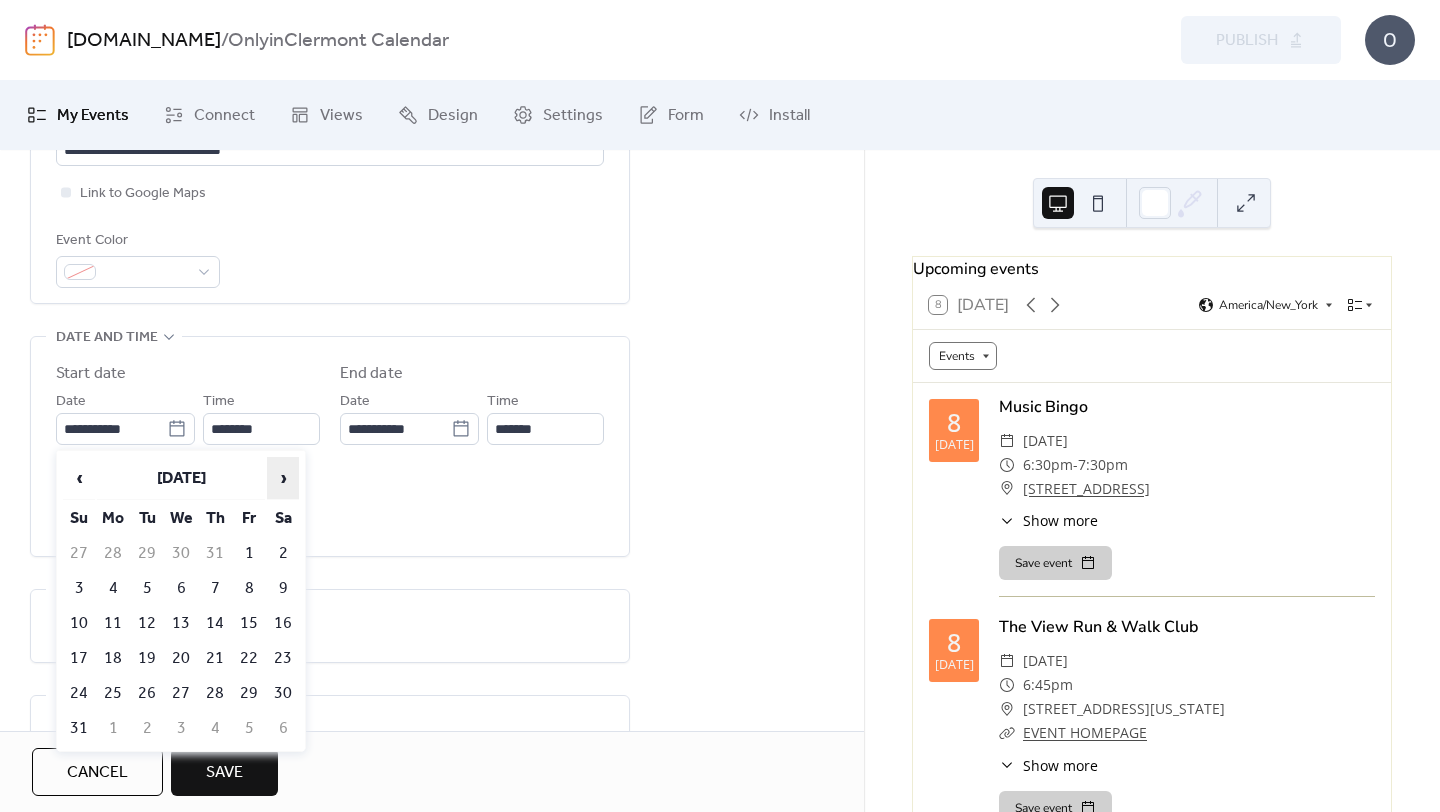 click on "›" at bounding box center (283, 478) 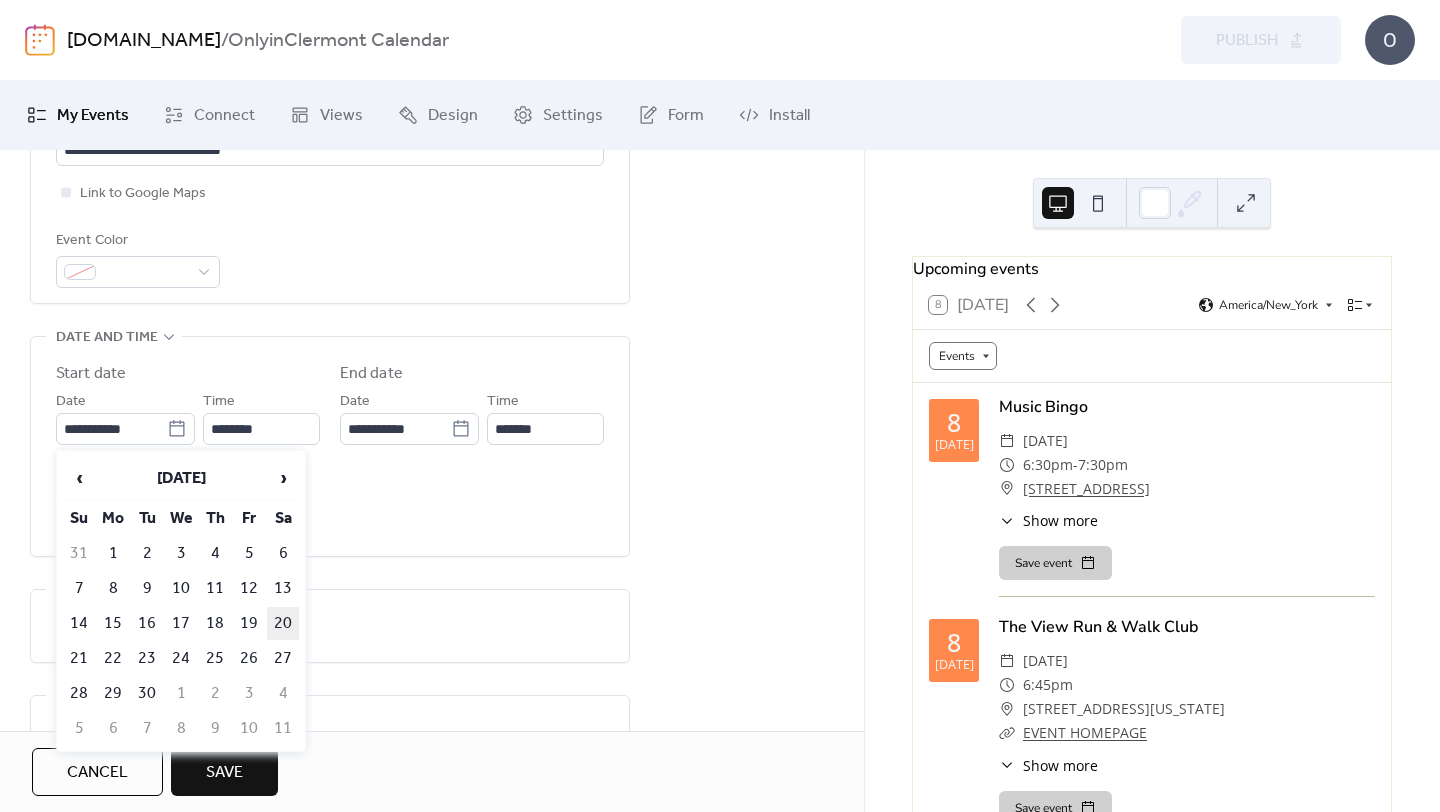 click on "20" at bounding box center [283, 623] 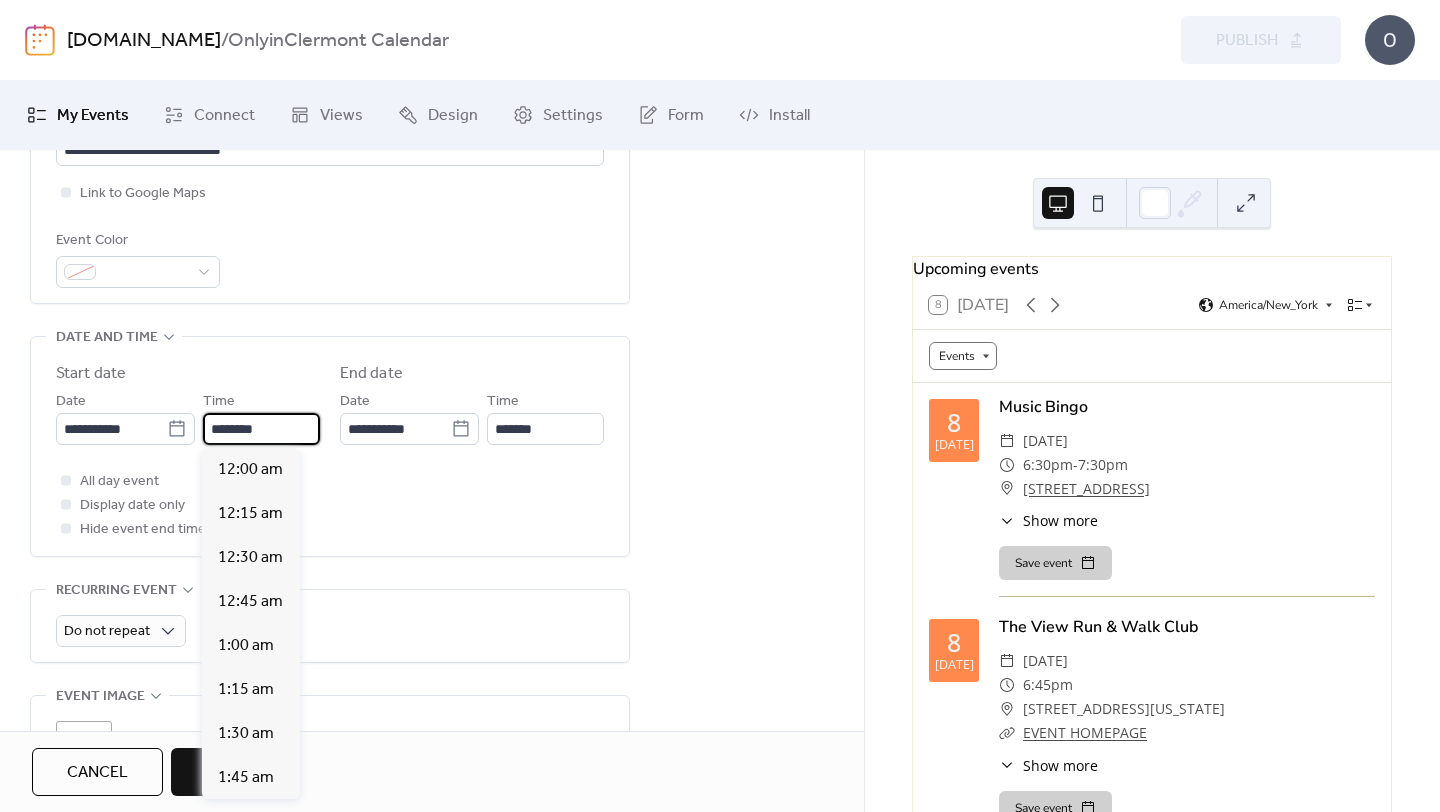 click on "********" at bounding box center (261, 429) 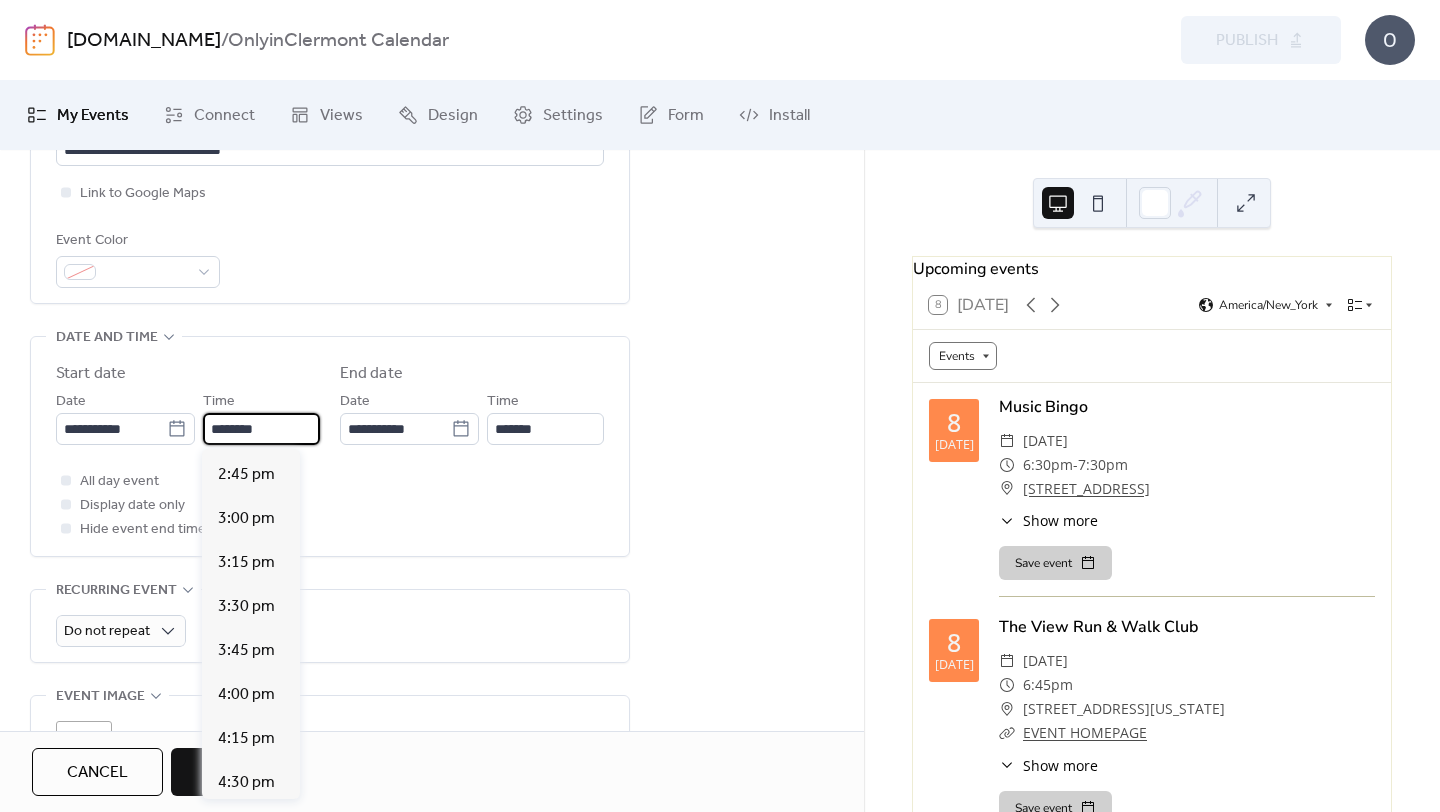 scroll, scrollTop: 2653, scrollLeft: 0, axis: vertical 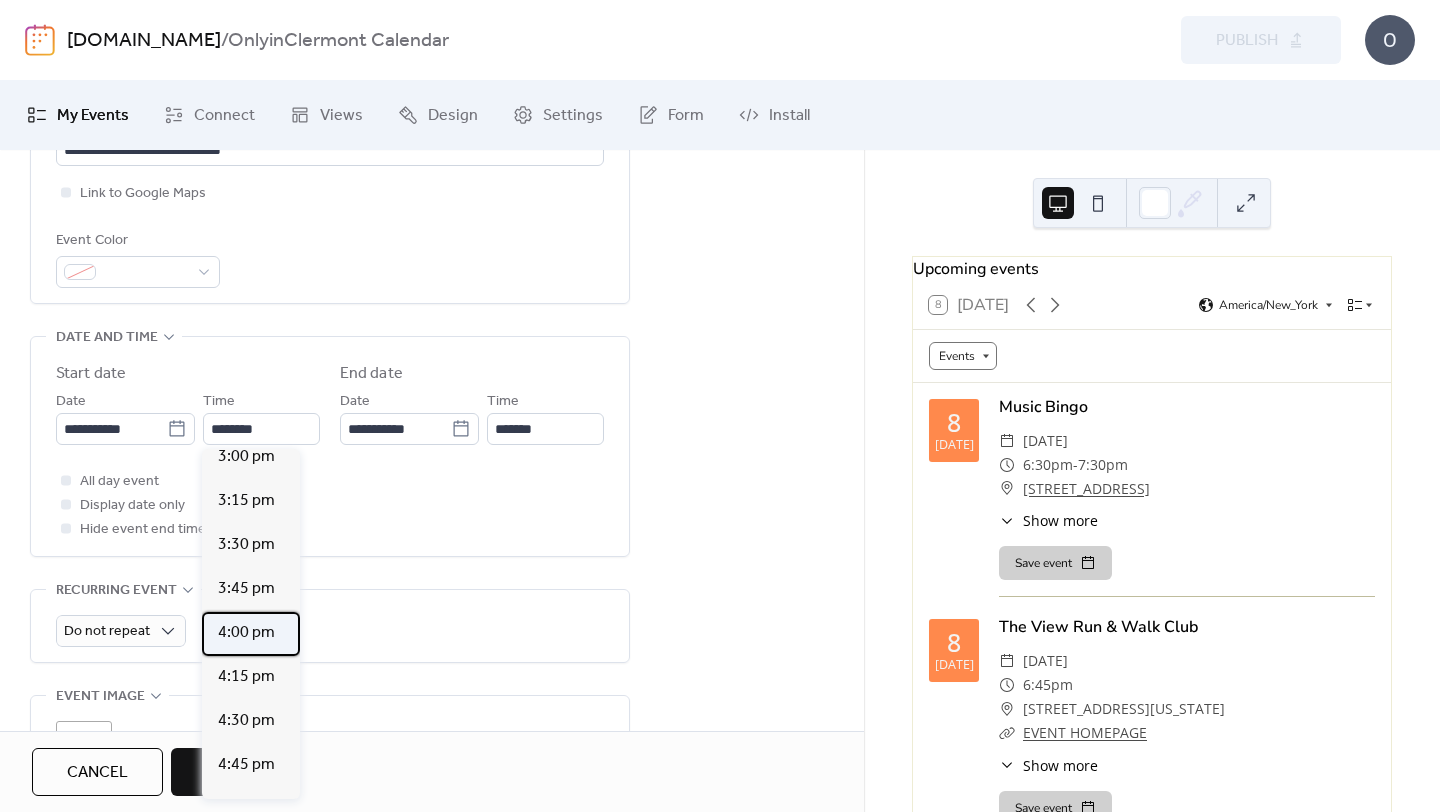 click on "4:00 pm" at bounding box center (246, 633) 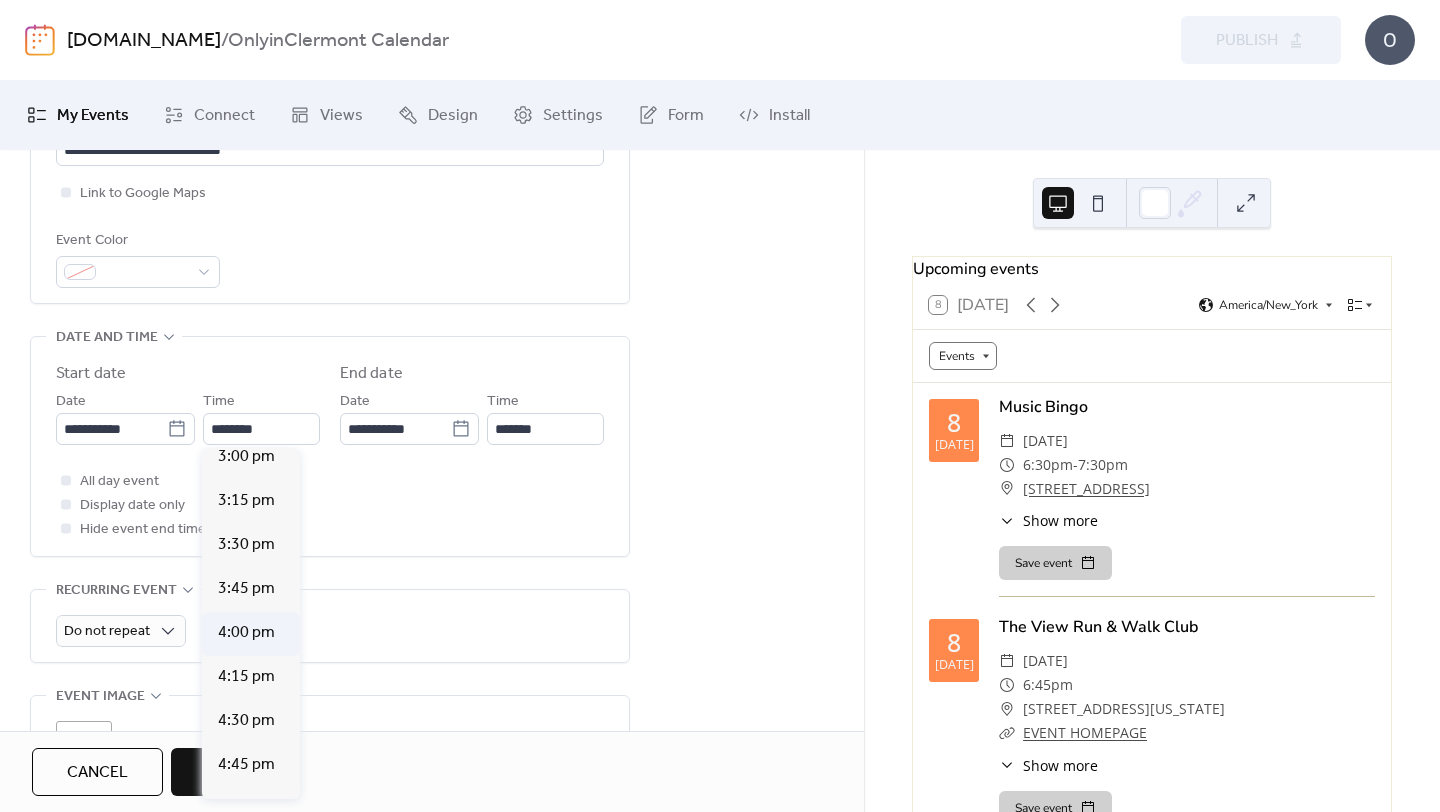 type on "*******" 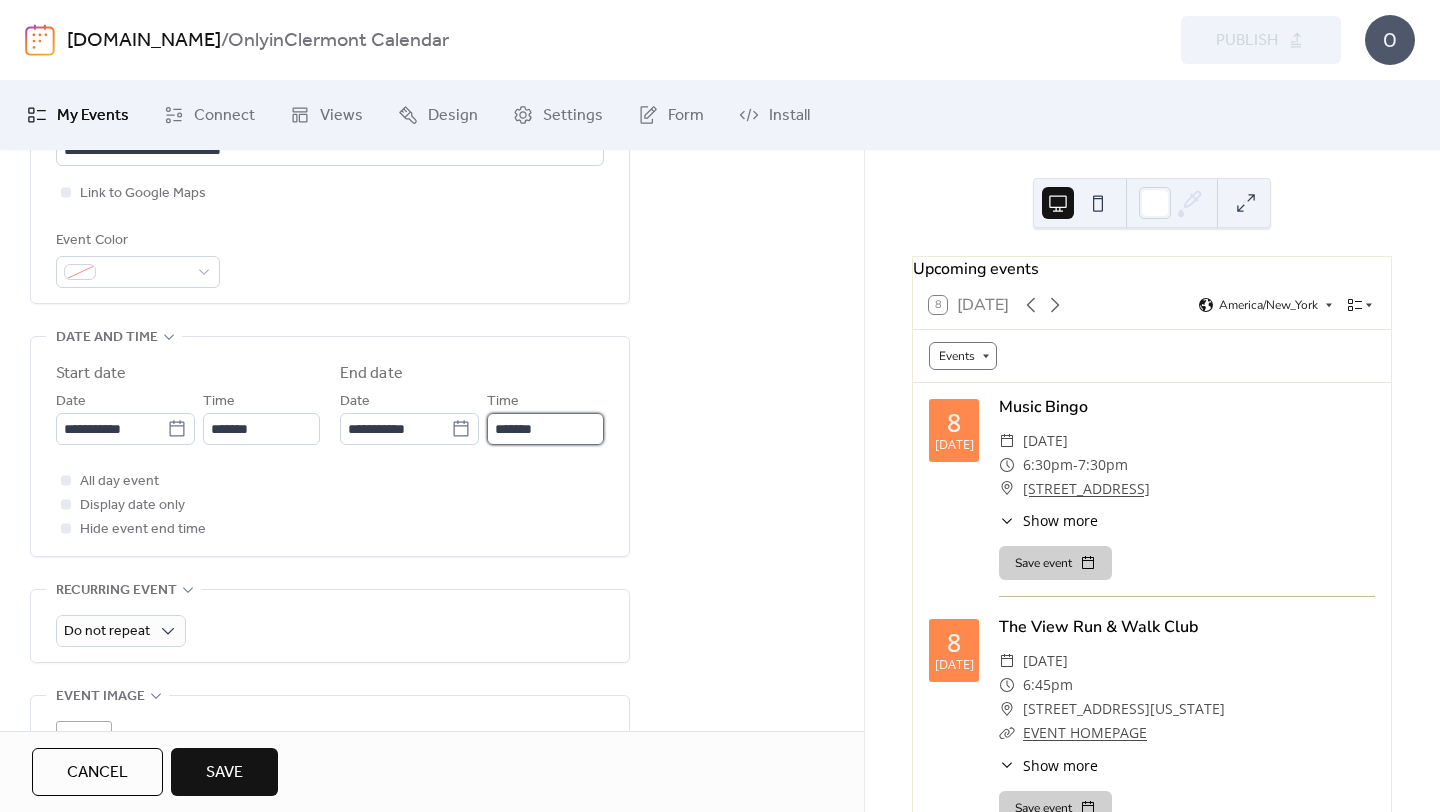 click on "*******" at bounding box center [545, 429] 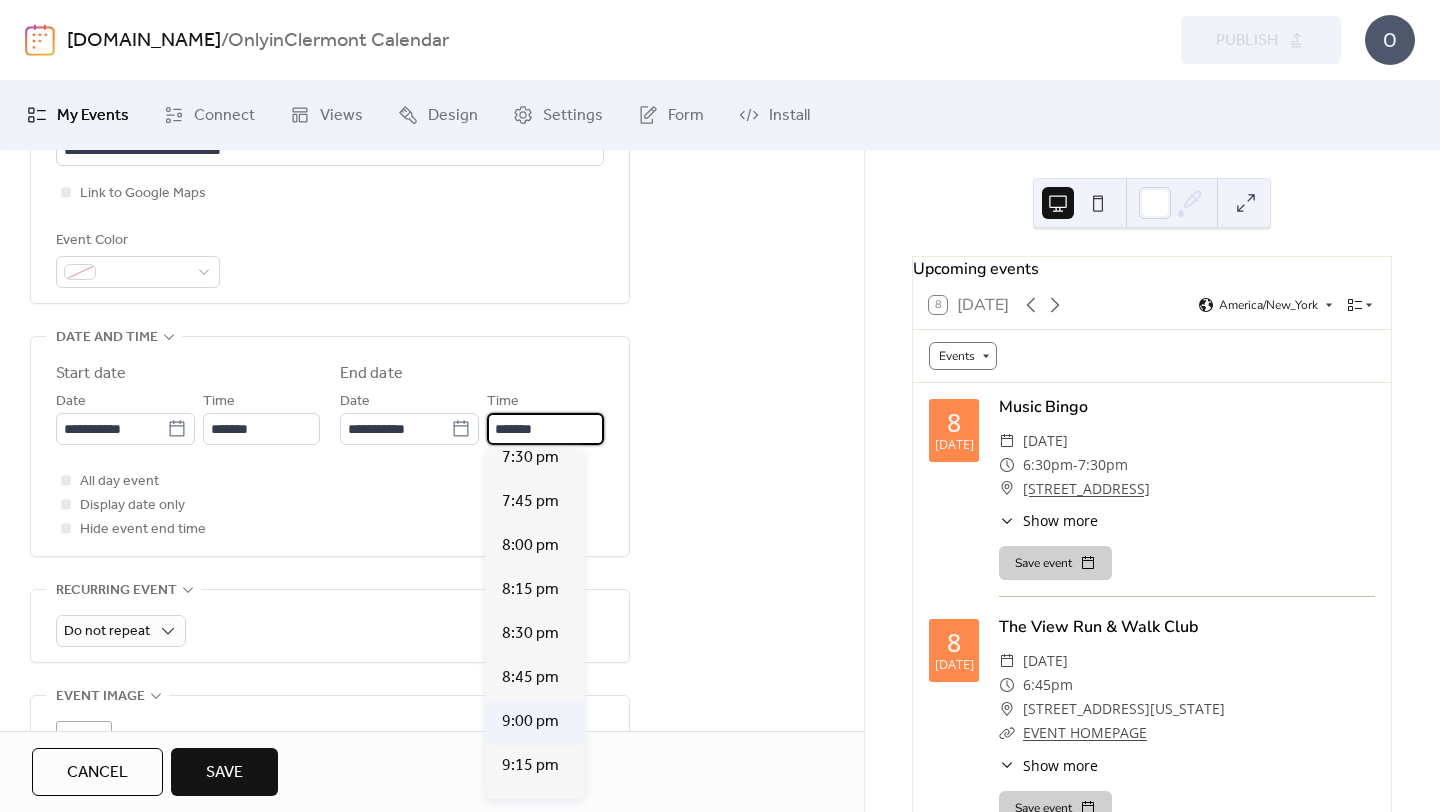 scroll, scrollTop: 596, scrollLeft: 0, axis: vertical 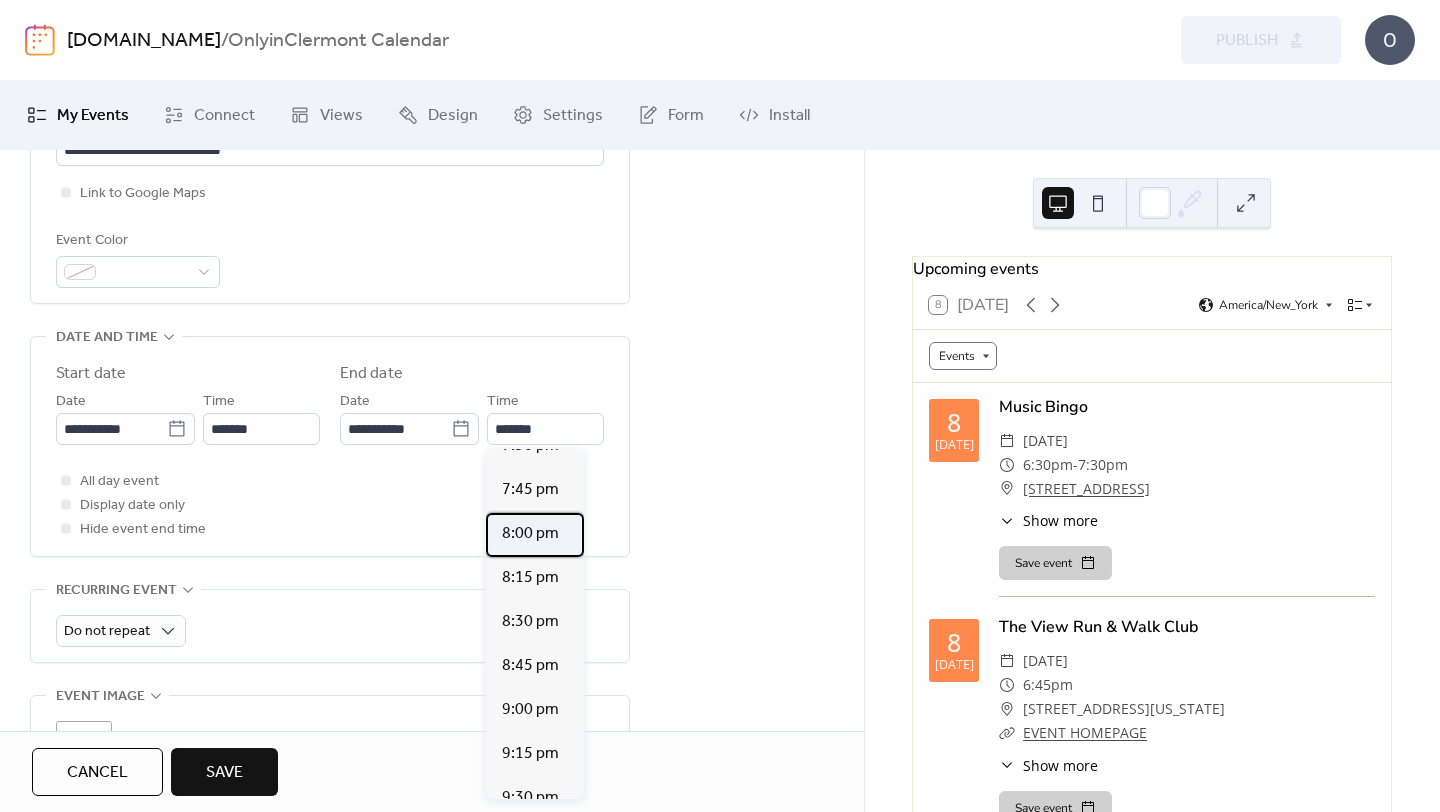 click on "8:00 pm" at bounding box center [530, 534] 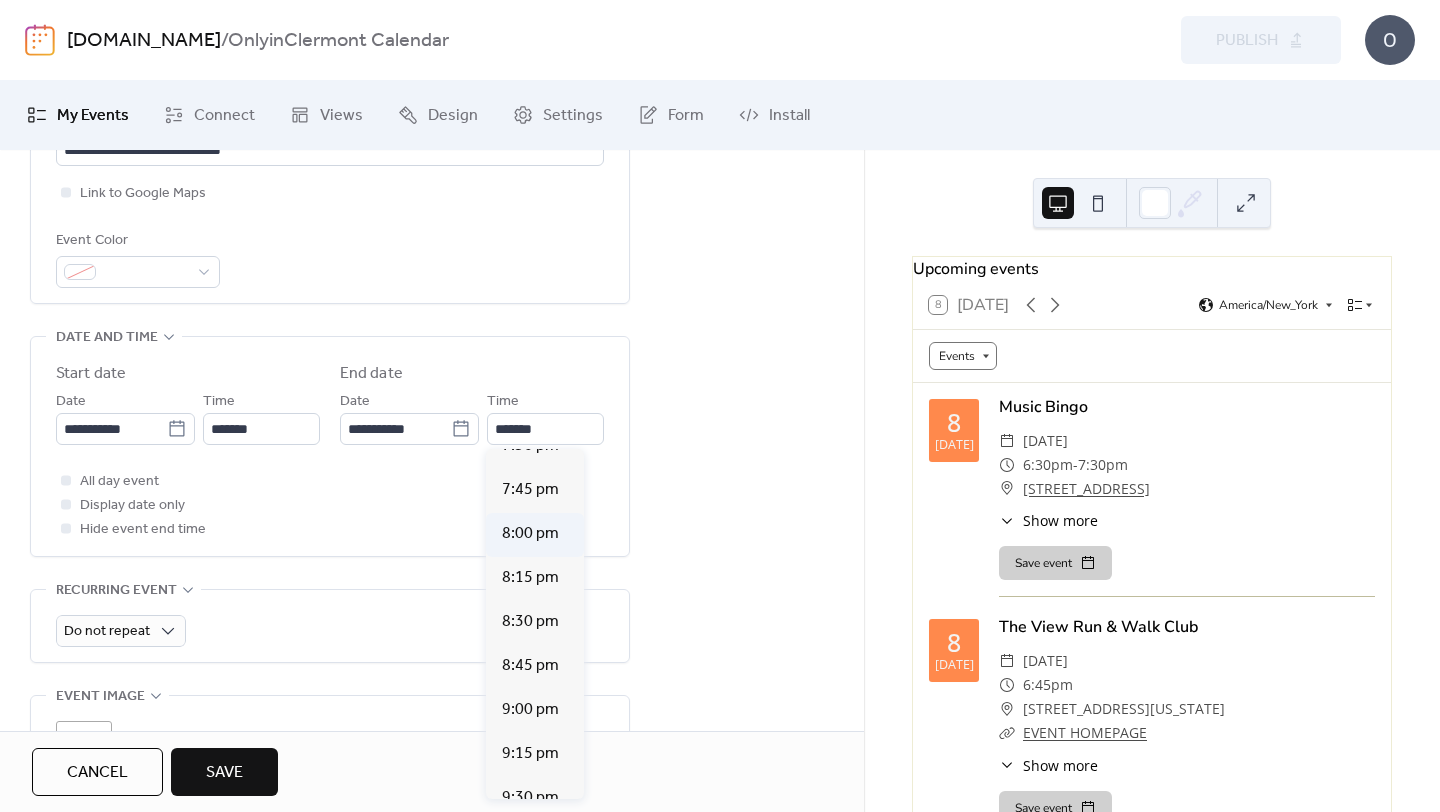 type on "*******" 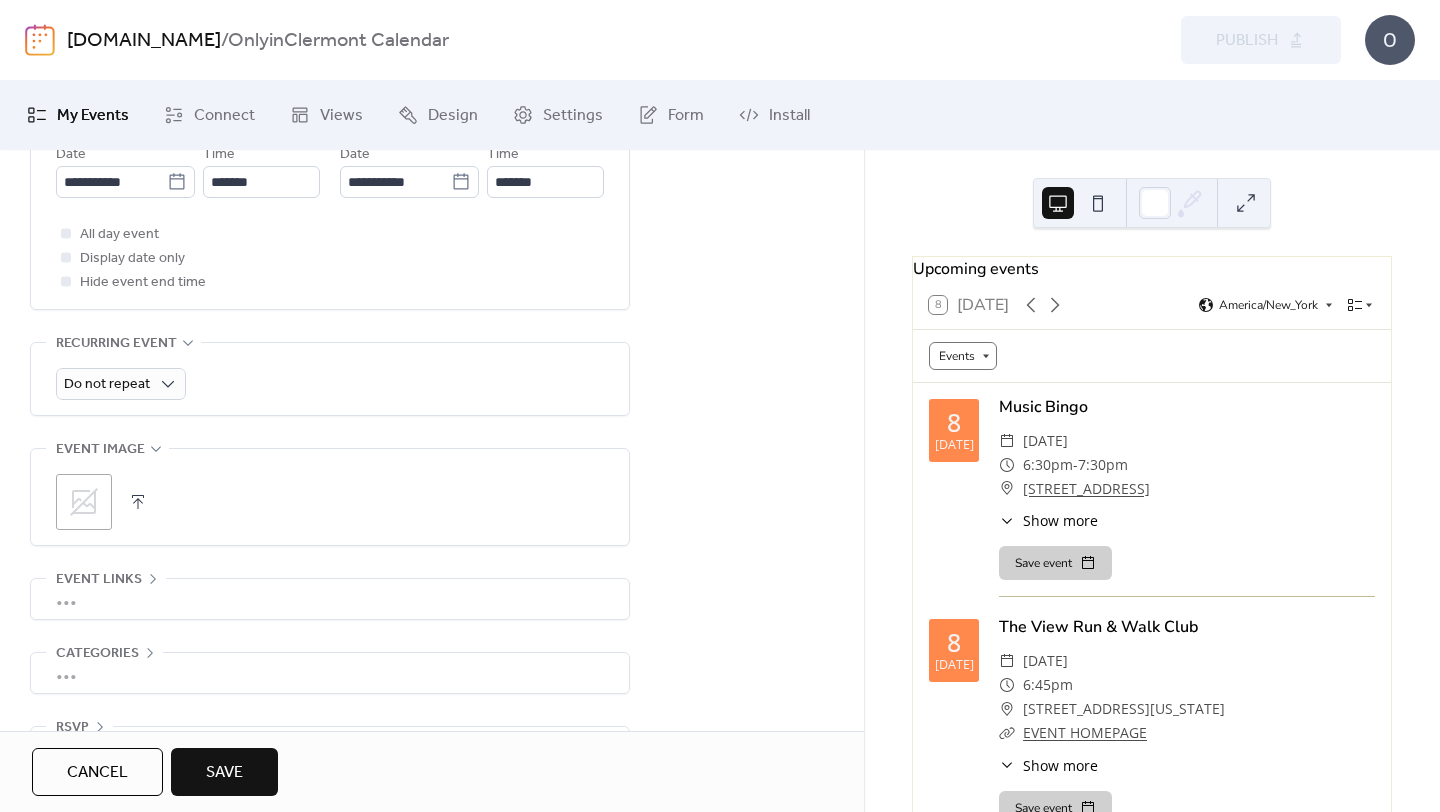 scroll, scrollTop: 777, scrollLeft: 0, axis: vertical 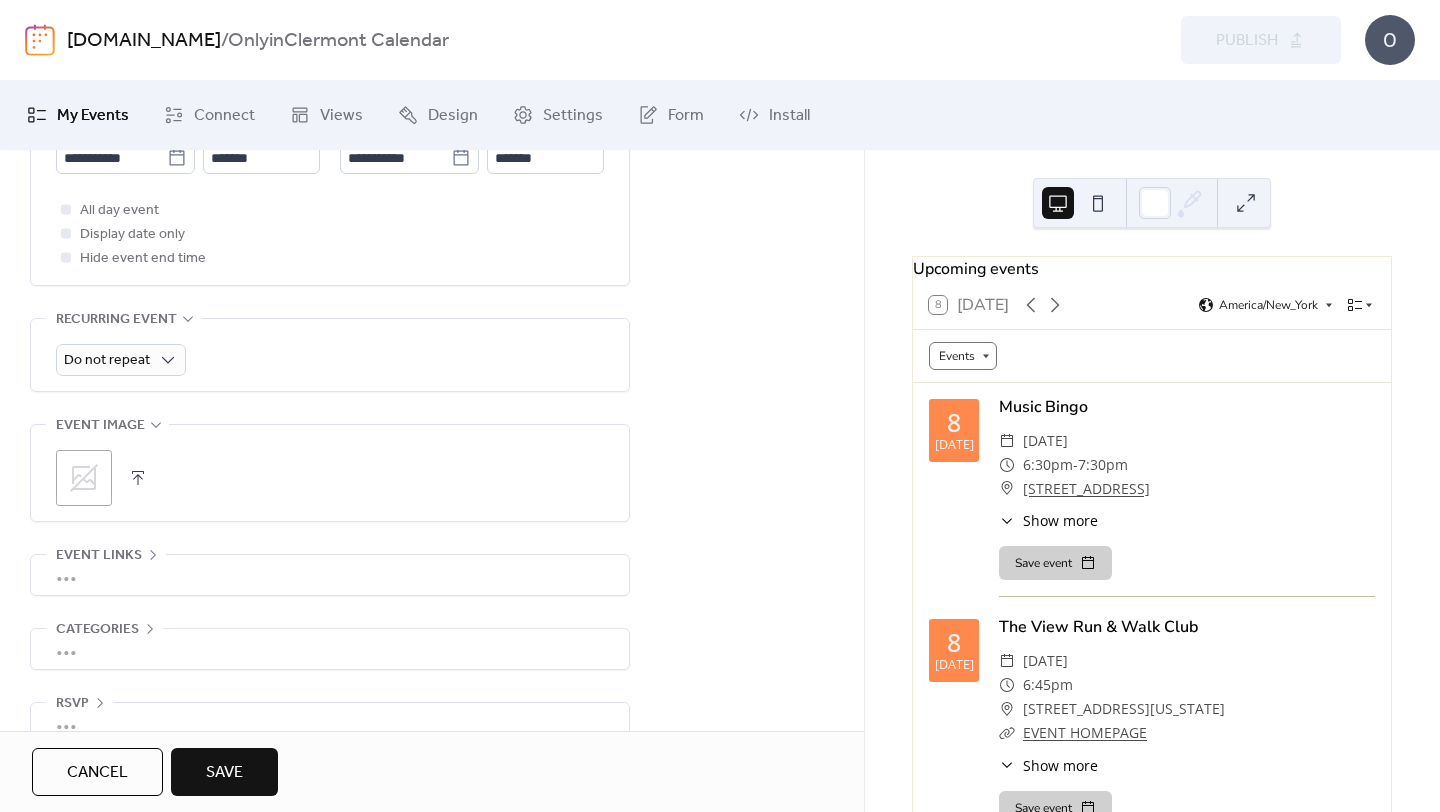 click on ";" at bounding box center [330, 478] 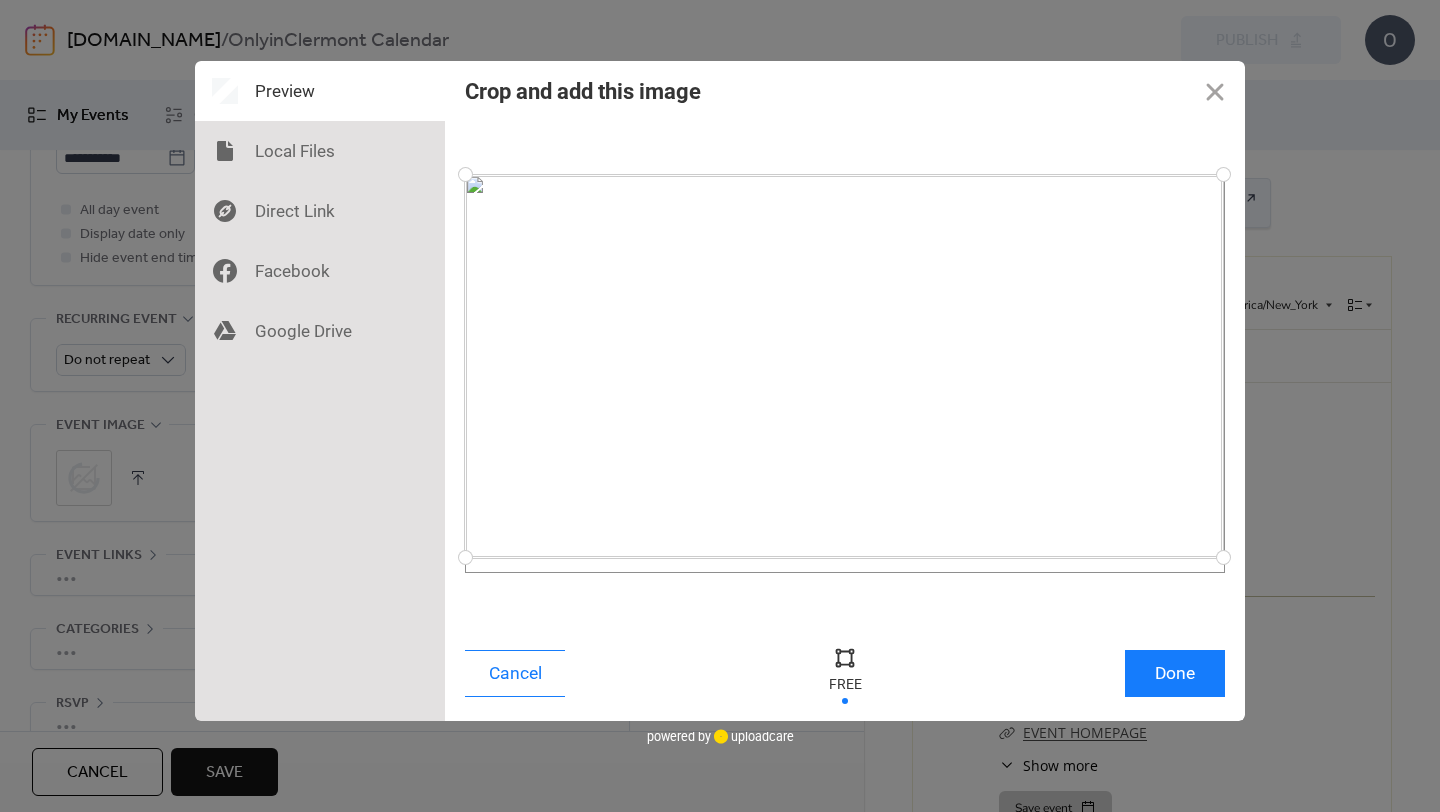 drag, startPoint x: 1225, startPoint y: 575, endPoint x: 1223, endPoint y: 557, distance: 18.110771 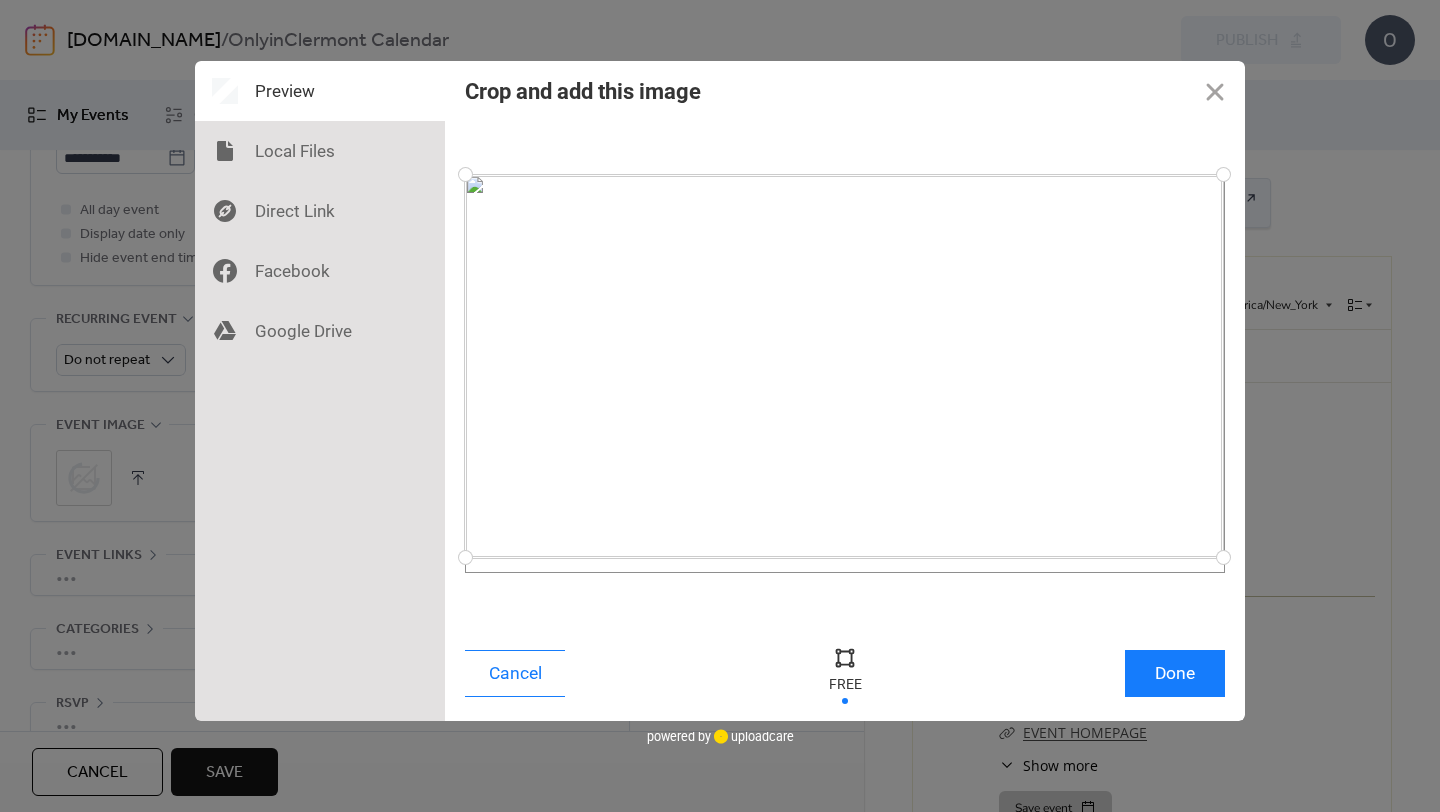 click at bounding box center [1223, 557] 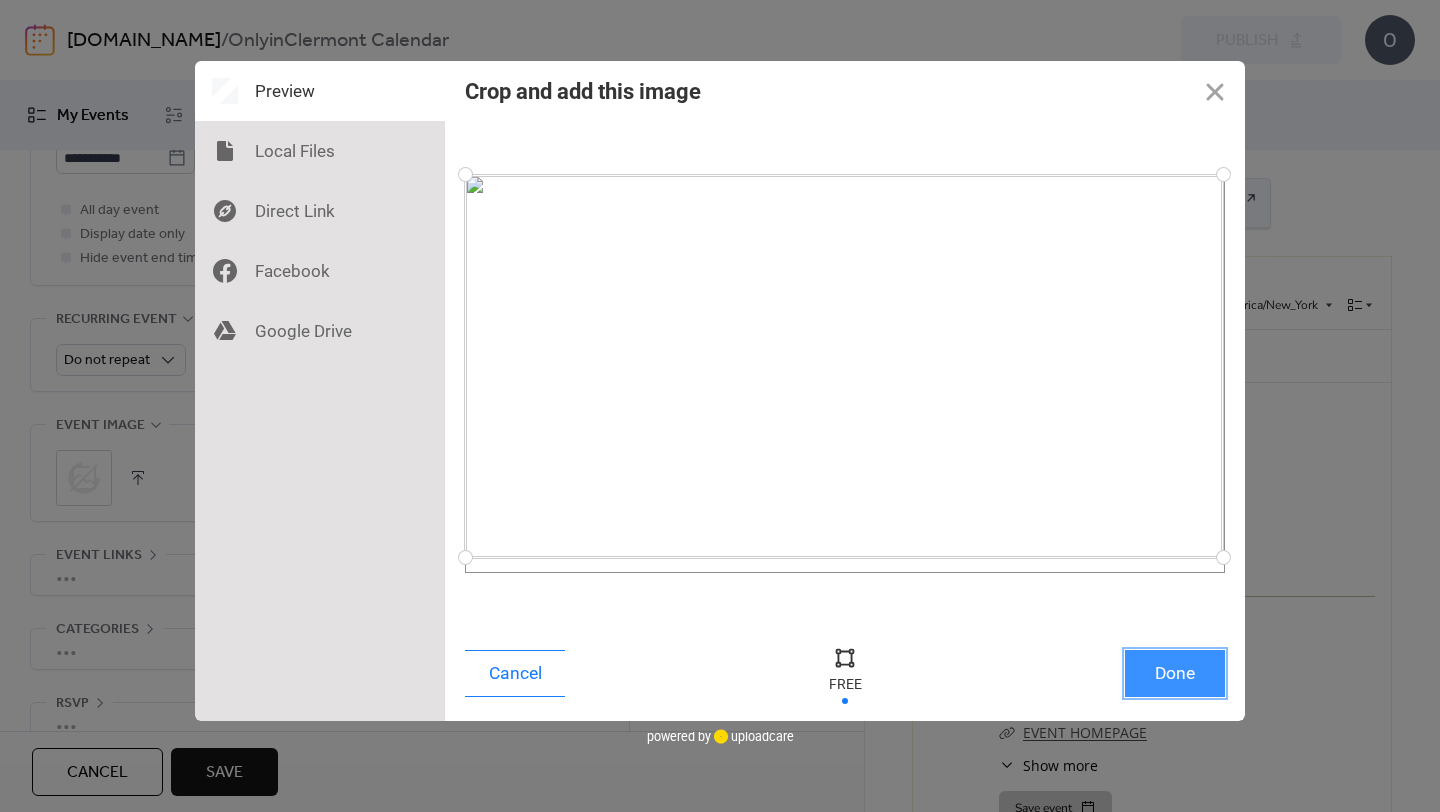 click on "Done" at bounding box center (1175, 673) 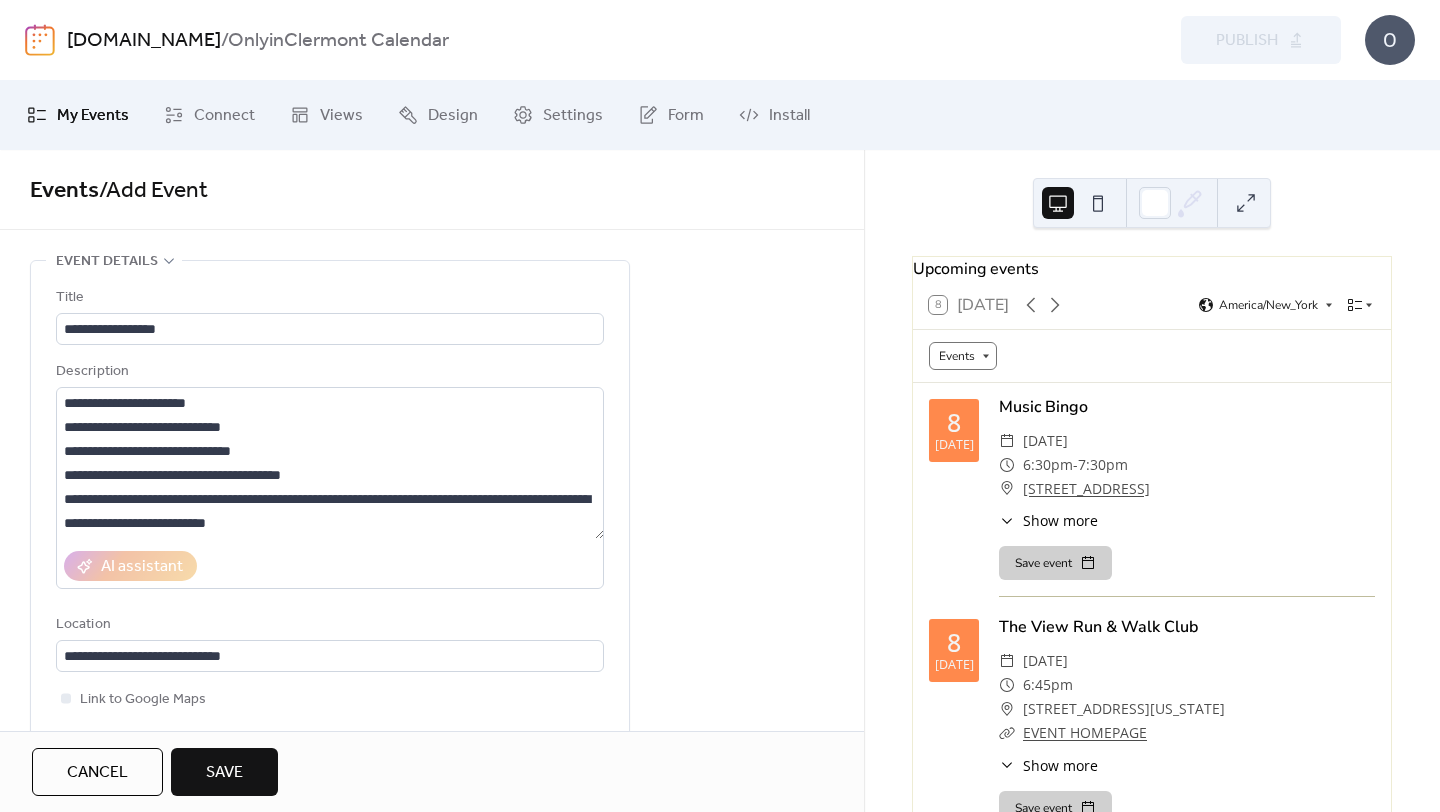 scroll, scrollTop: 814, scrollLeft: 0, axis: vertical 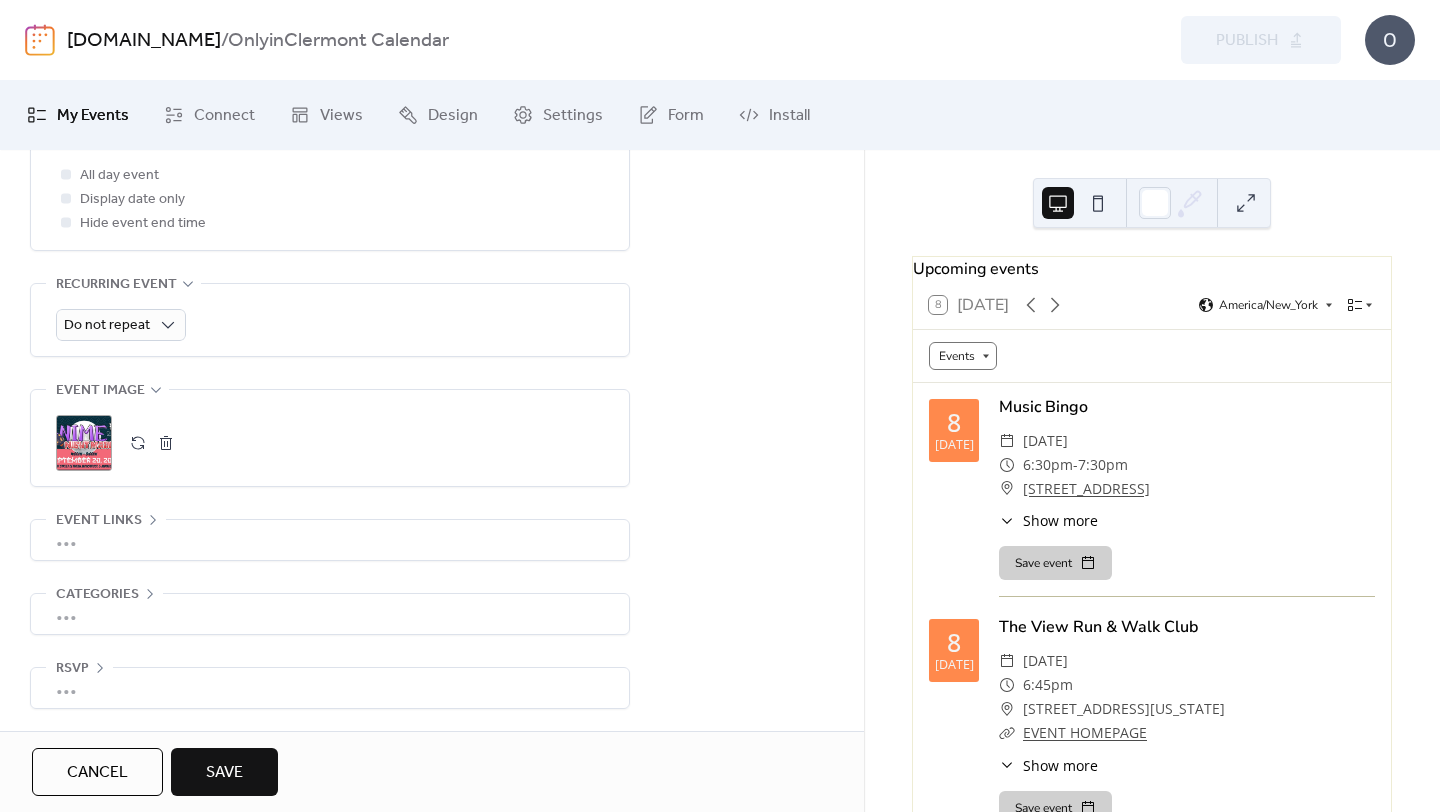 click on "Save" at bounding box center [224, 772] 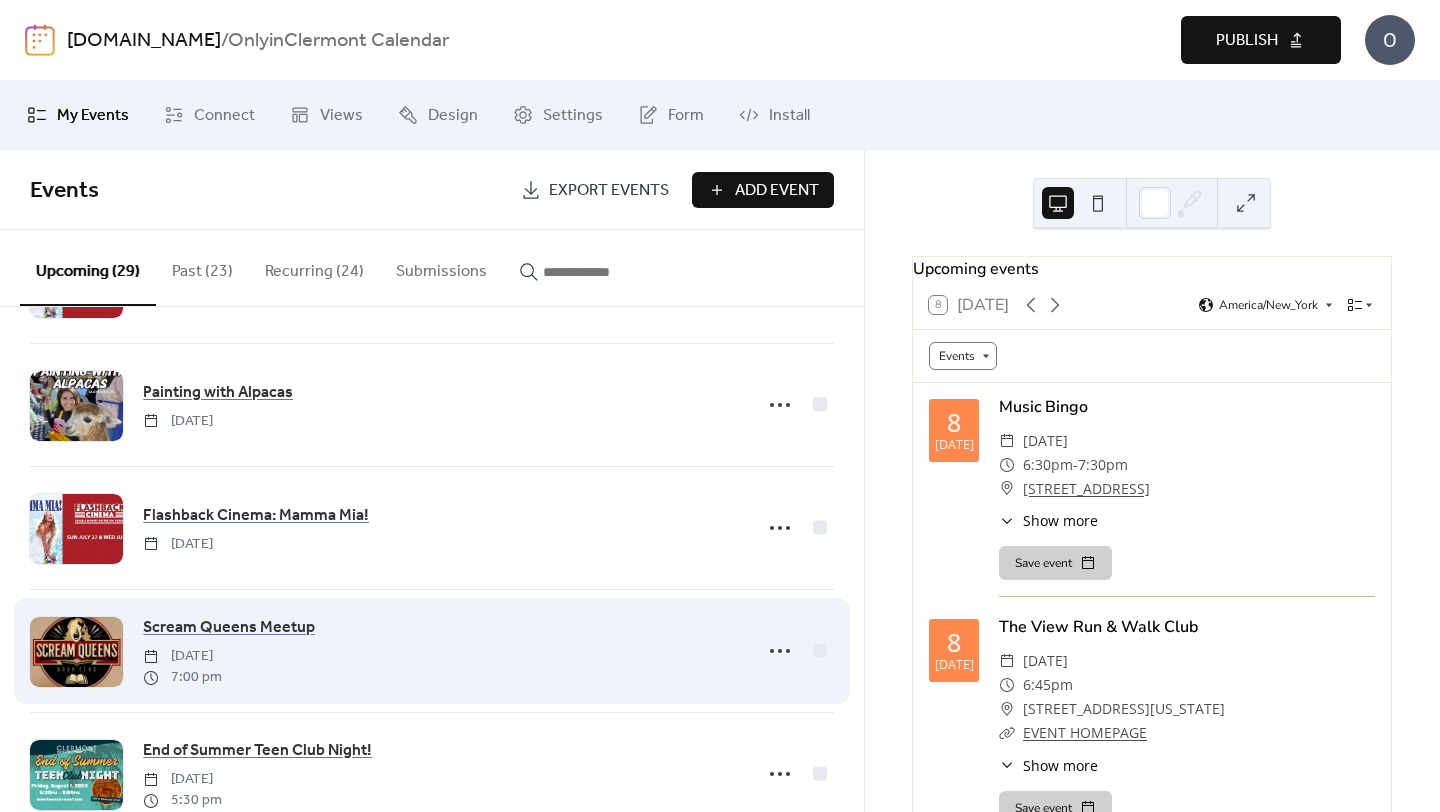 scroll, scrollTop: 3131, scrollLeft: 0, axis: vertical 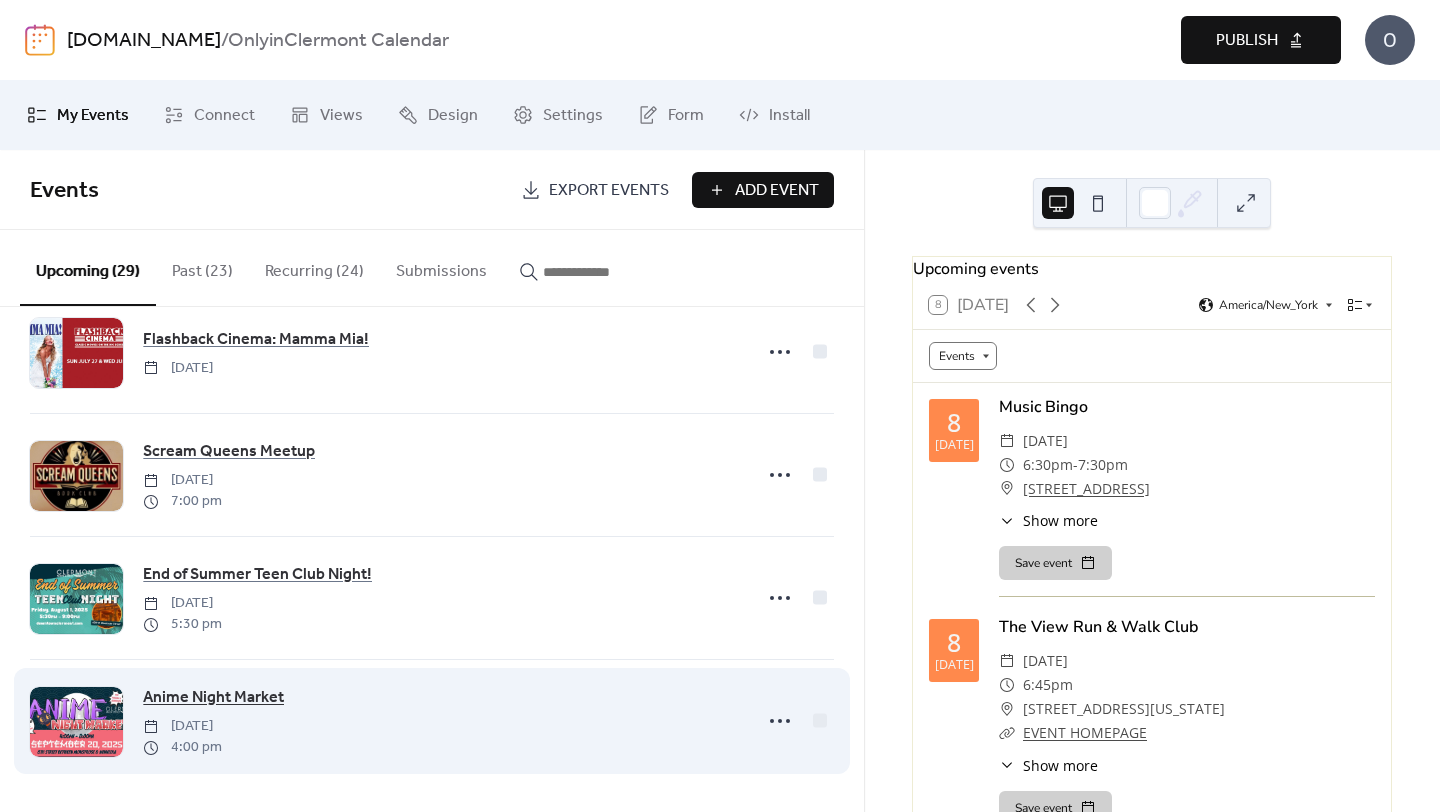 click on "Anime Night Market" at bounding box center [213, 698] 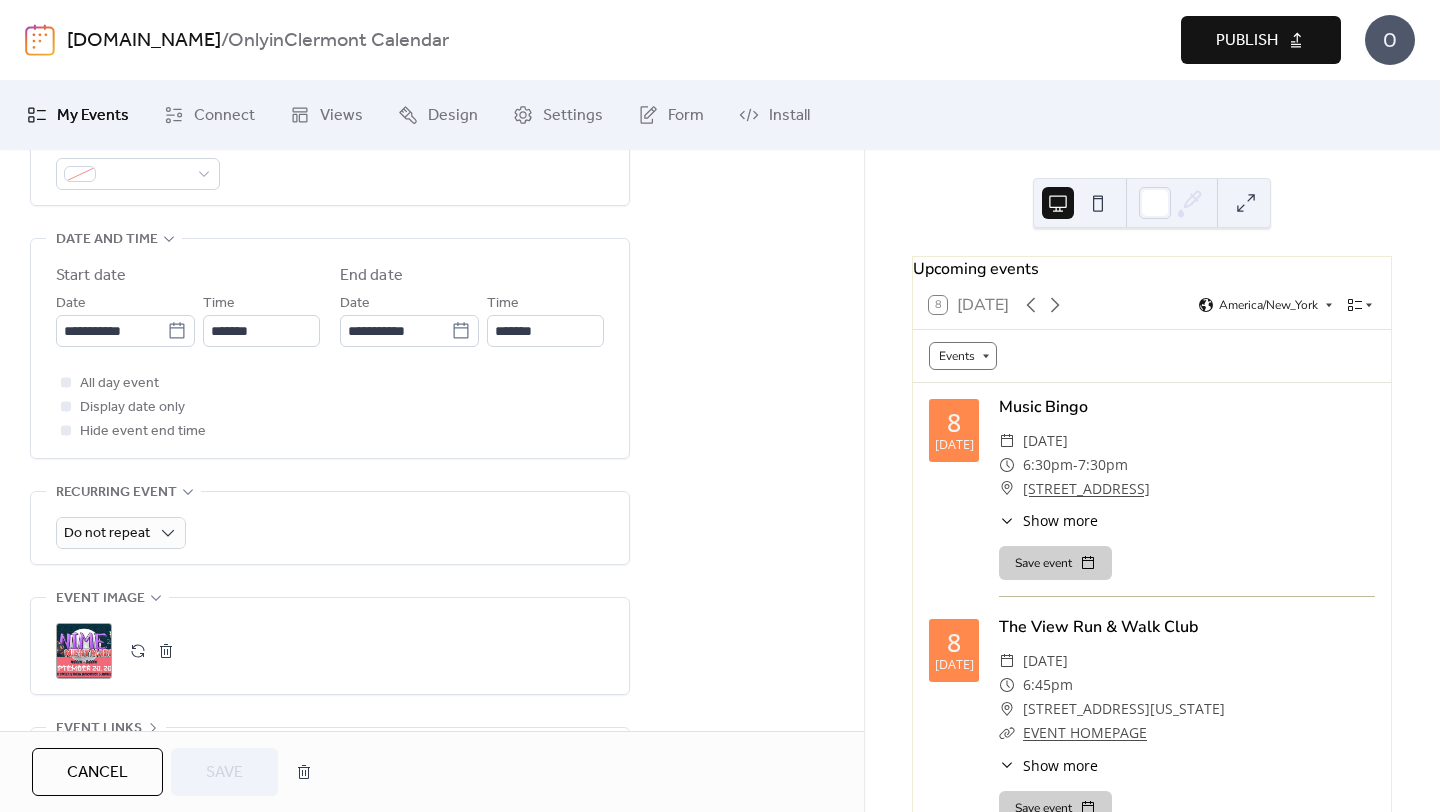 scroll, scrollTop: 814, scrollLeft: 0, axis: vertical 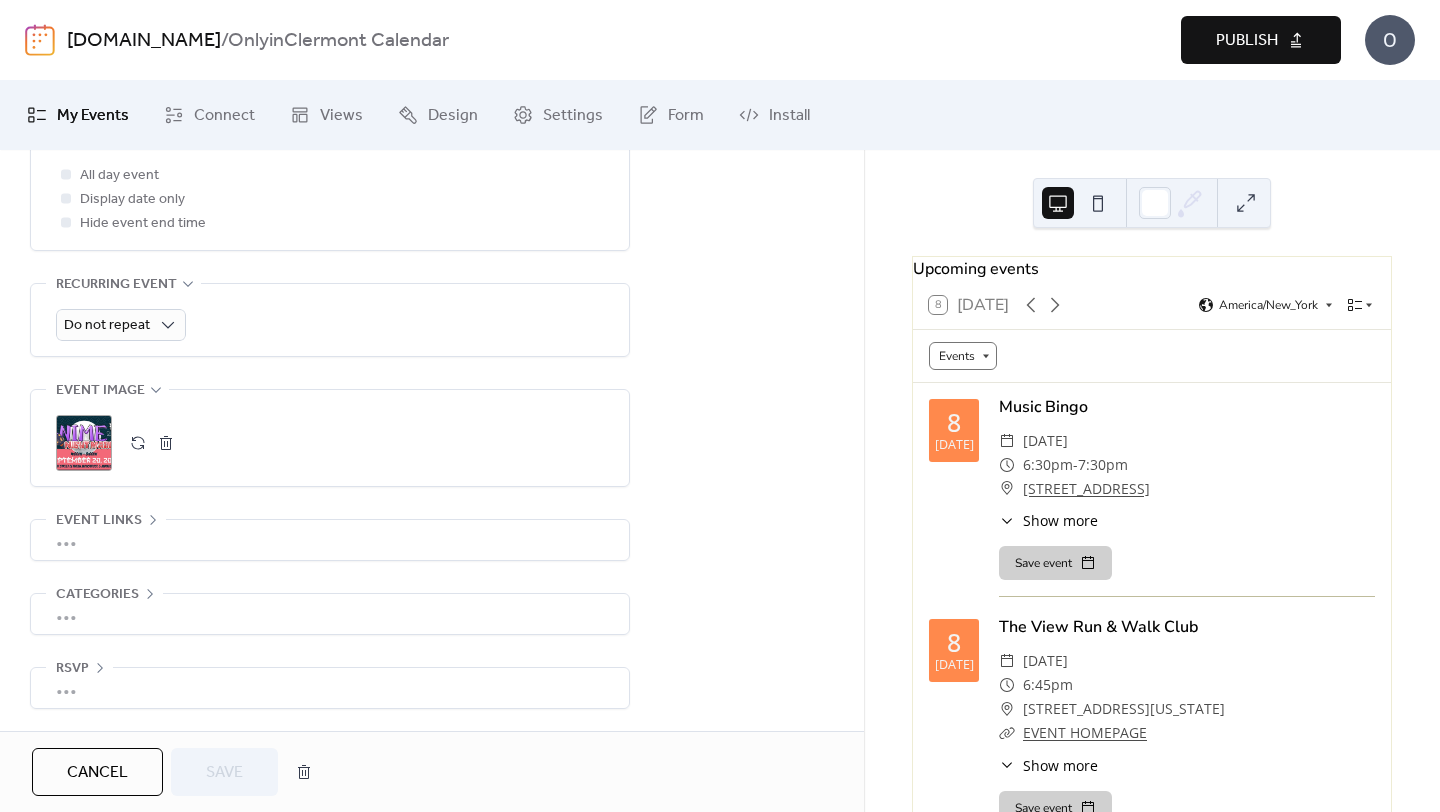 click on "Publish" at bounding box center (1247, 41) 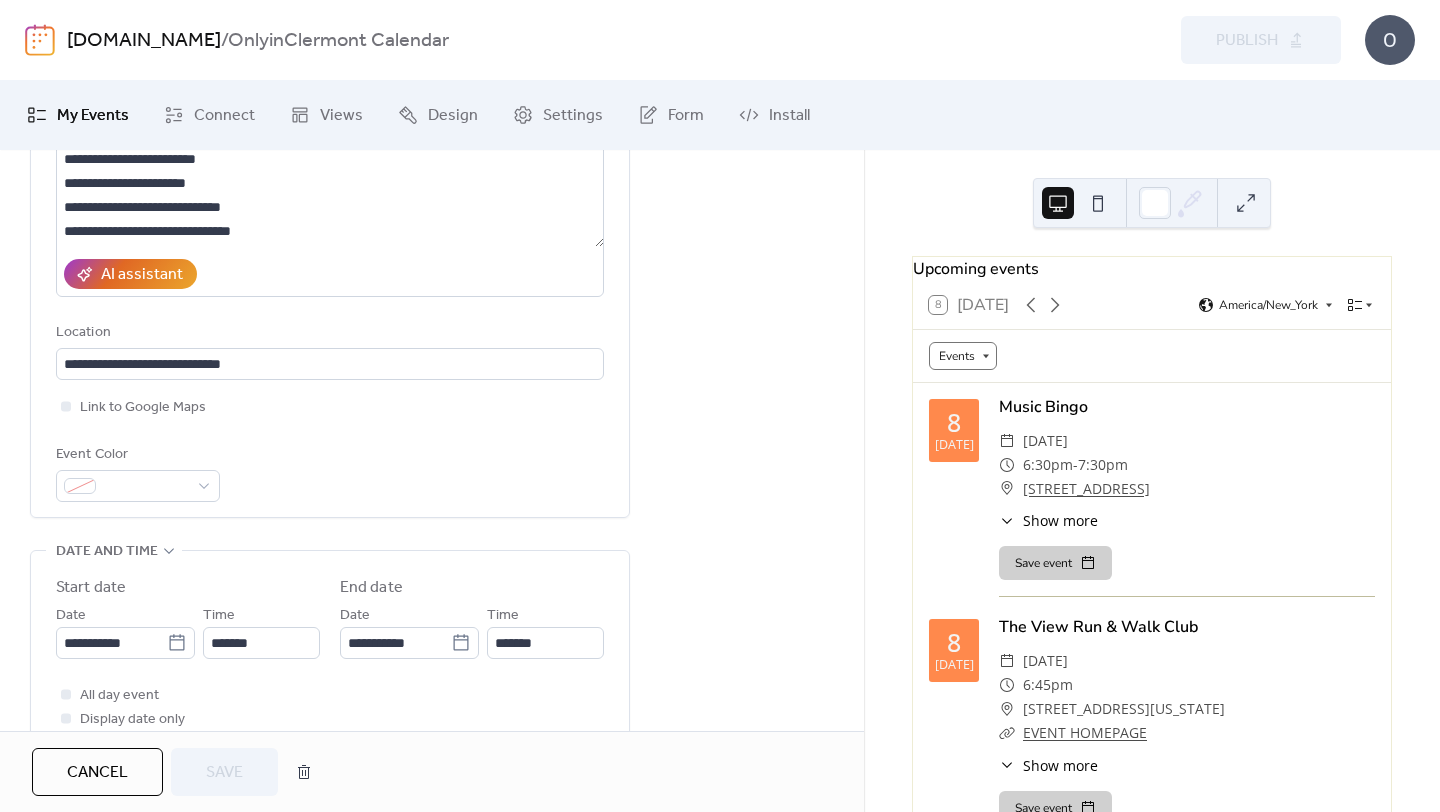 scroll, scrollTop: 300, scrollLeft: 0, axis: vertical 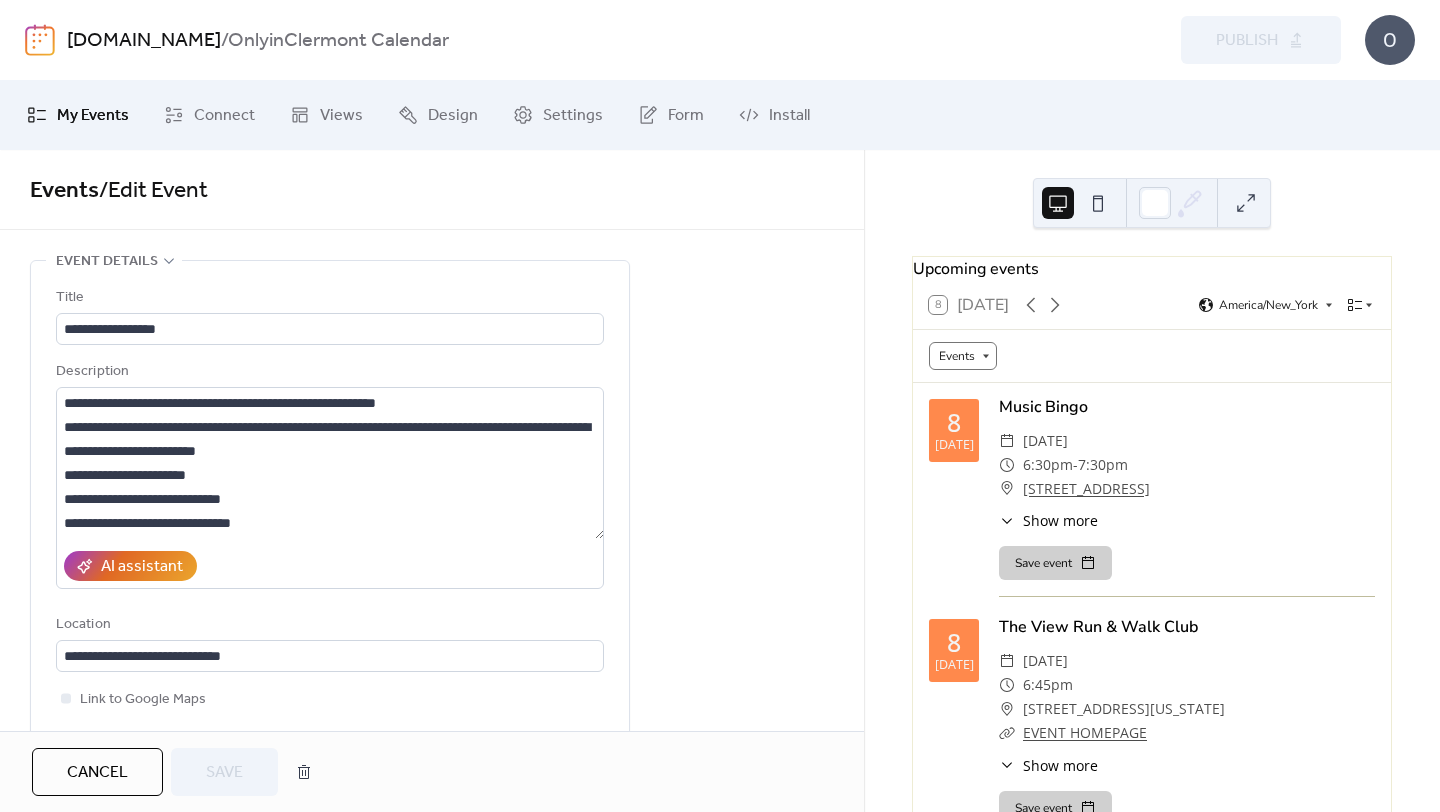 click on "My Events" at bounding box center [93, 116] 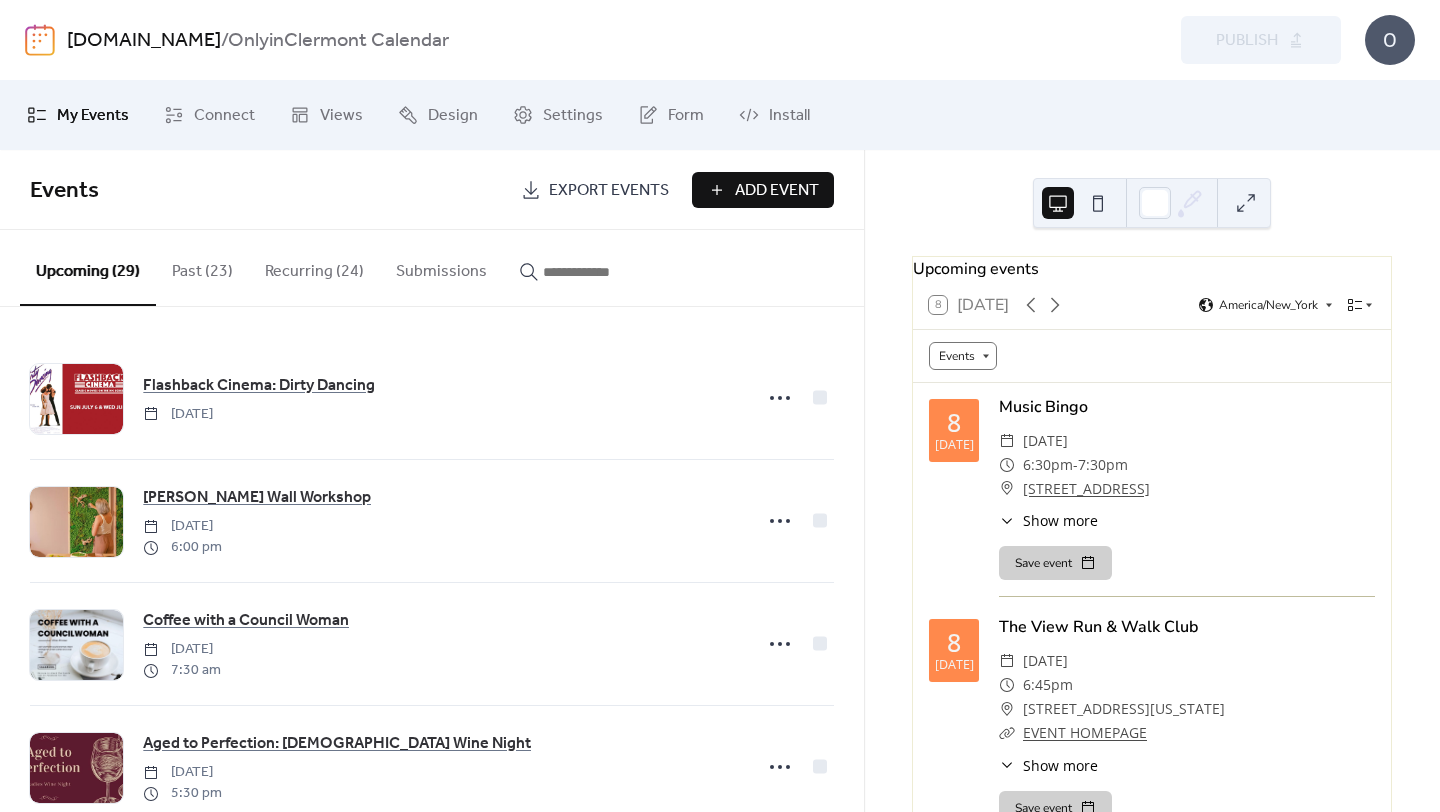 click on "Add Event" at bounding box center [777, 191] 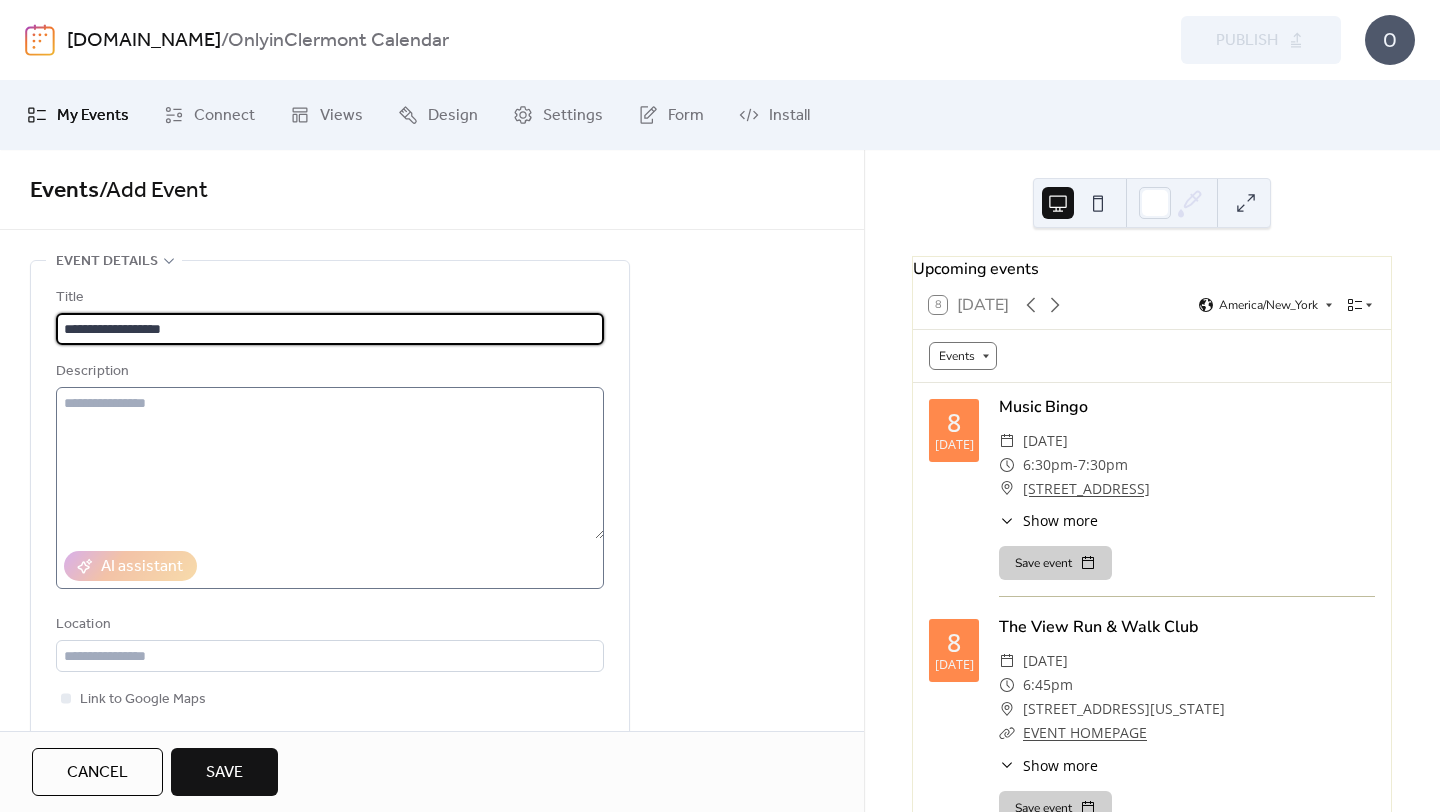 type on "**********" 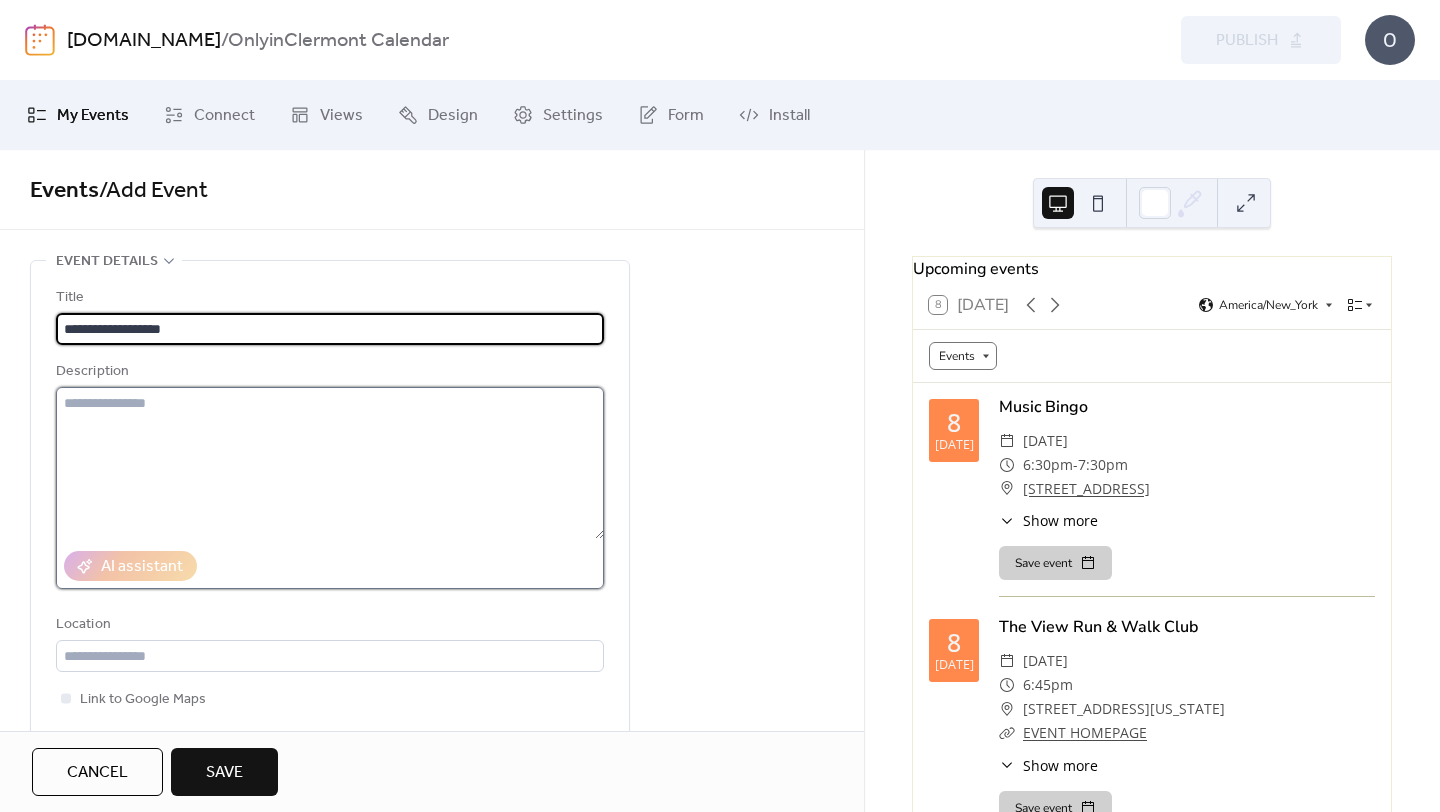 click at bounding box center (330, 463) 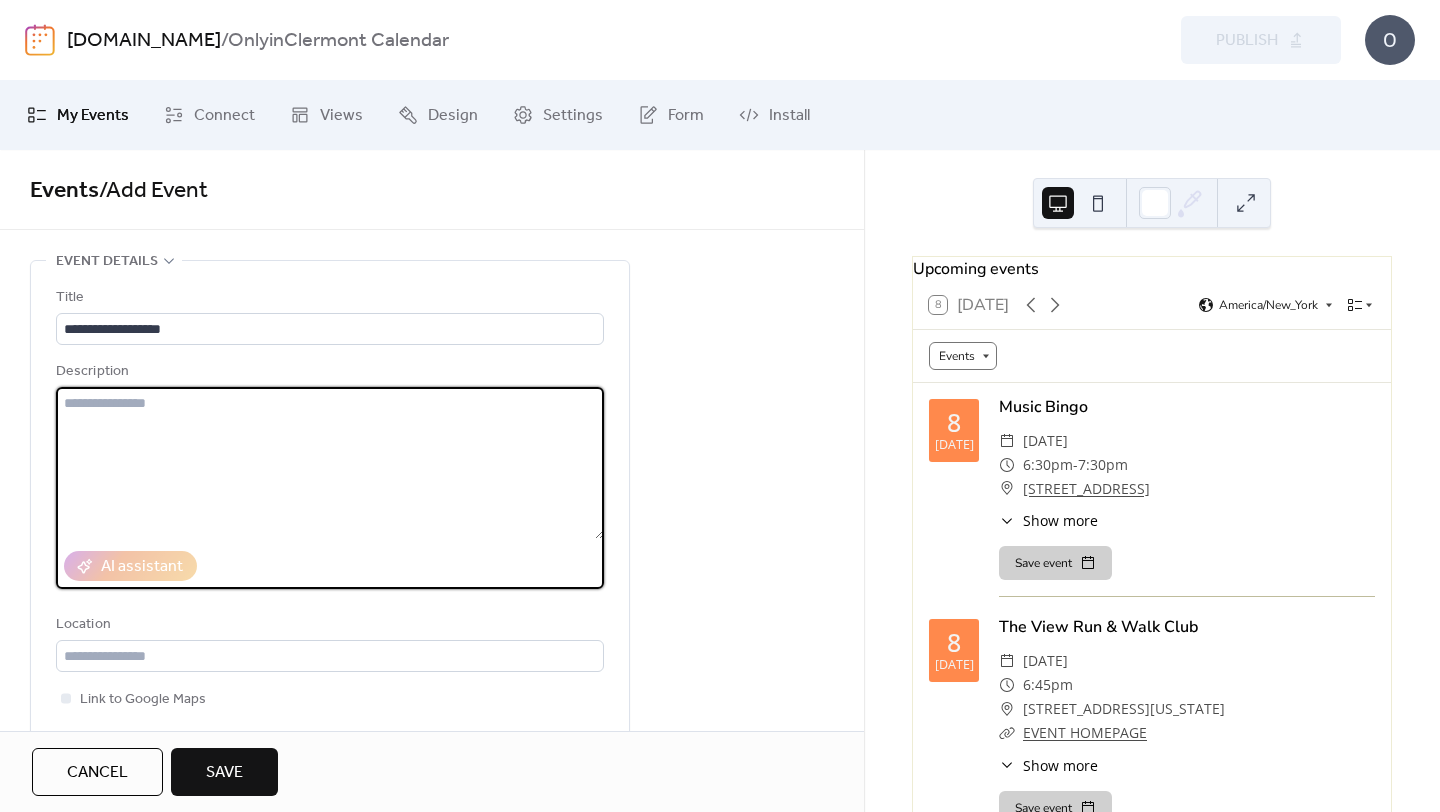 paste on "**********" 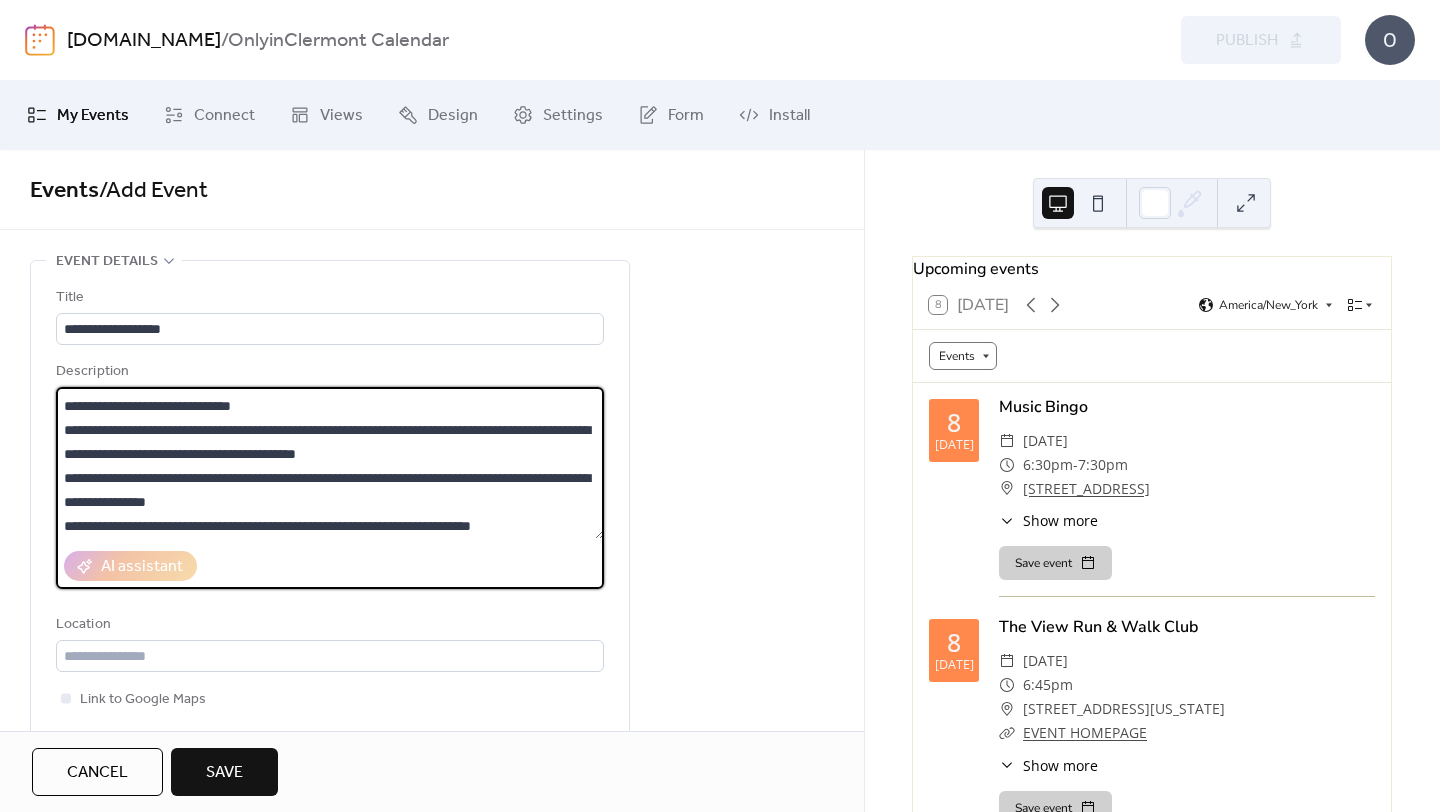 scroll, scrollTop: 24, scrollLeft: 0, axis: vertical 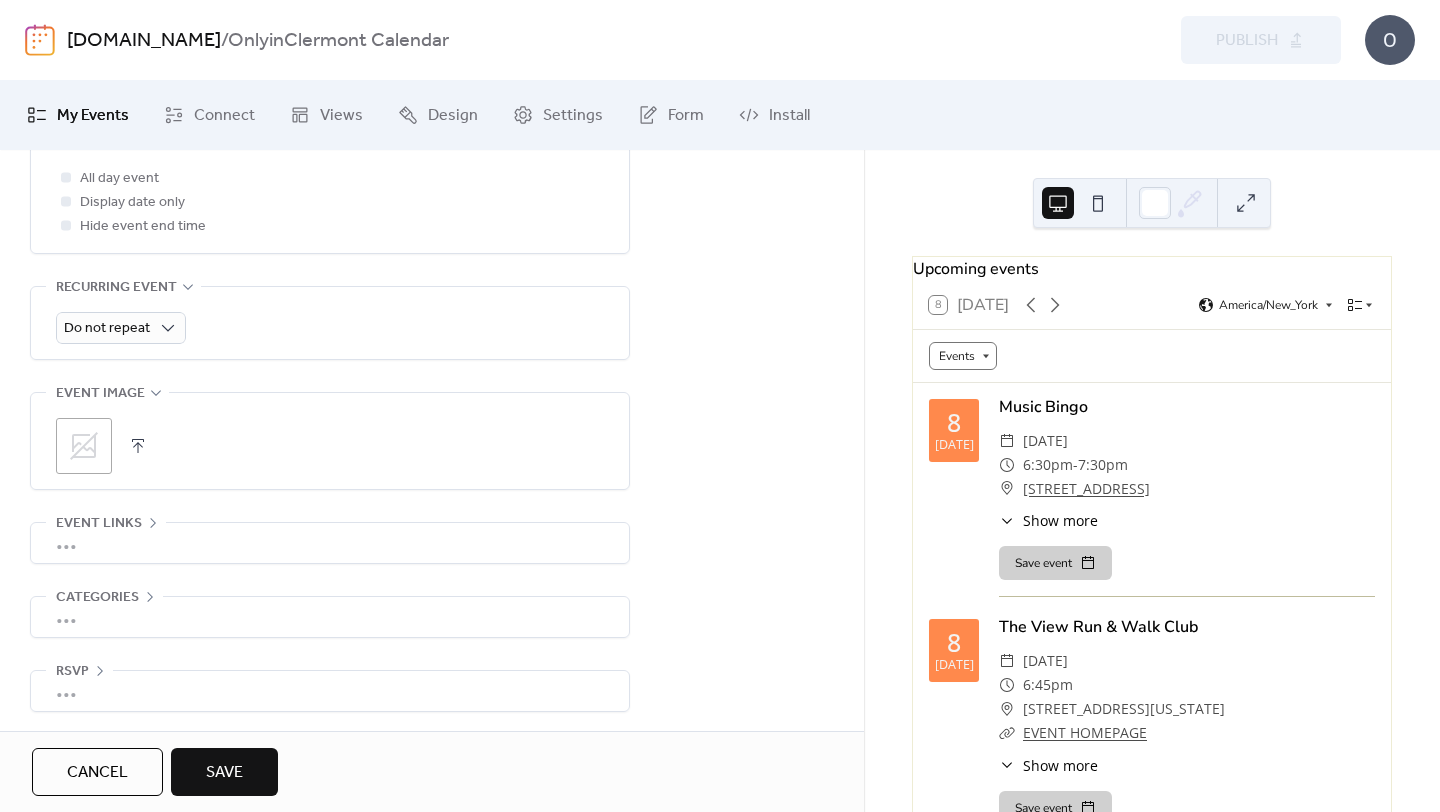 type on "**********" 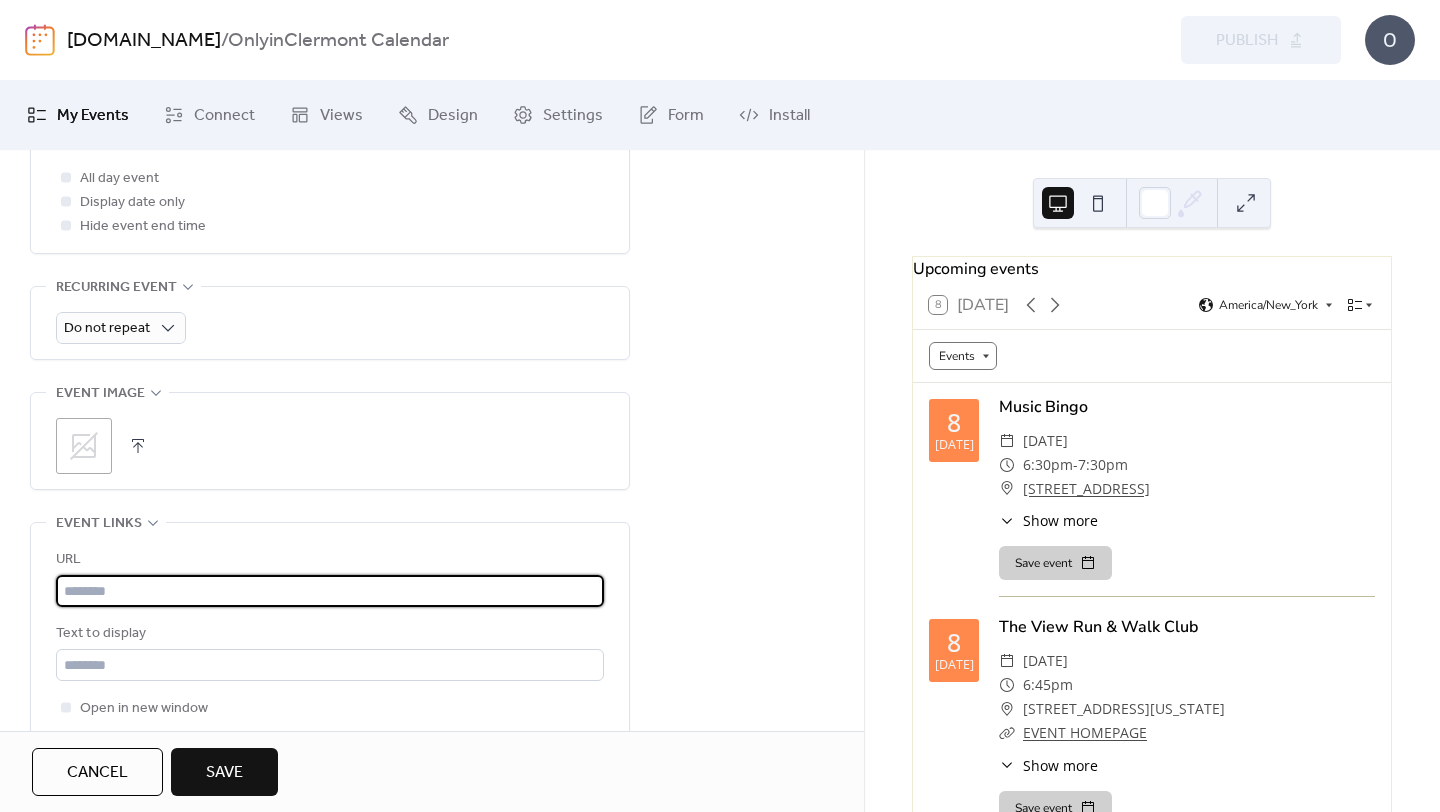 click at bounding box center (330, 591) 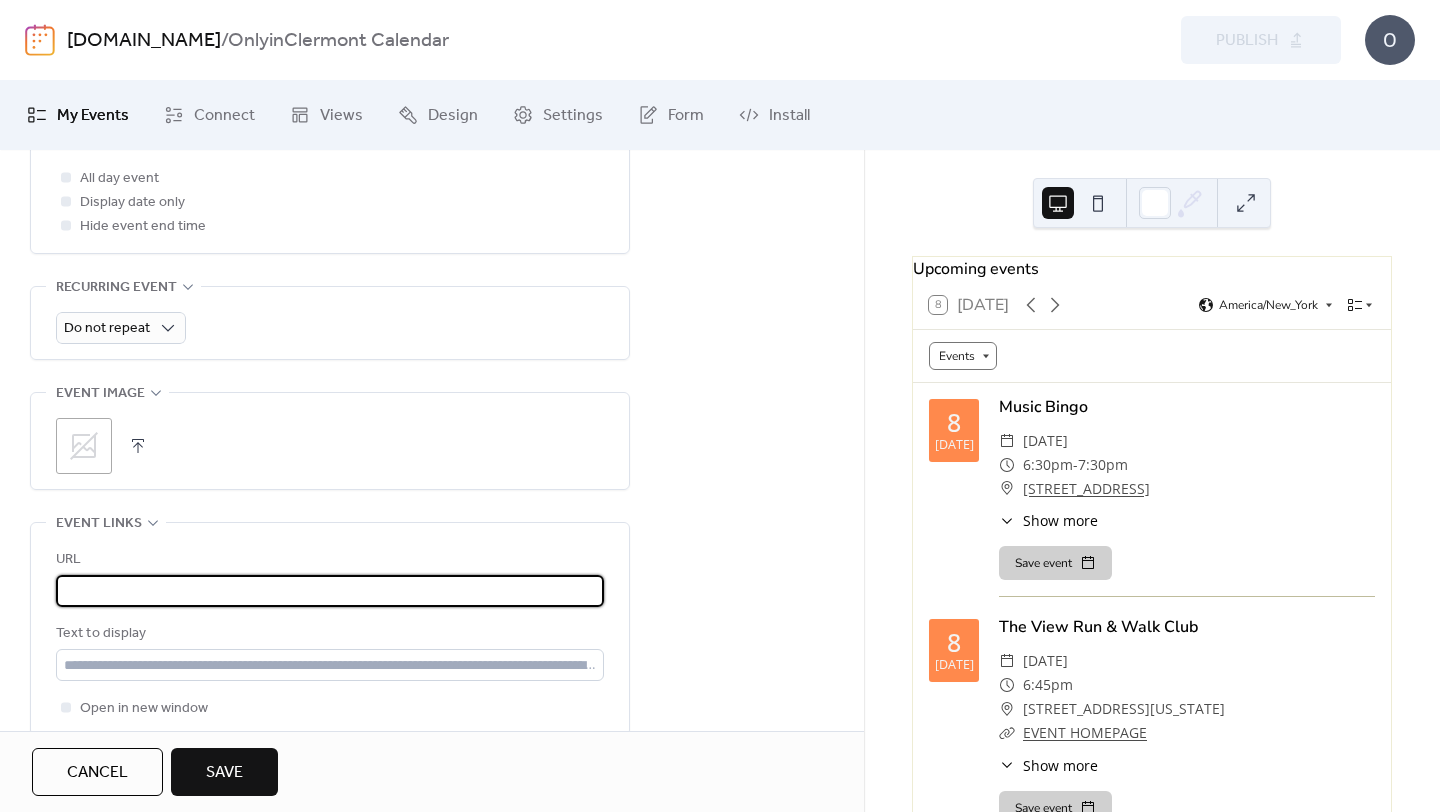 scroll, scrollTop: 1, scrollLeft: 2335, axis: both 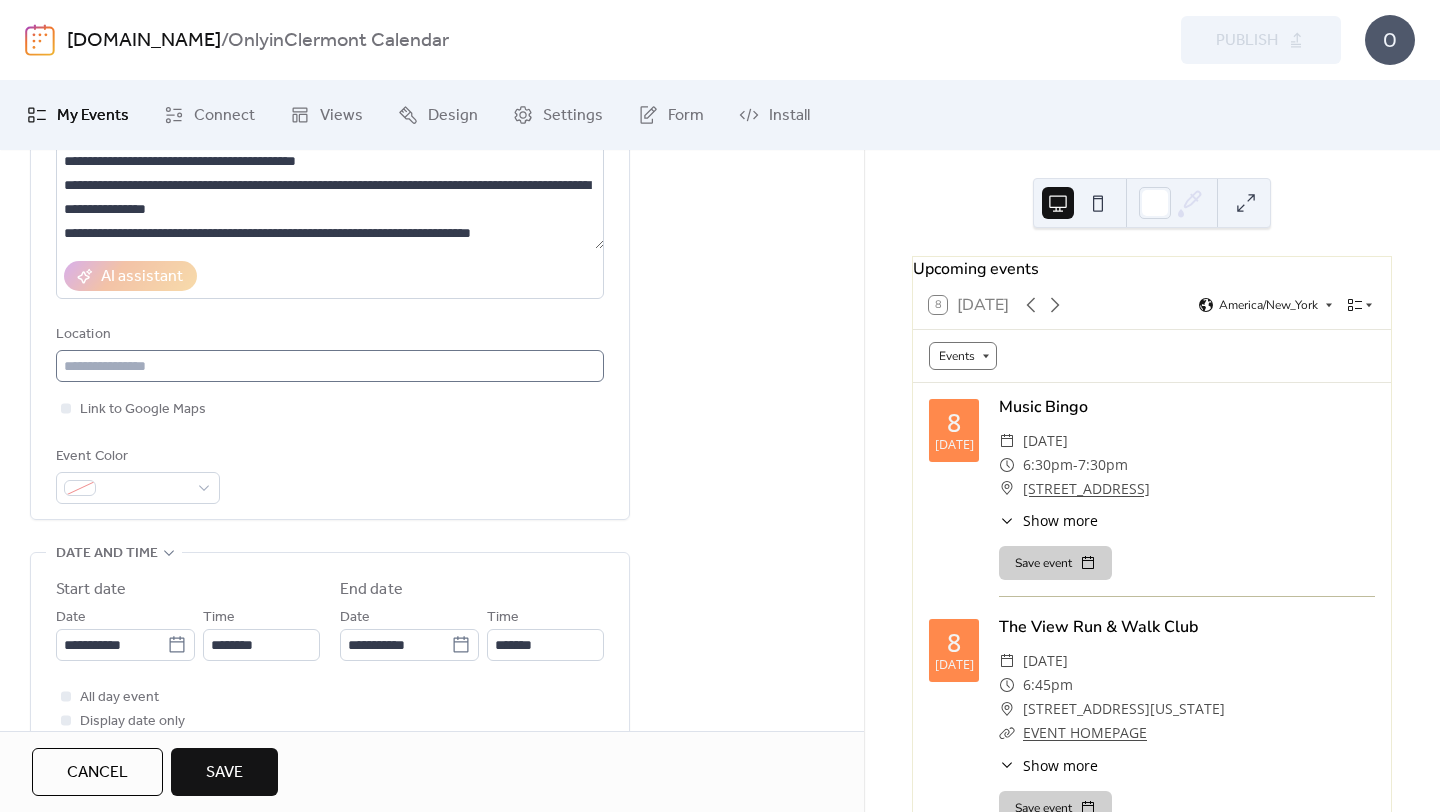 type on "**********" 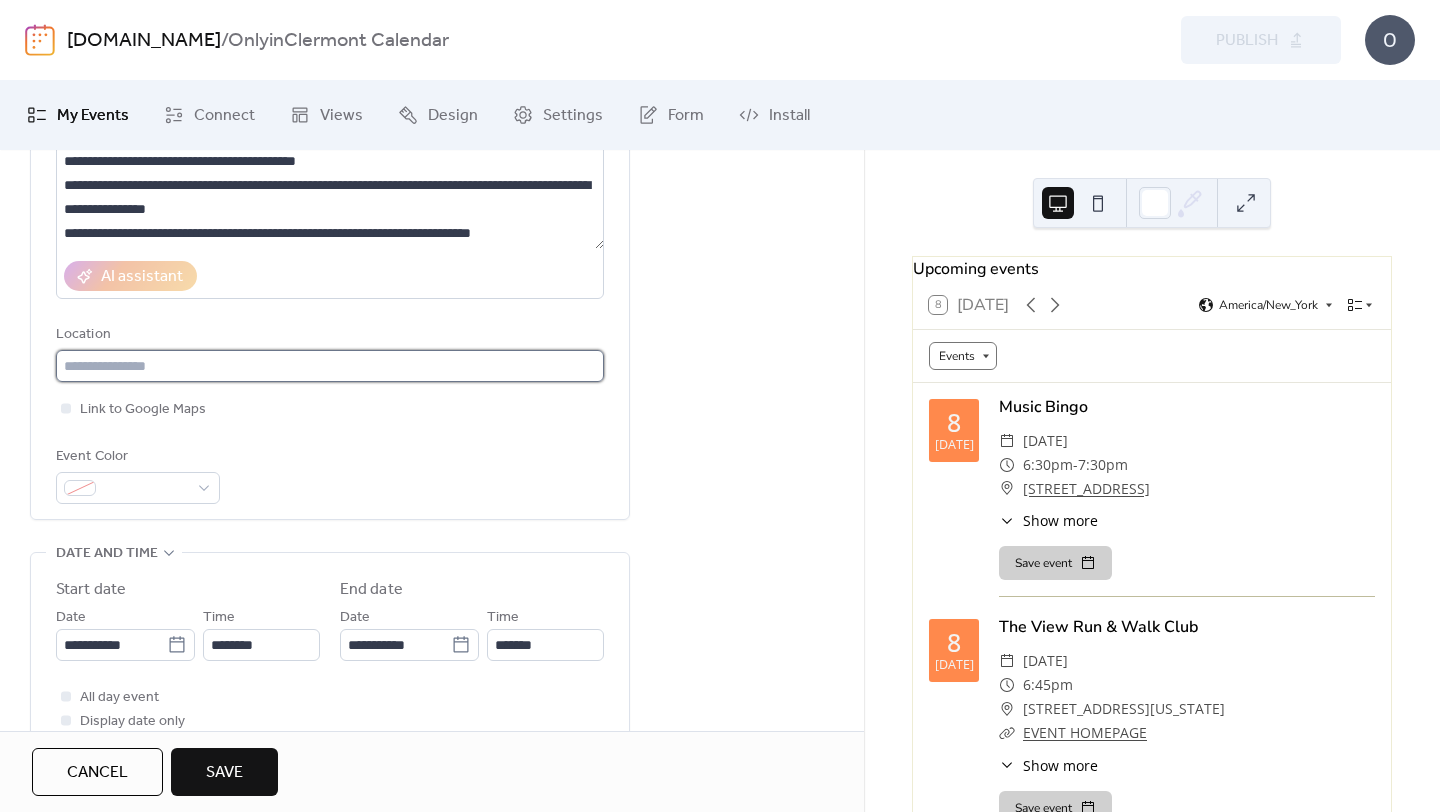 click at bounding box center (330, 366) 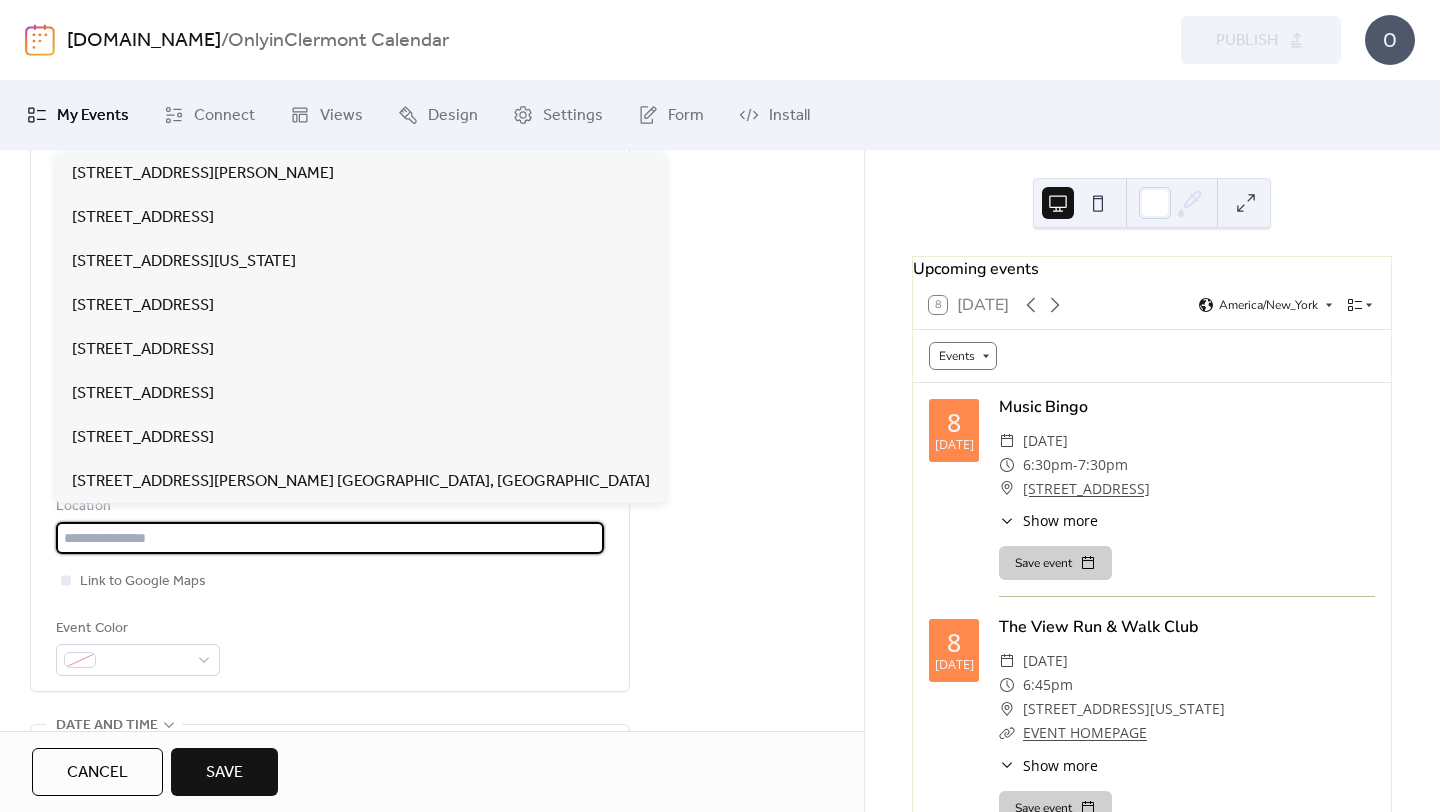 scroll, scrollTop: 72, scrollLeft: 0, axis: vertical 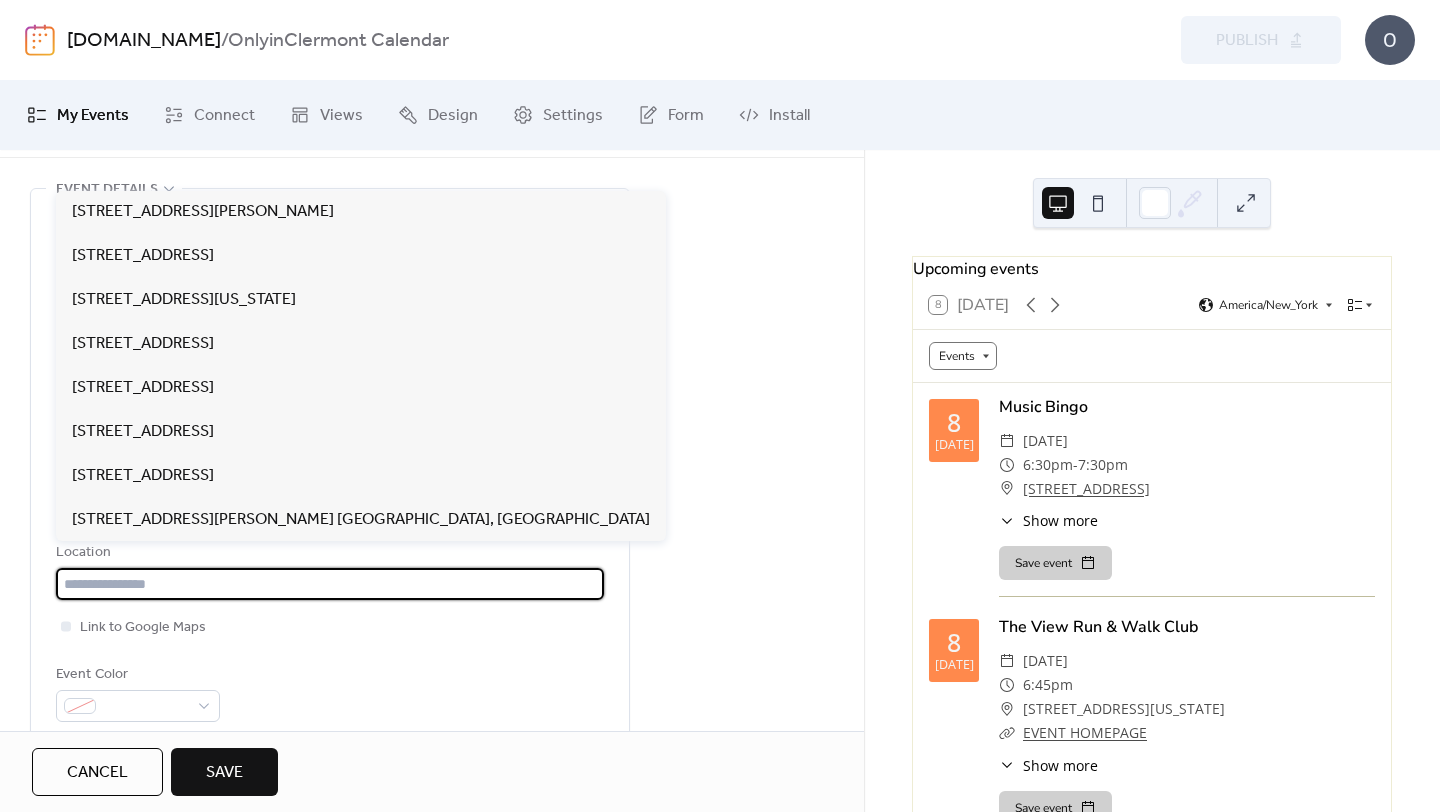 paste on "**********" 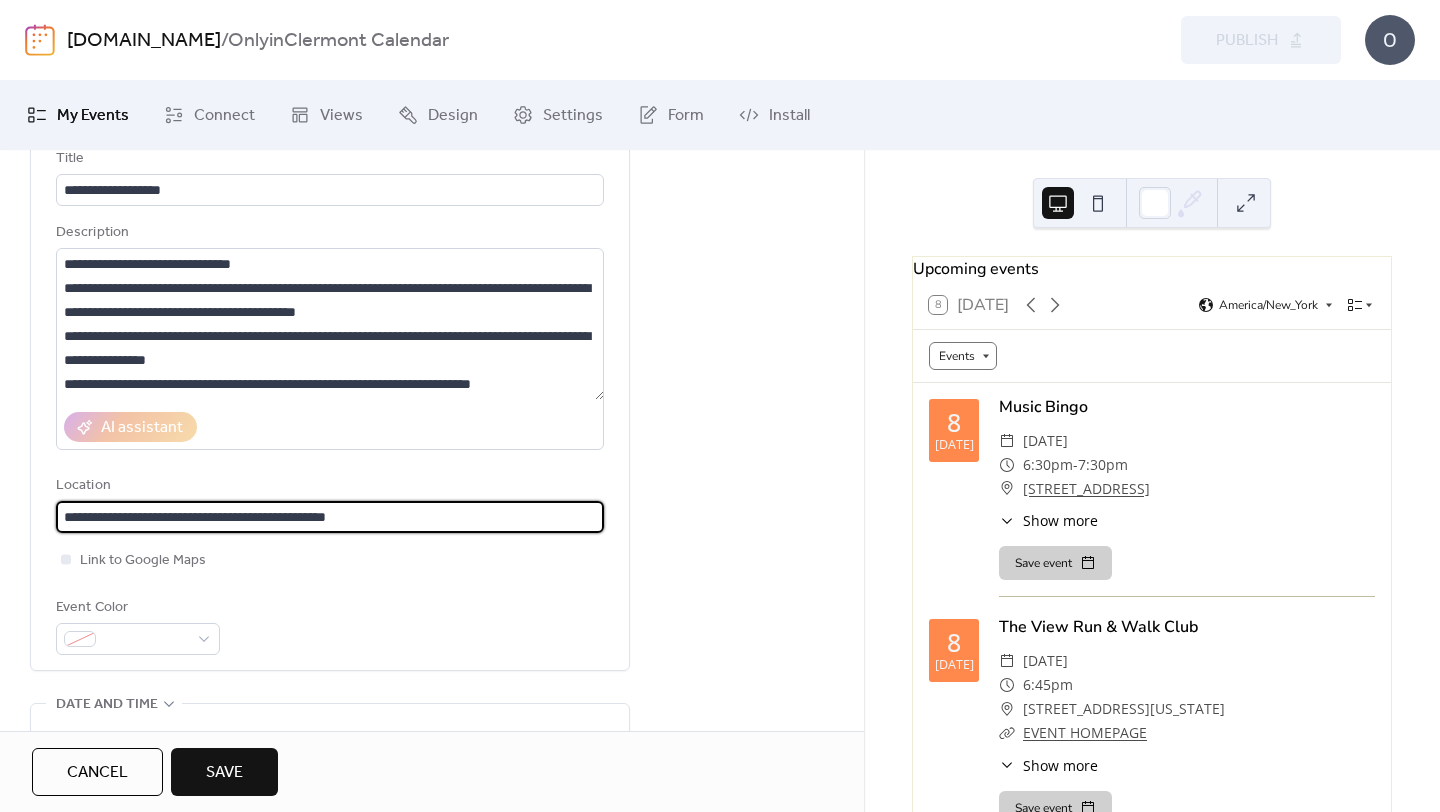 scroll, scrollTop: 151, scrollLeft: 0, axis: vertical 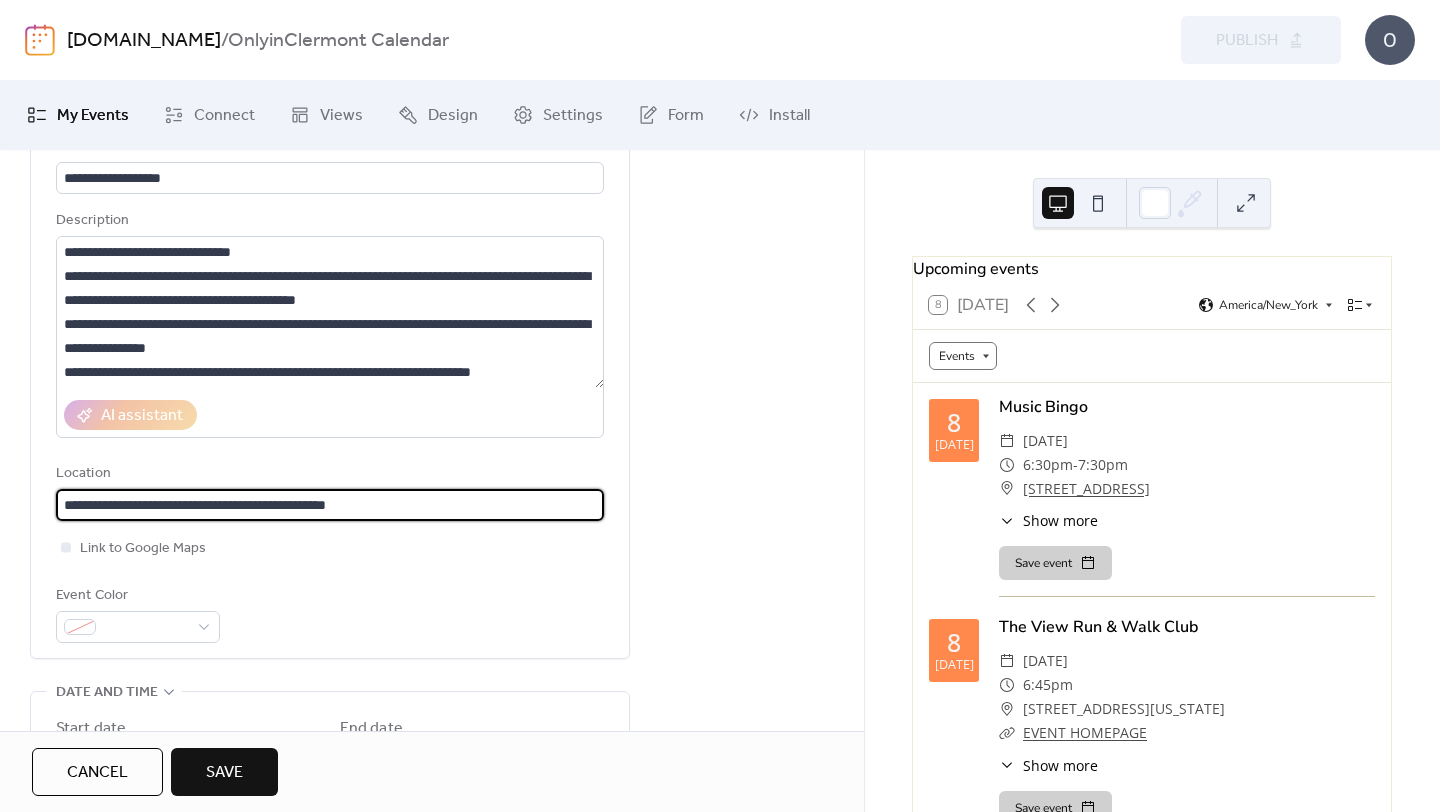 type on "**********" 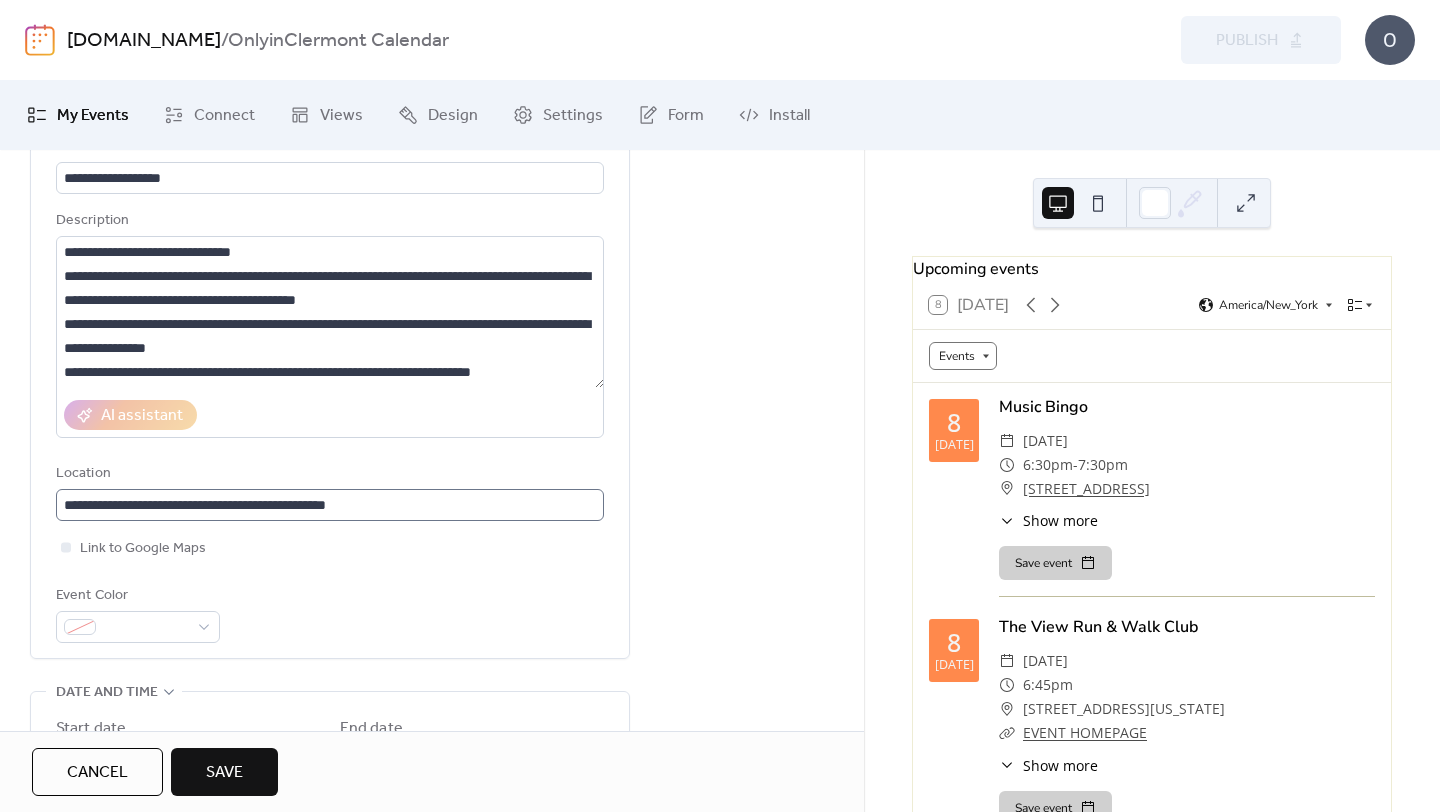 scroll, scrollTop: 1, scrollLeft: 0, axis: vertical 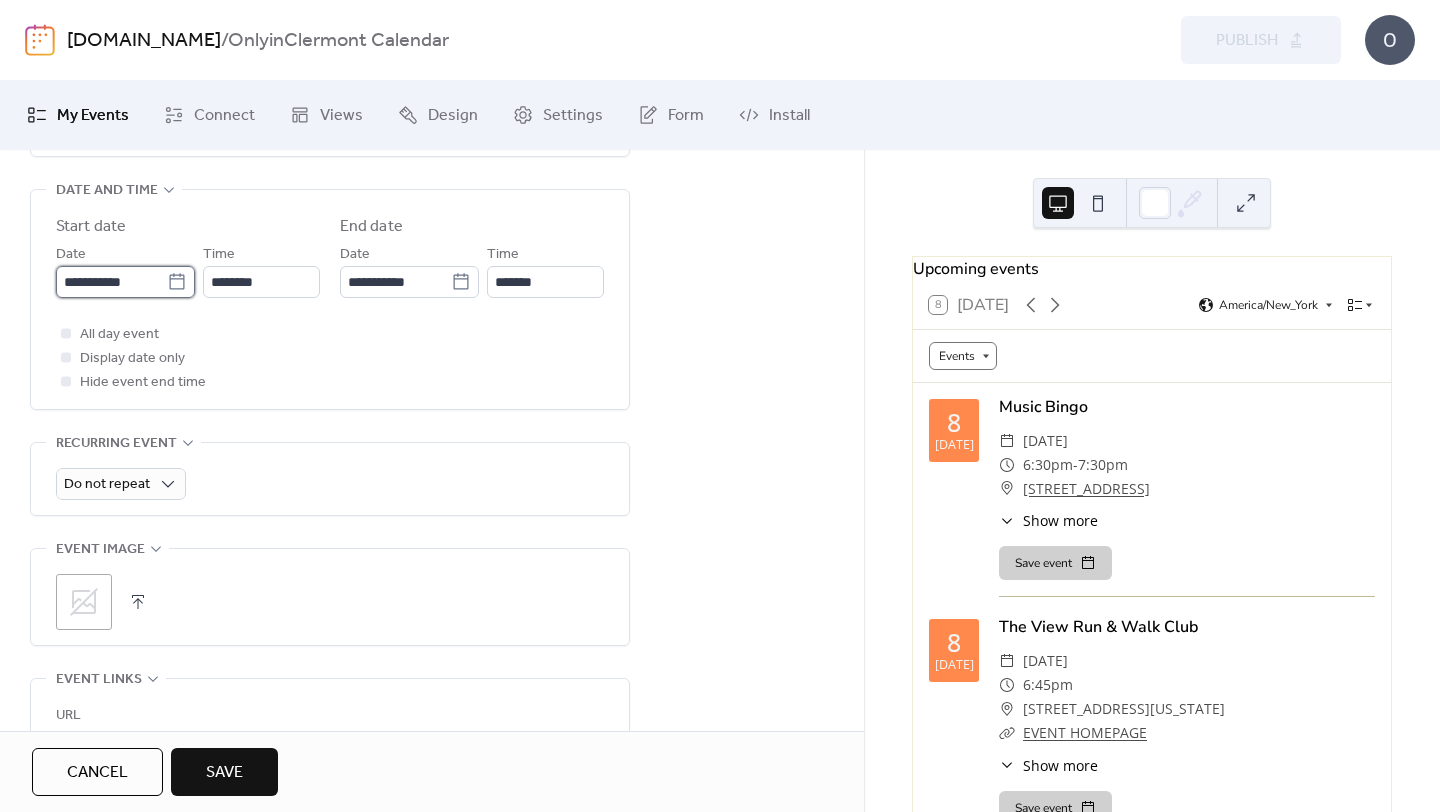 click on "**********" at bounding box center (111, 282) 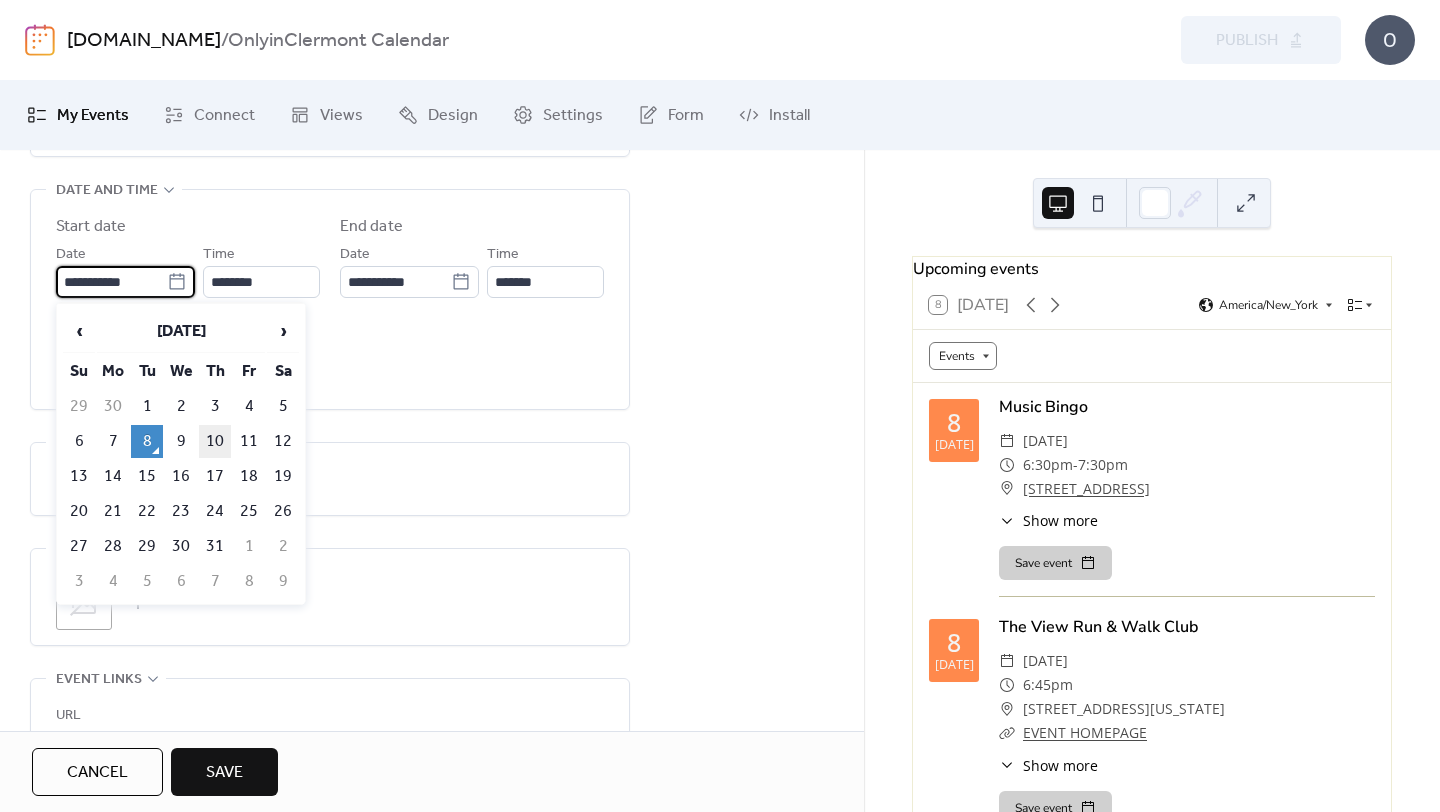 click on "10" at bounding box center (215, 441) 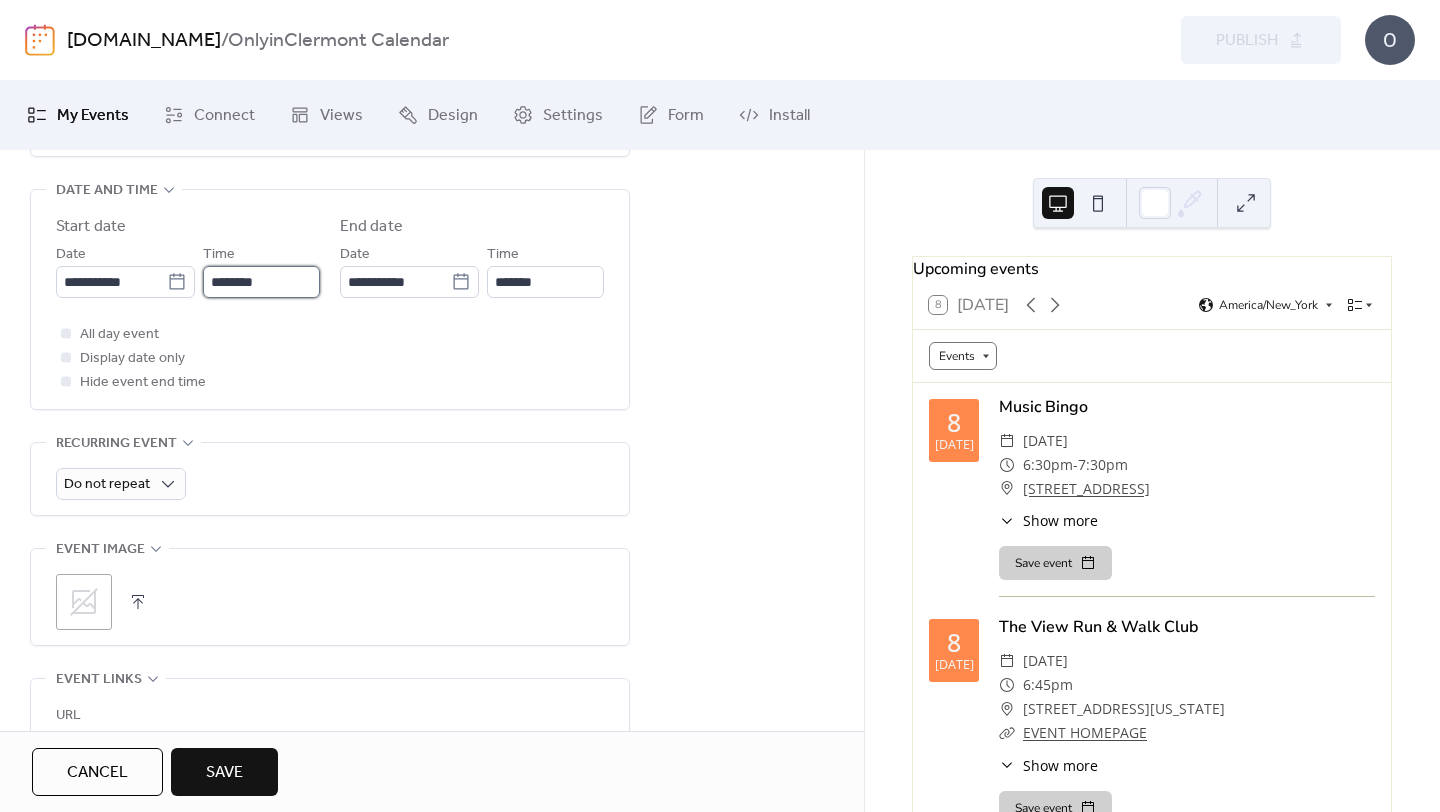 click on "********" at bounding box center (261, 282) 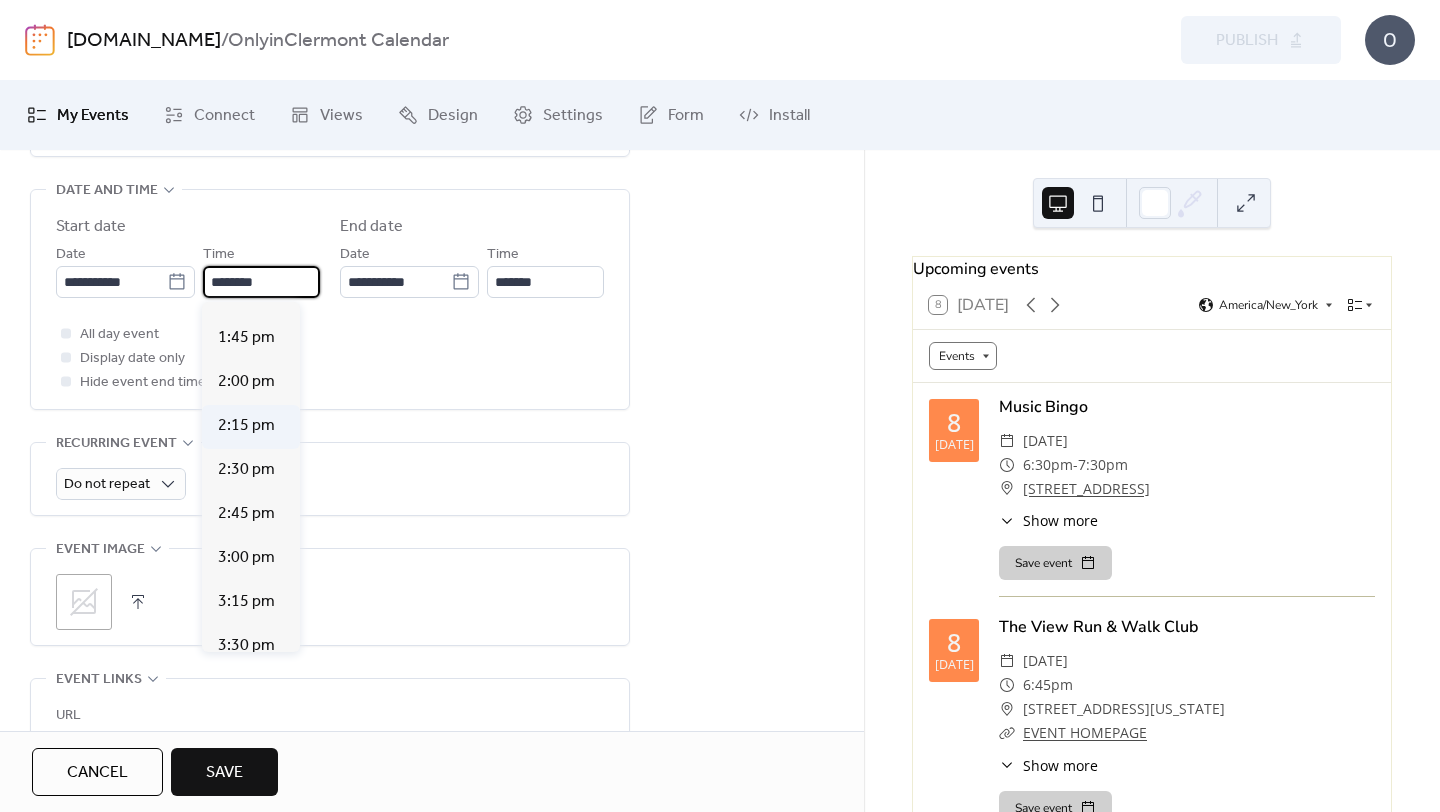 scroll, scrollTop: 2402, scrollLeft: 0, axis: vertical 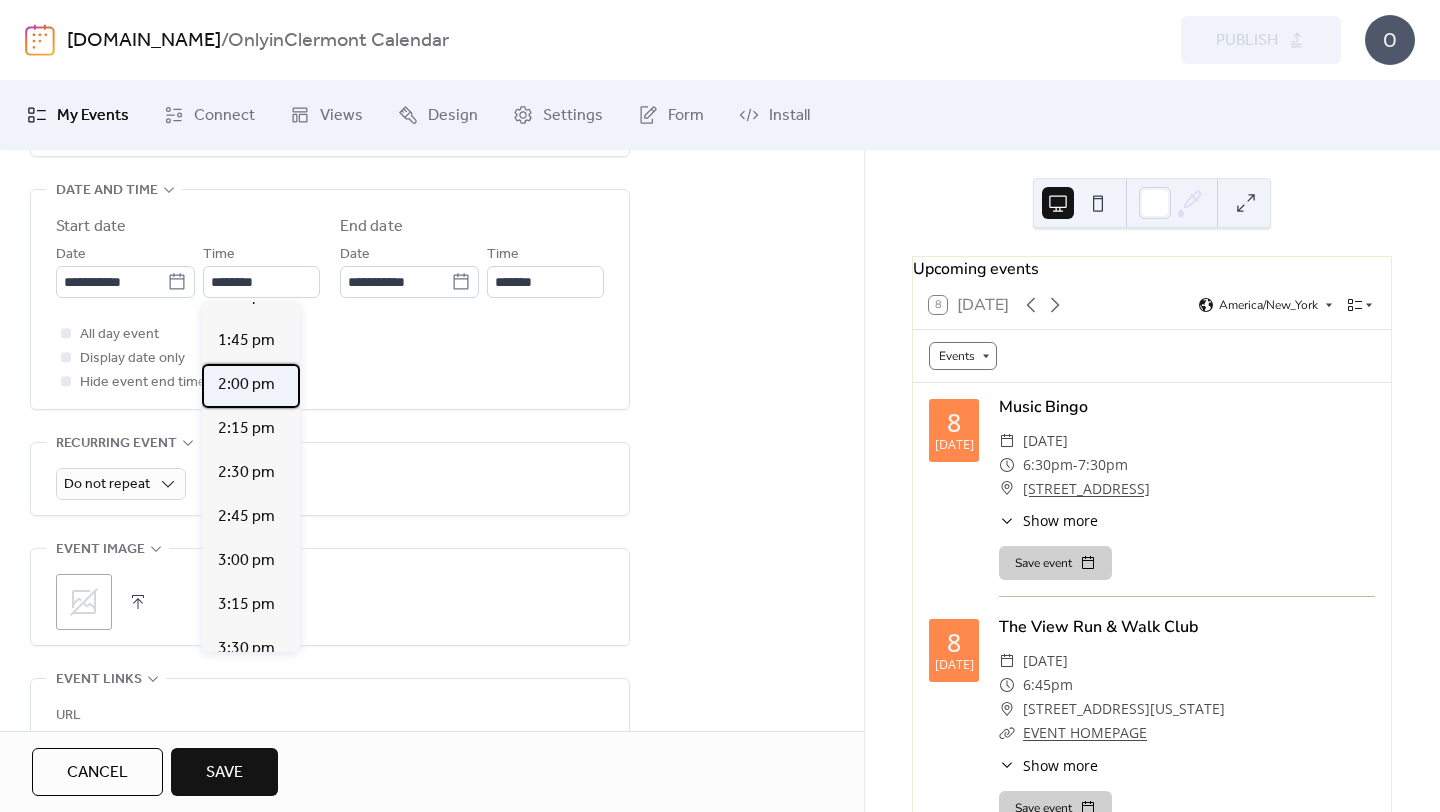 click on "2:00 pm" at bounding box center (246, 385) 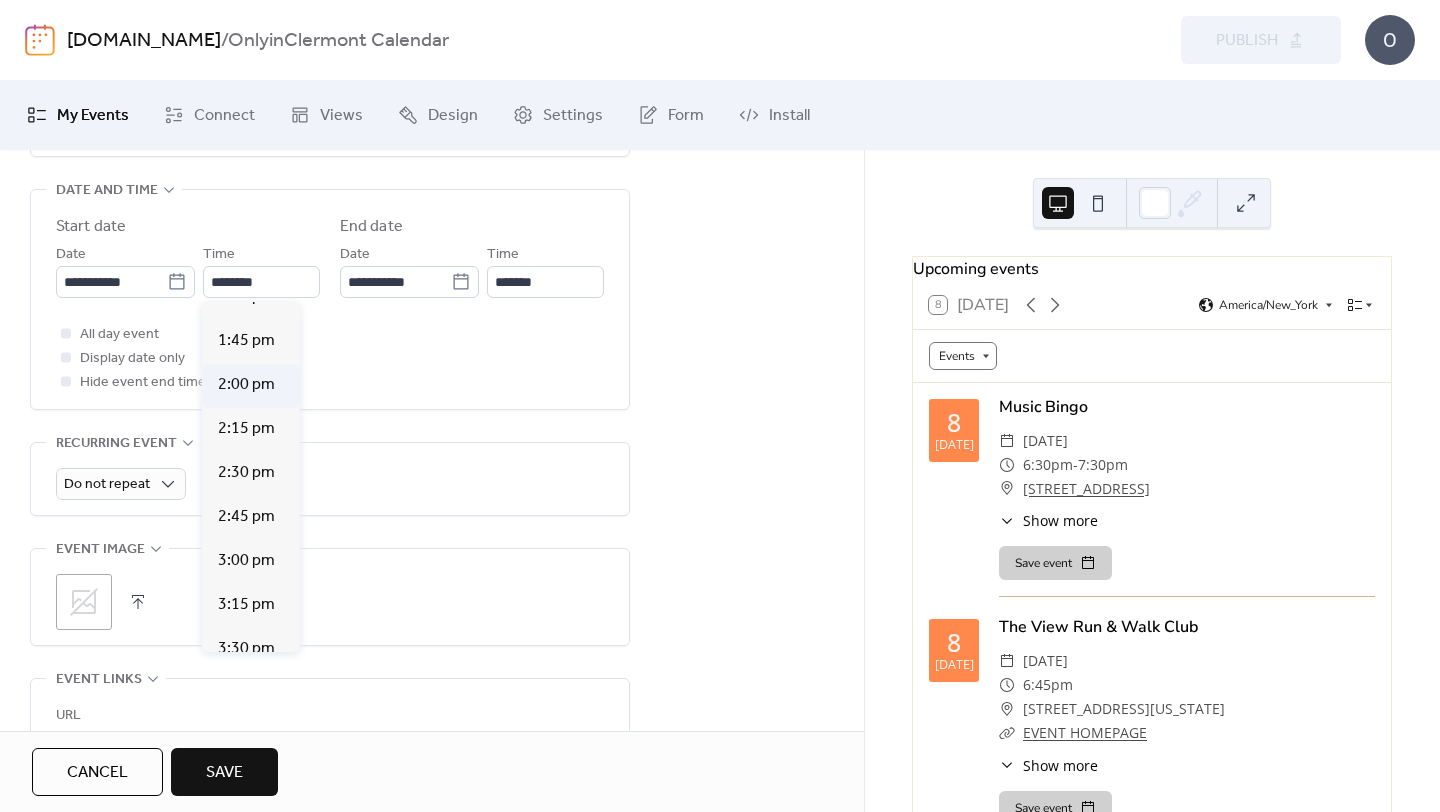 type on "*******" 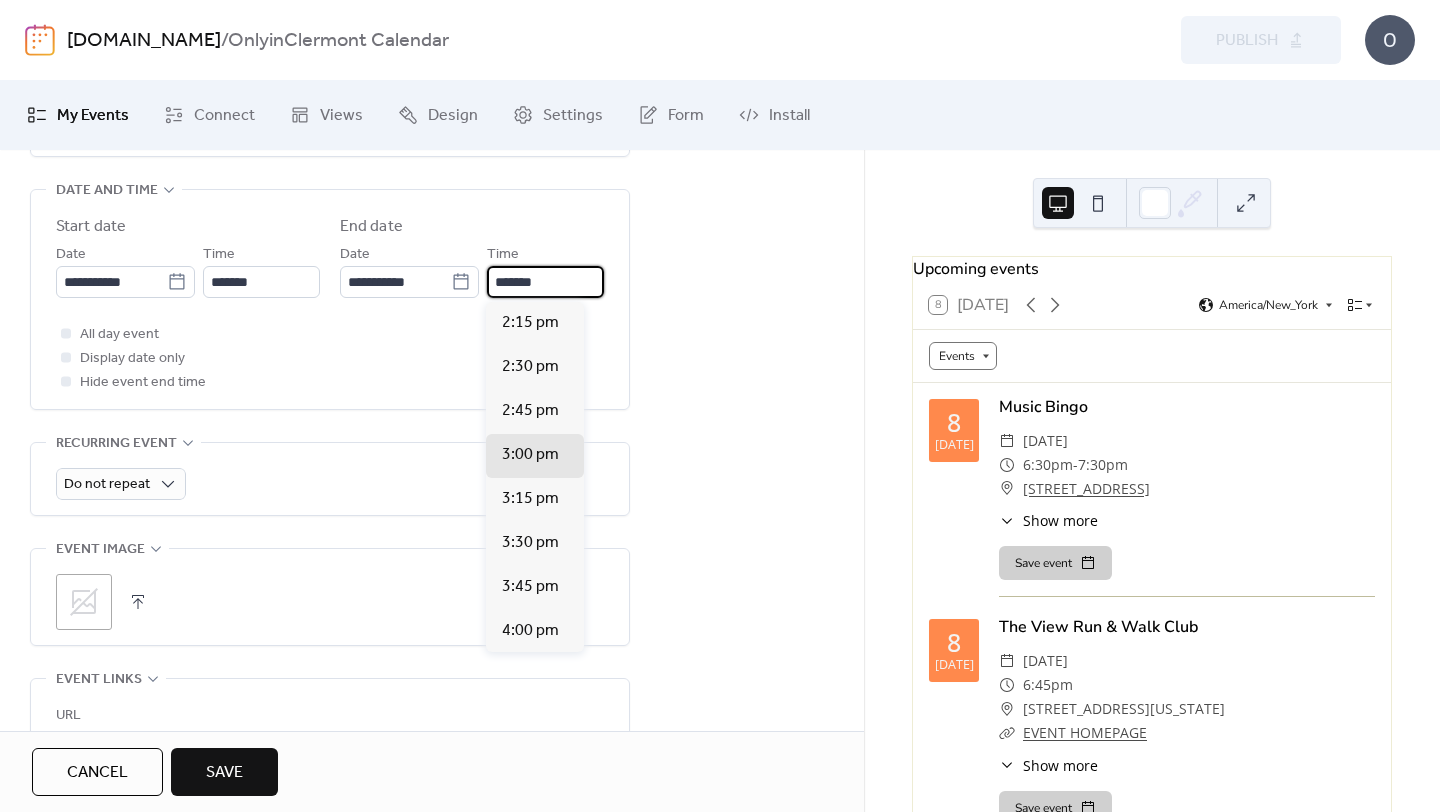 click on "*******" at bounding box center [545, 282] 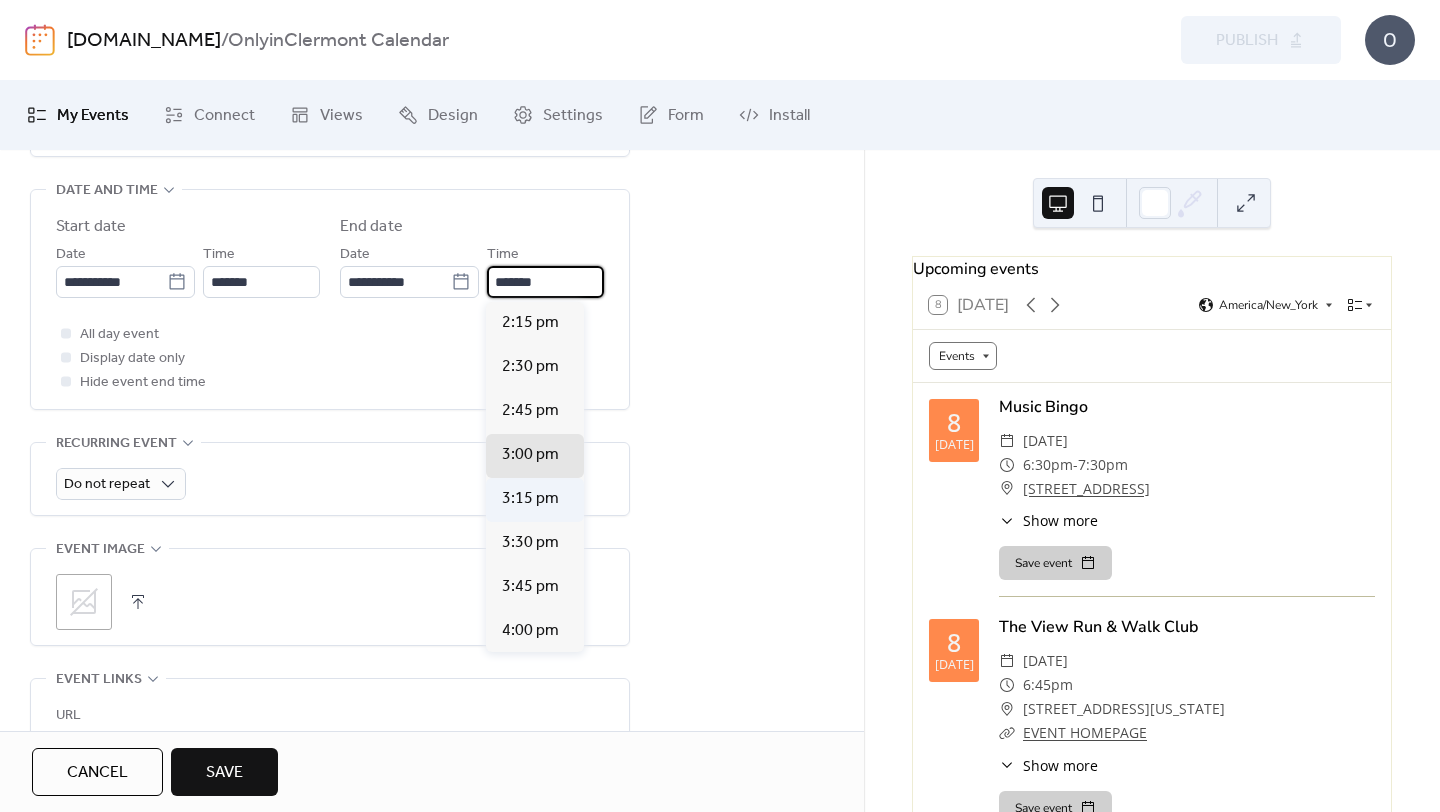 scroll, scrollTop: 32, scrollLeft: 0, axis: vertical 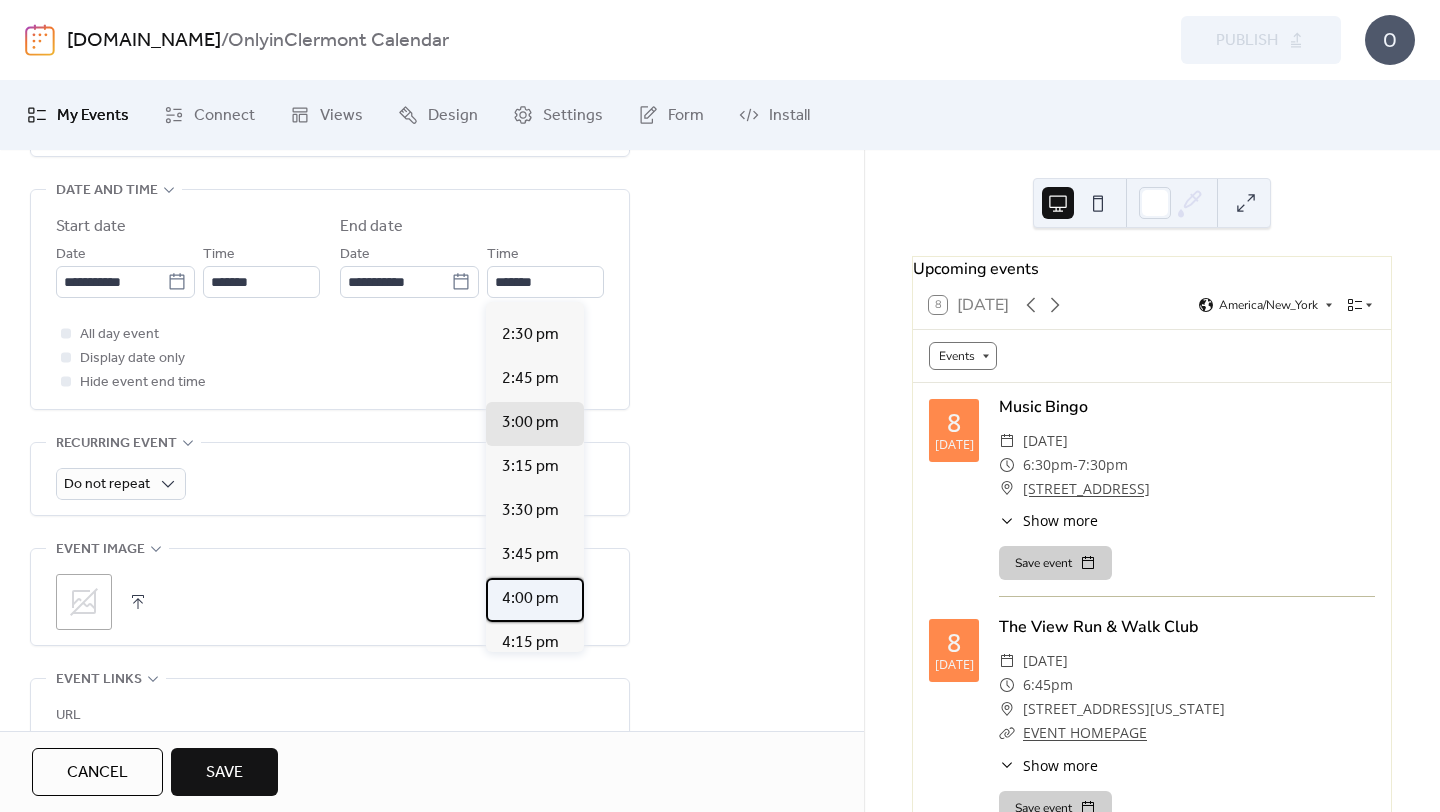 click on "4:00 pm" at bounding box center (530, 599) 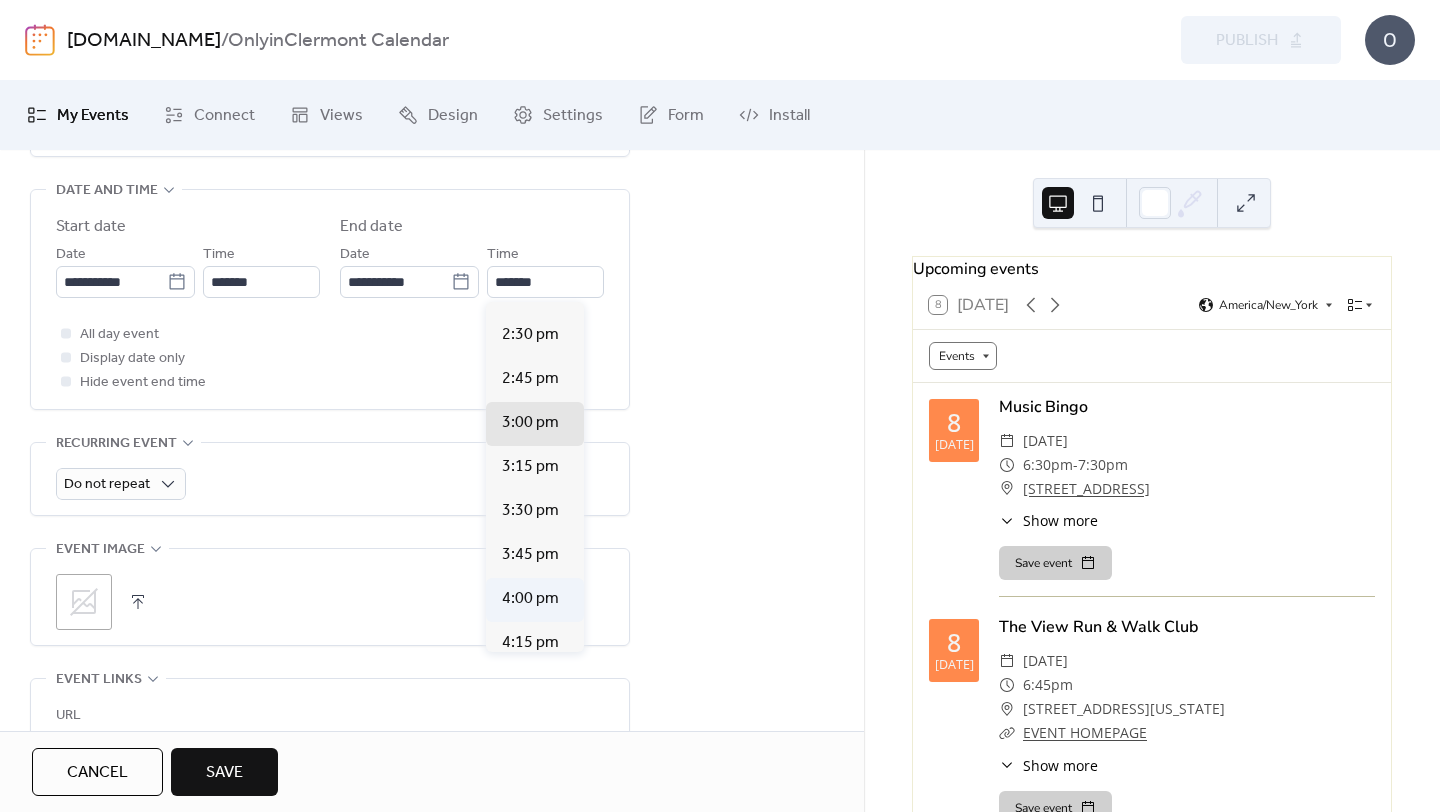 type on "*******" 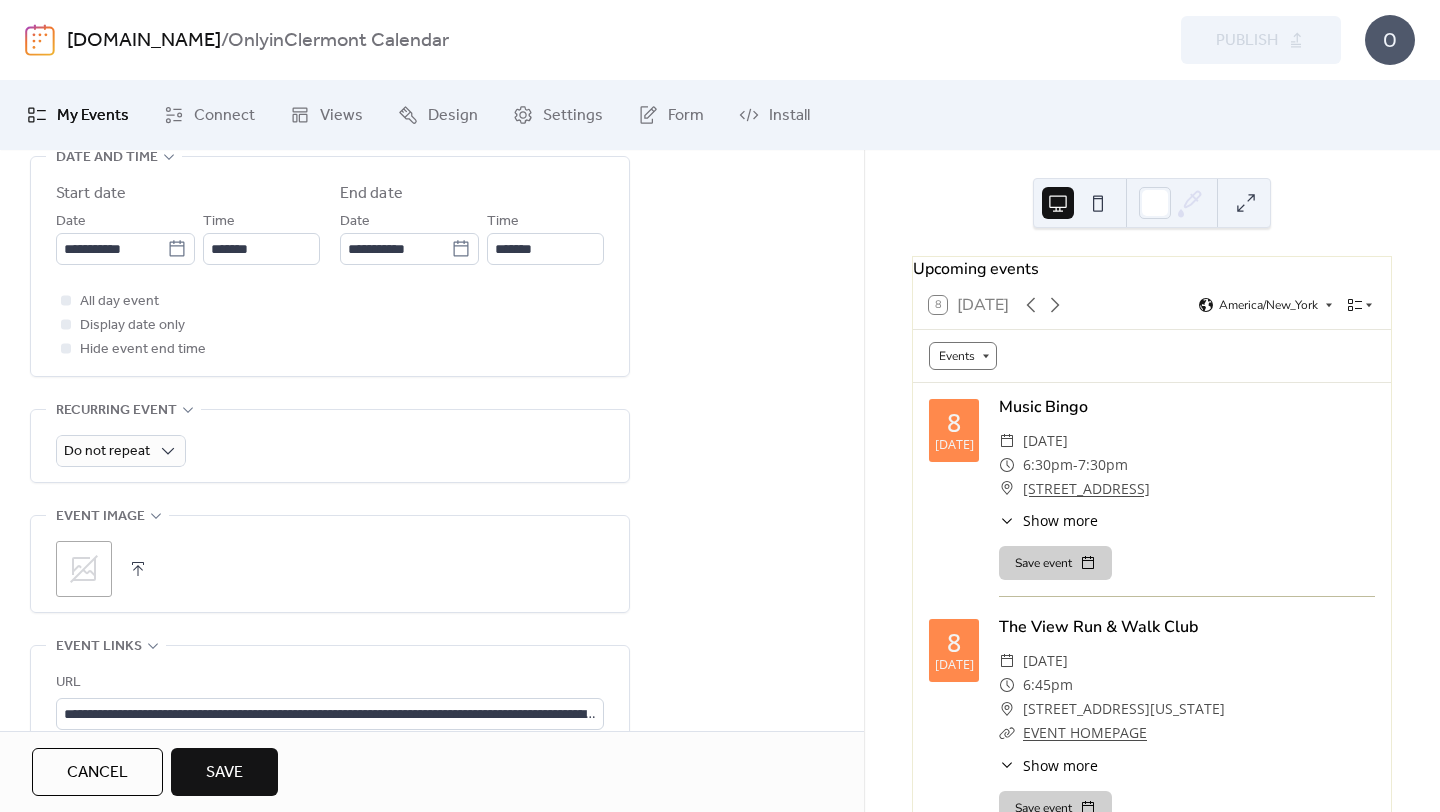 scroll, scrollTop: 694, scrollLeft: 0, axis: vertical 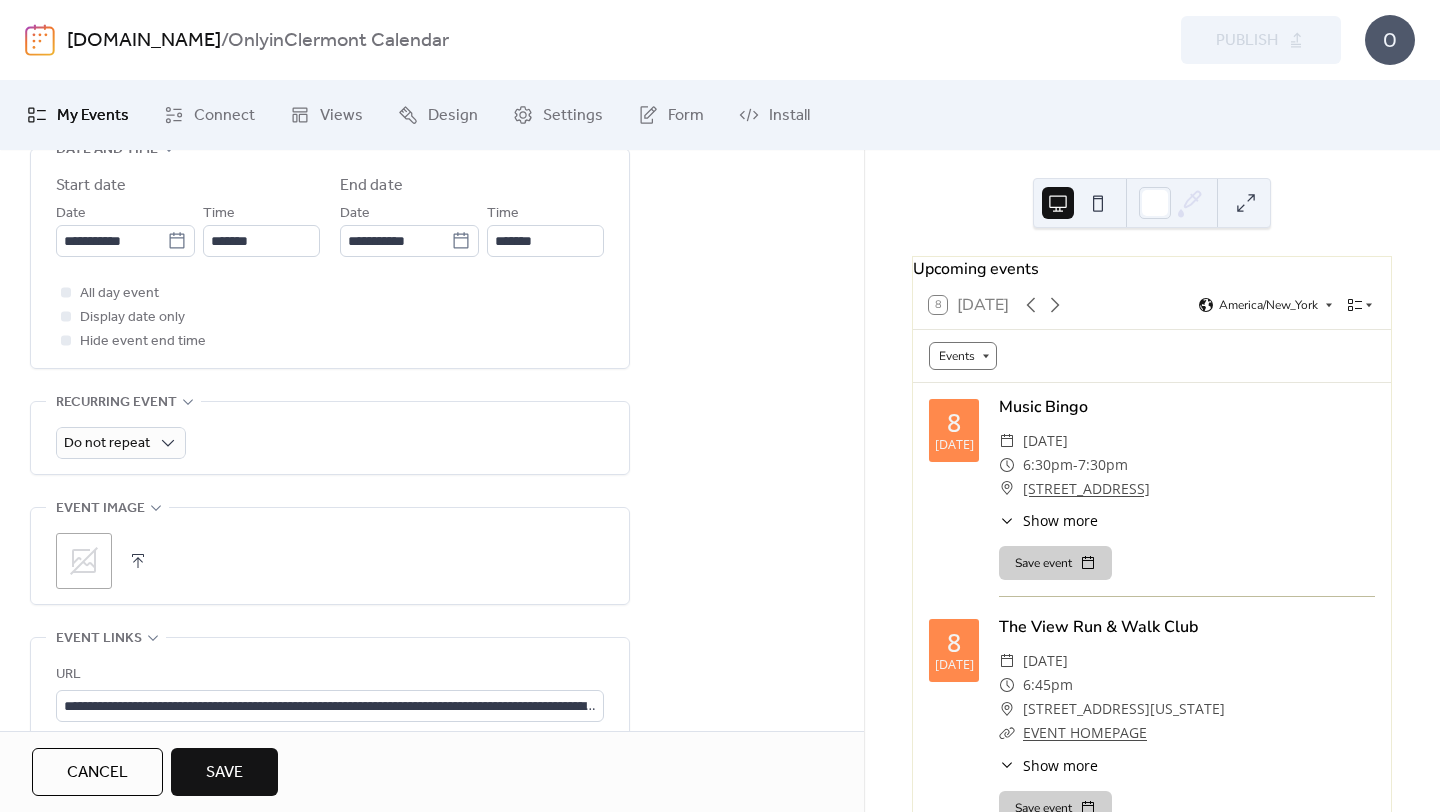 click at bounding box center [138, 561] 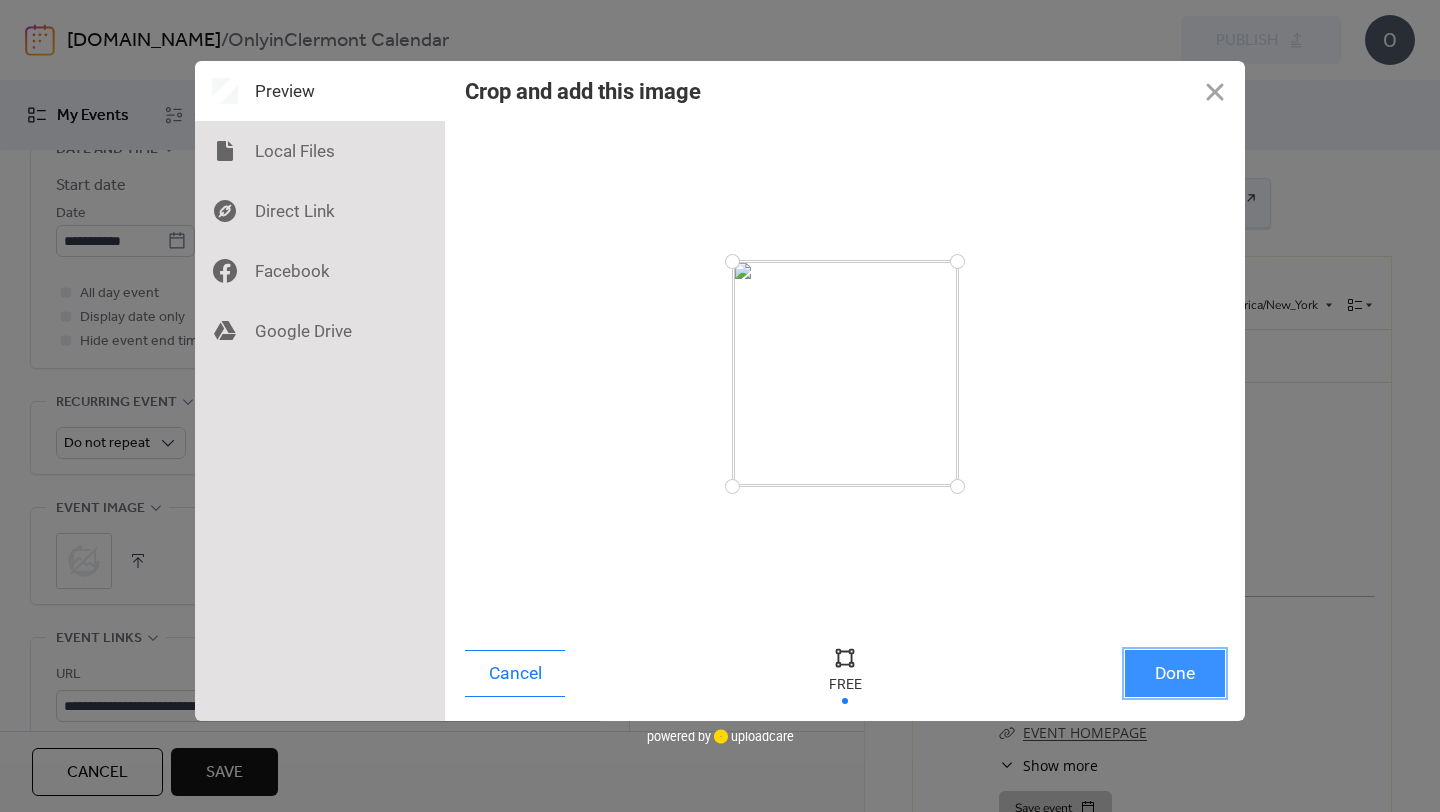 click on "Done" at bounding box center [1175, 673] 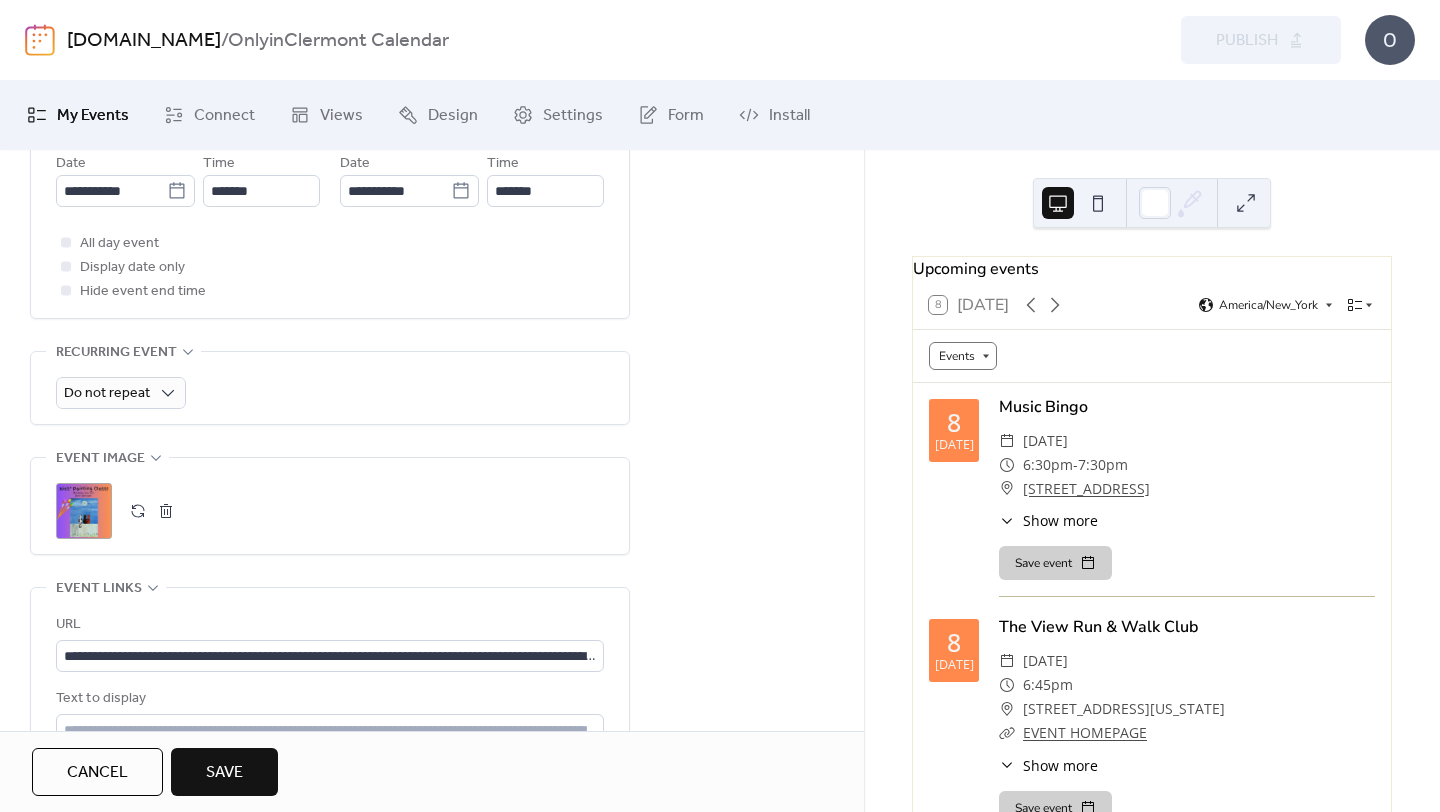 scroll, scrollTop: 738, scrollLeft: 0, axis: vertical 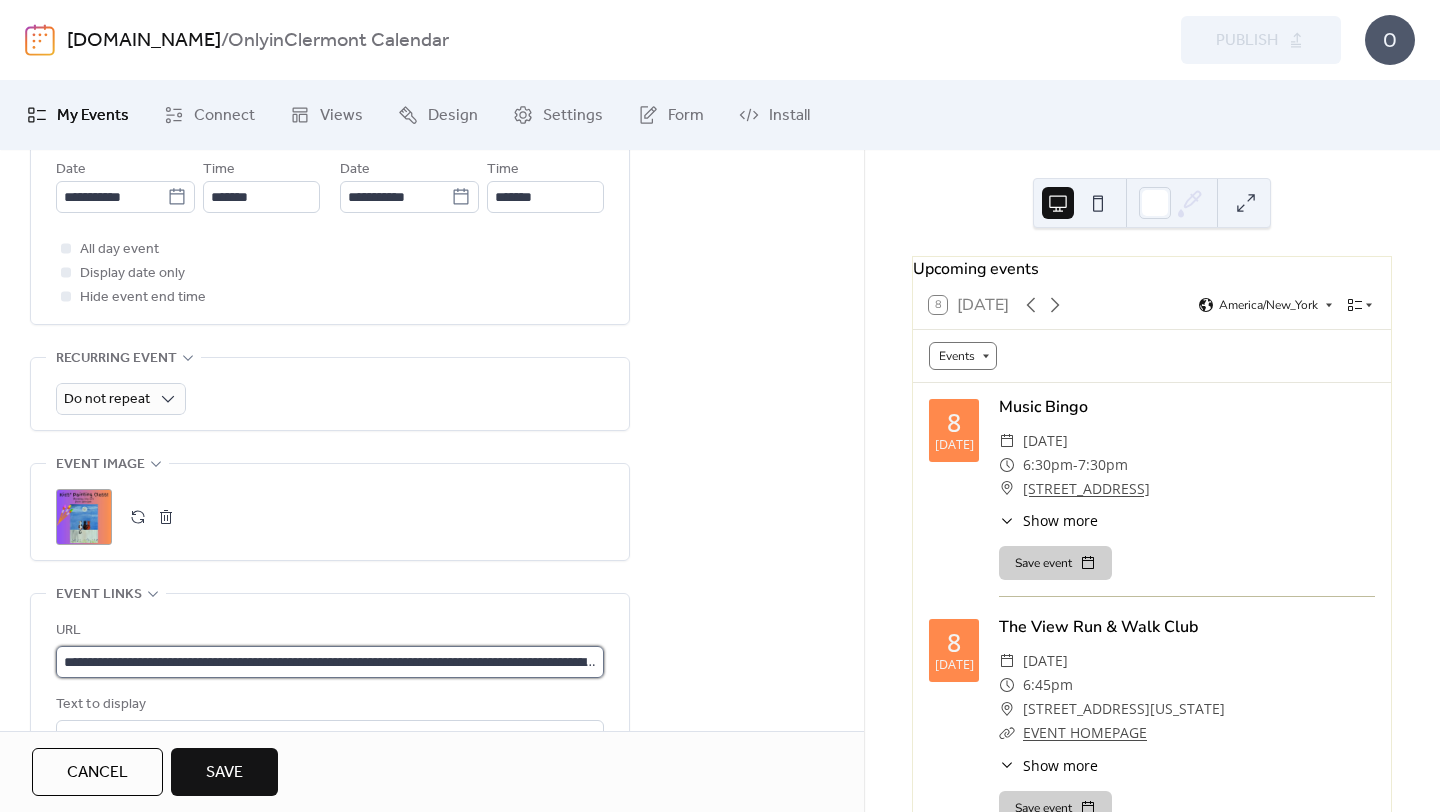 click on "**********" at bounding box center [330, 662] 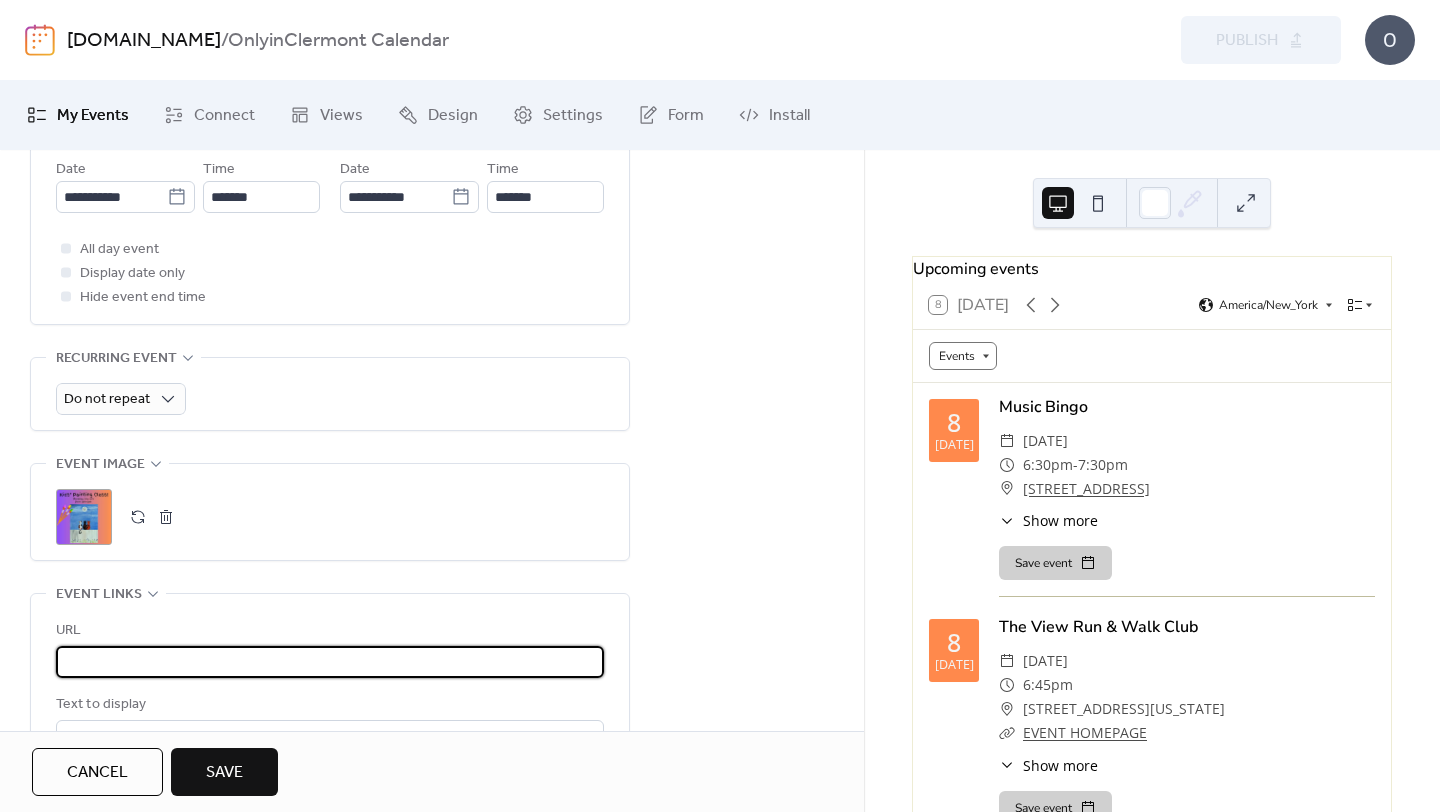 scroll, scrollTop: 1, scrollLeft: 2335, axis: both 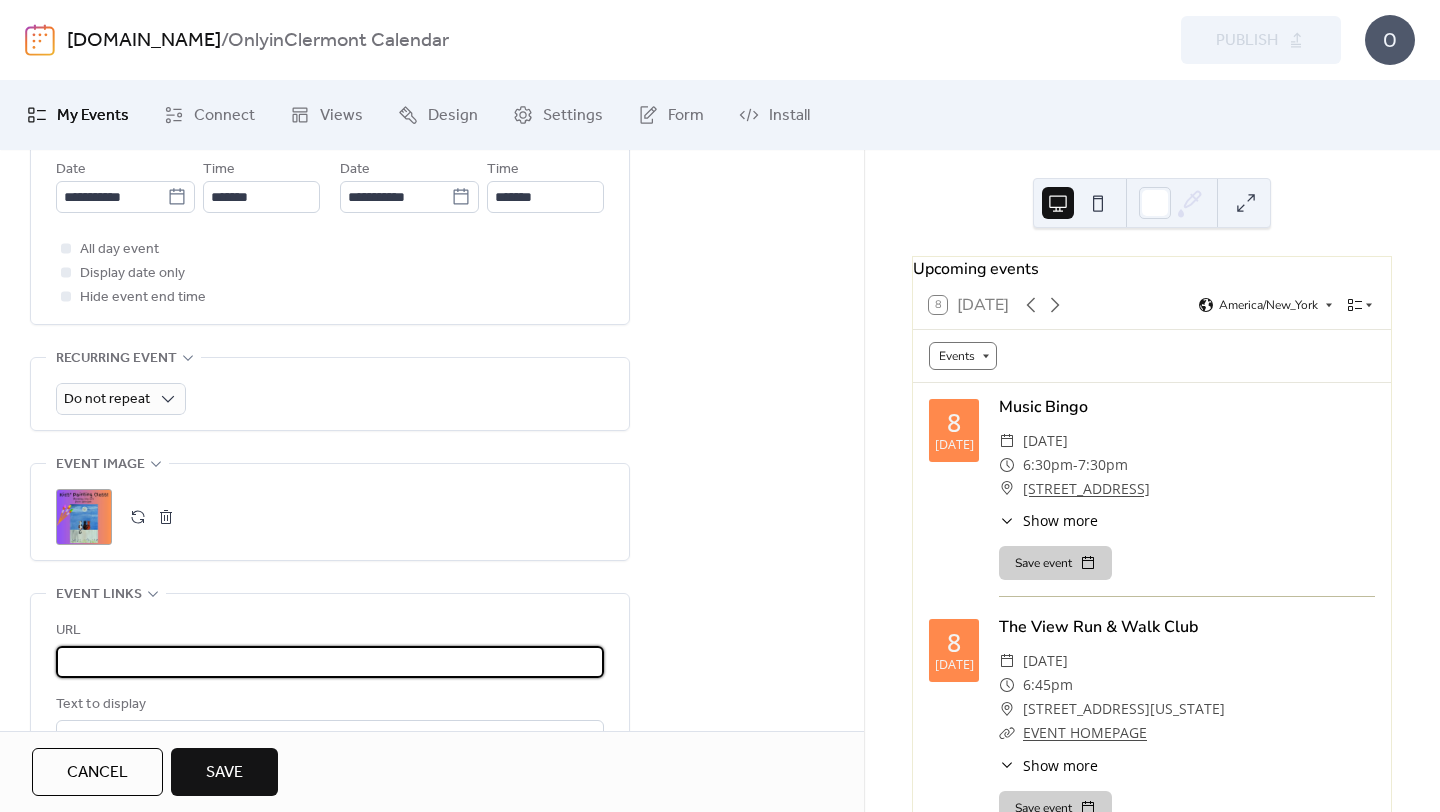 drag, startPoint x: 67, startPoint y: 658, endPoint x: 646, endPoint y: 684, distance: 579.5835 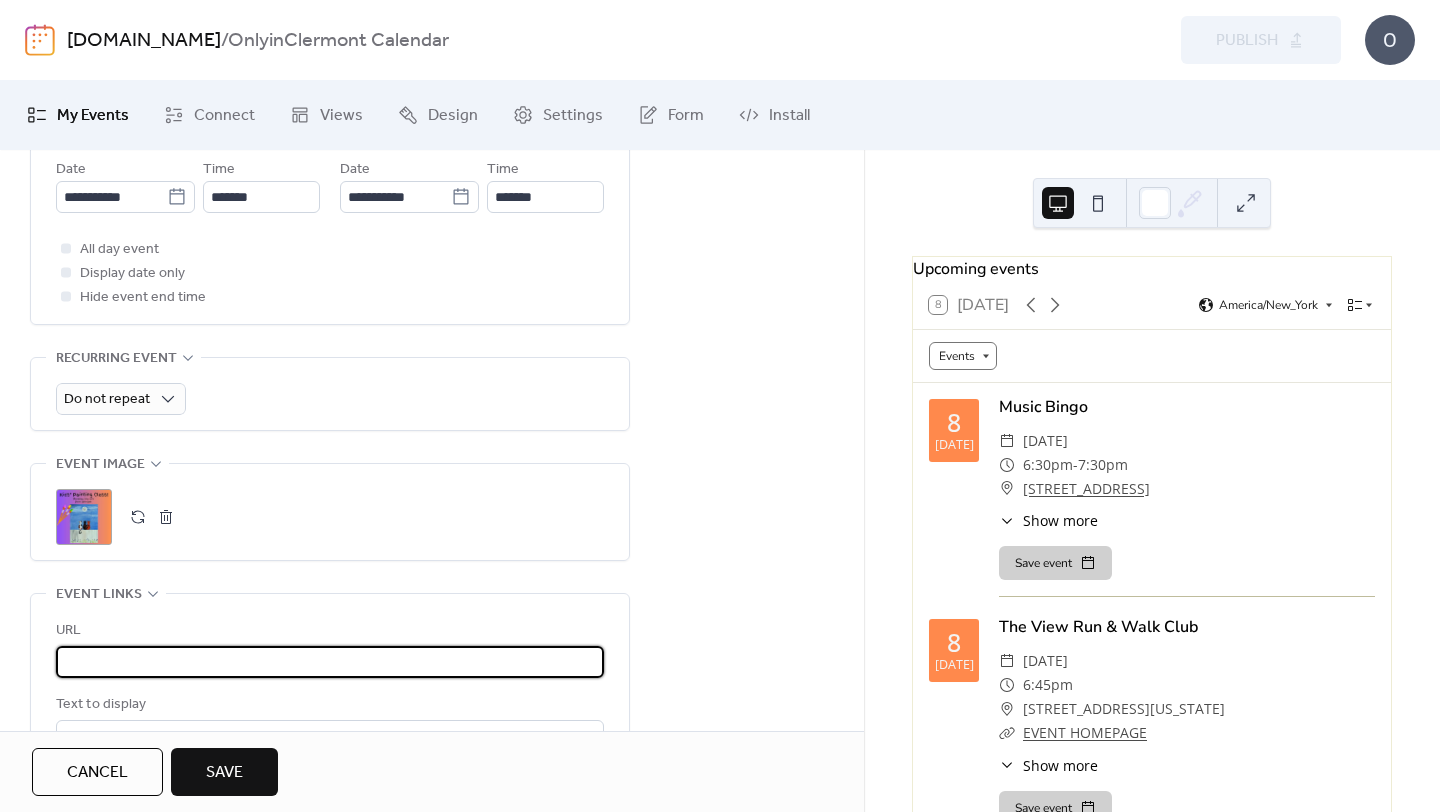 click on "**********" at bounding box center (330, 662) 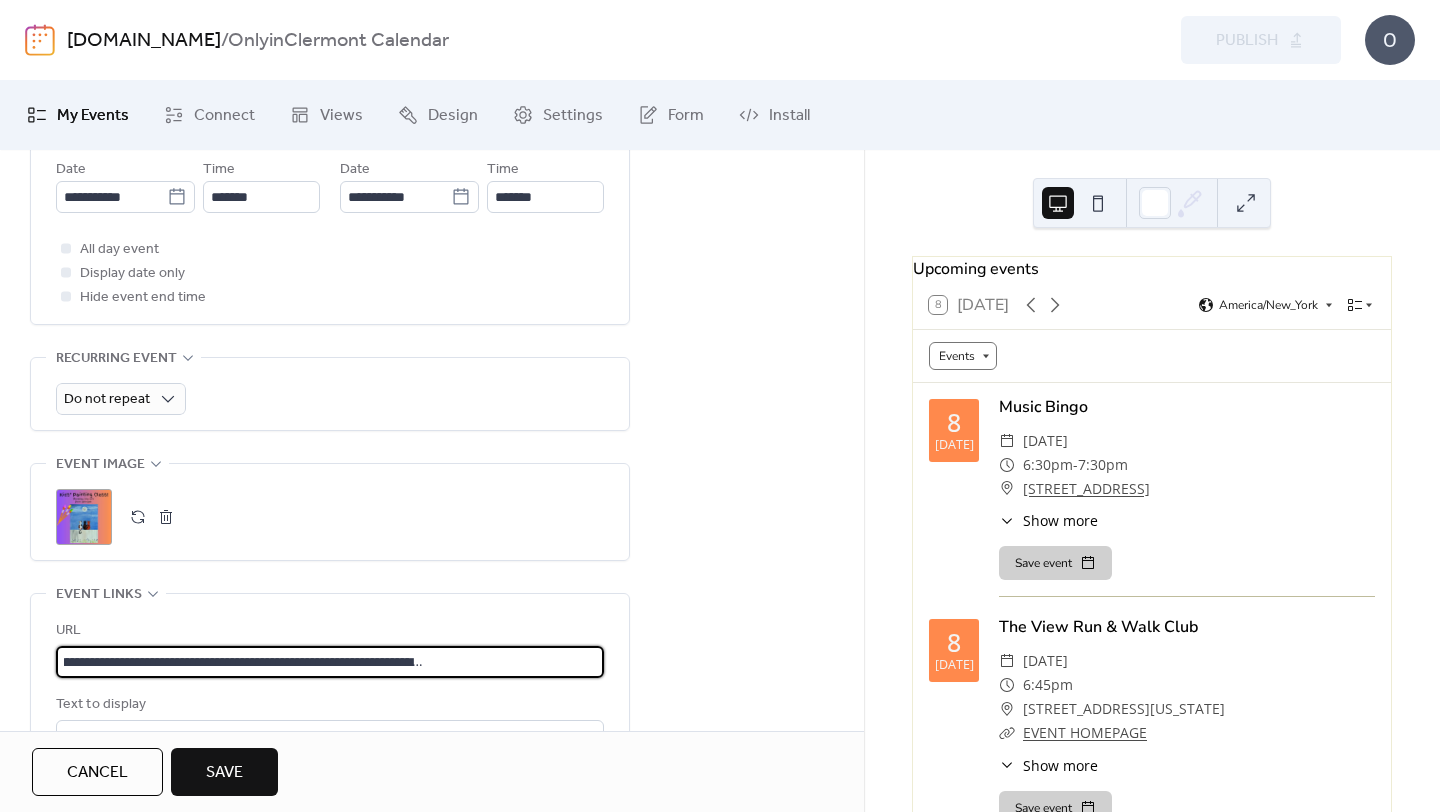 scroll, scrollTop: 1, scrollLeft: 0, axis: vertical 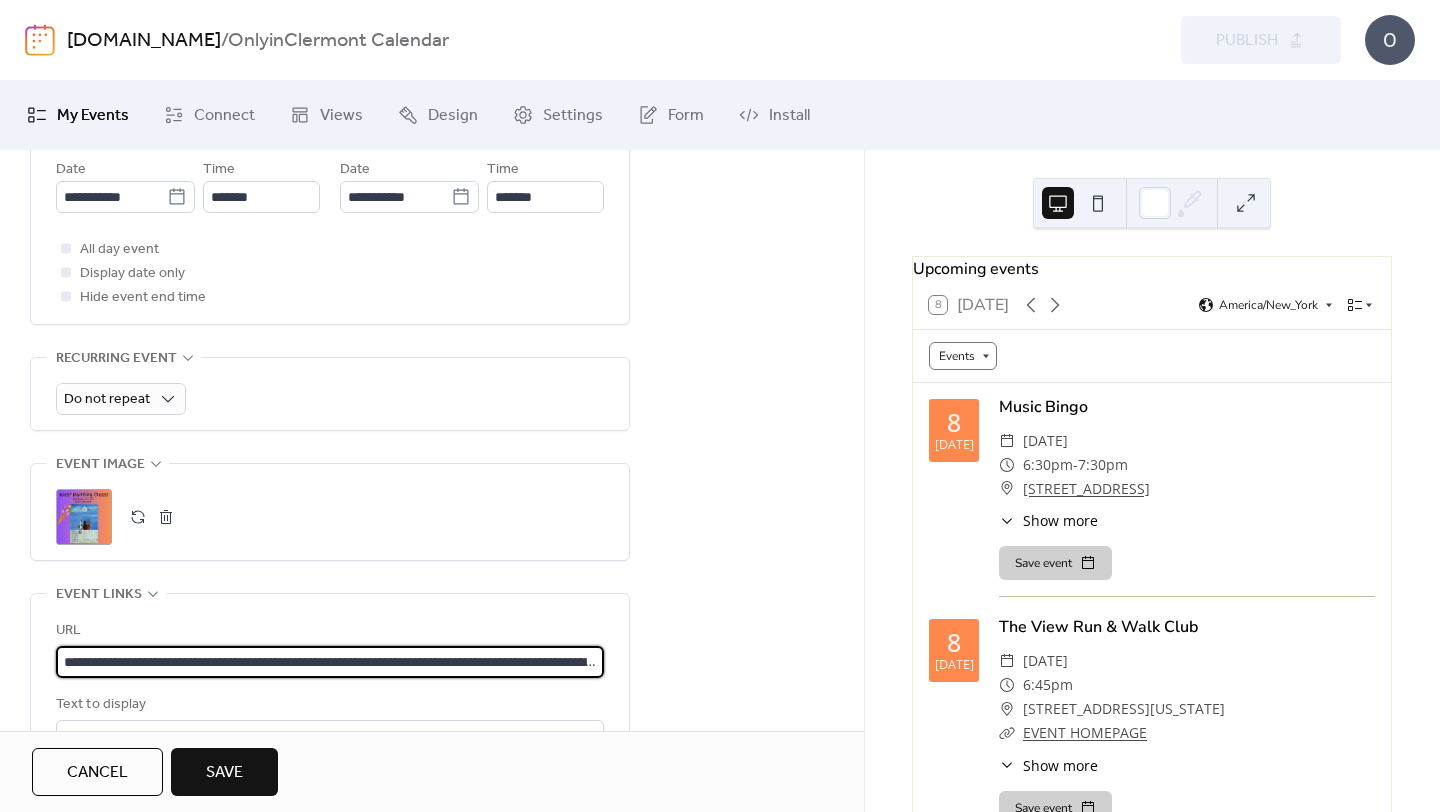 drag, startPoint x: 254, startPoint y: 662, endPoint x: 0, endPoint y: 659, distance: 254.01772 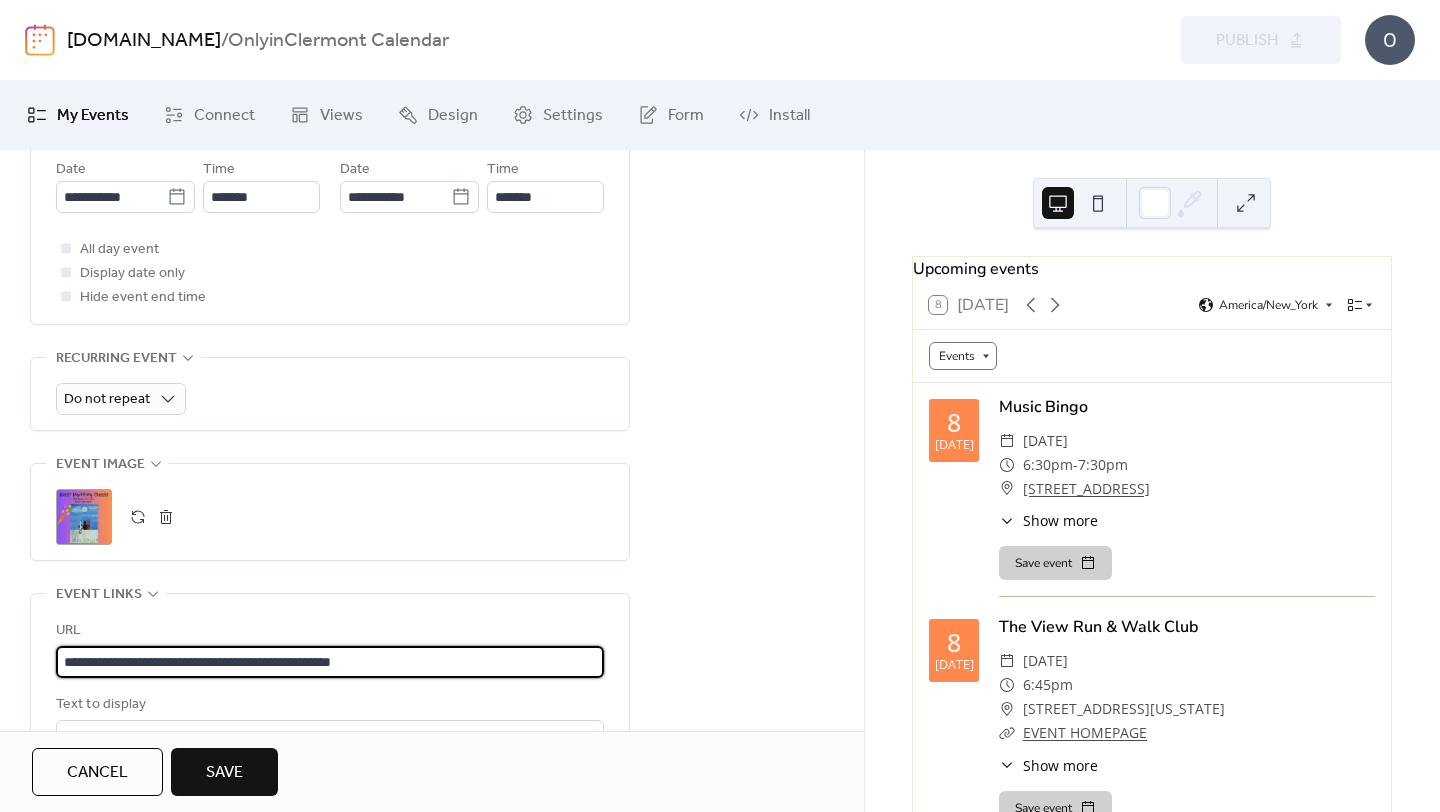 type on "**********" 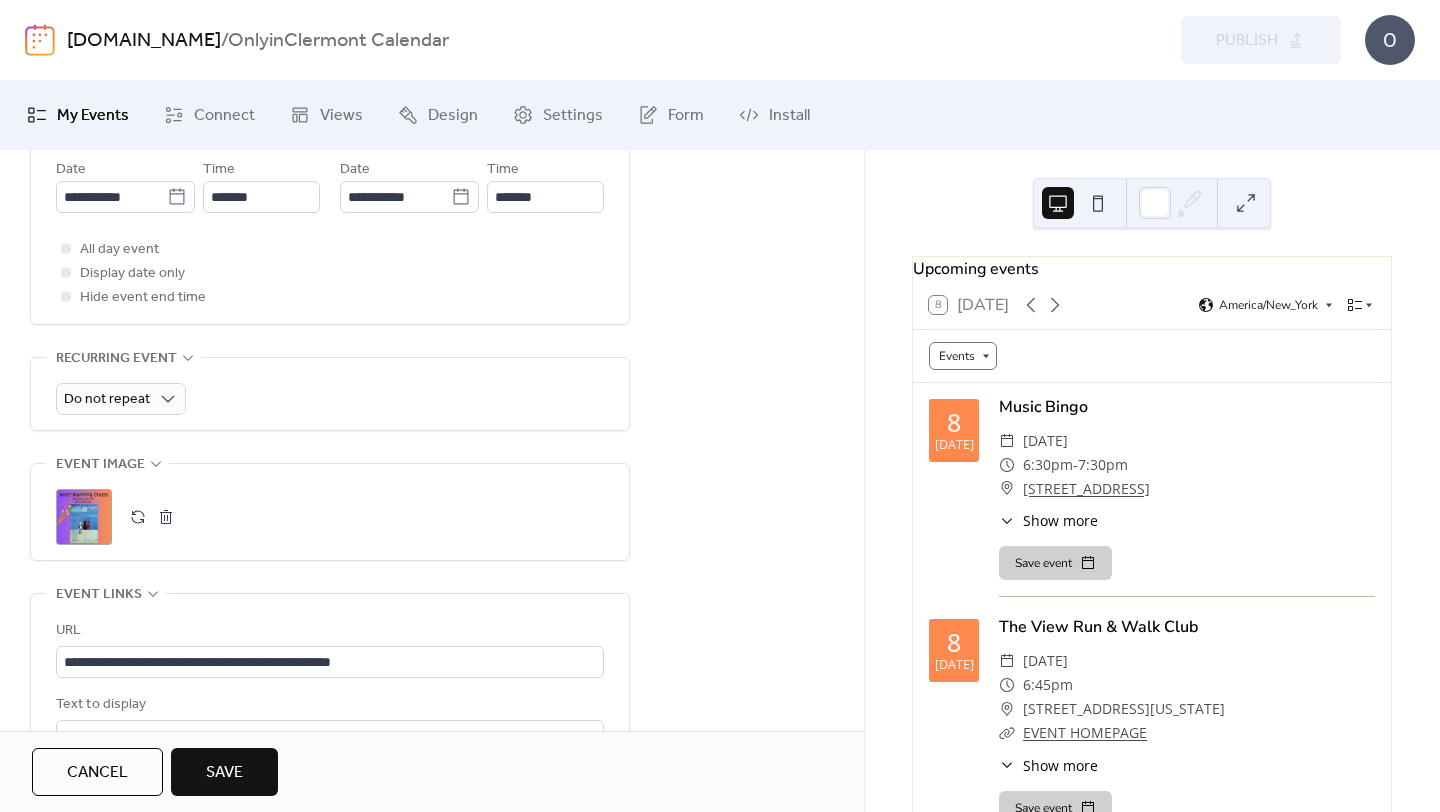 click on "**********" at bounding box center (330, 238) 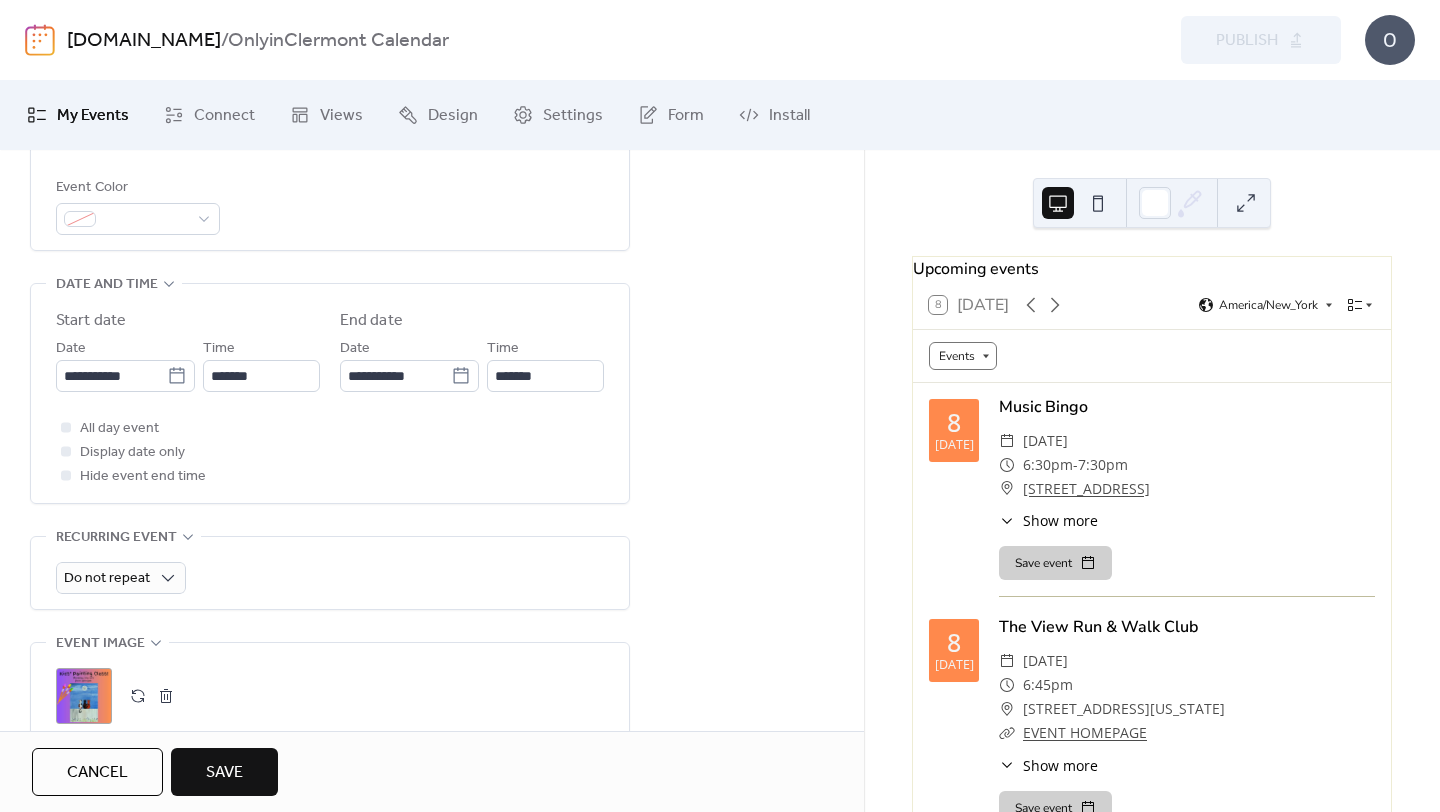 scroll, scrollTop: 562, scrollLeft: 0, axis: vertical 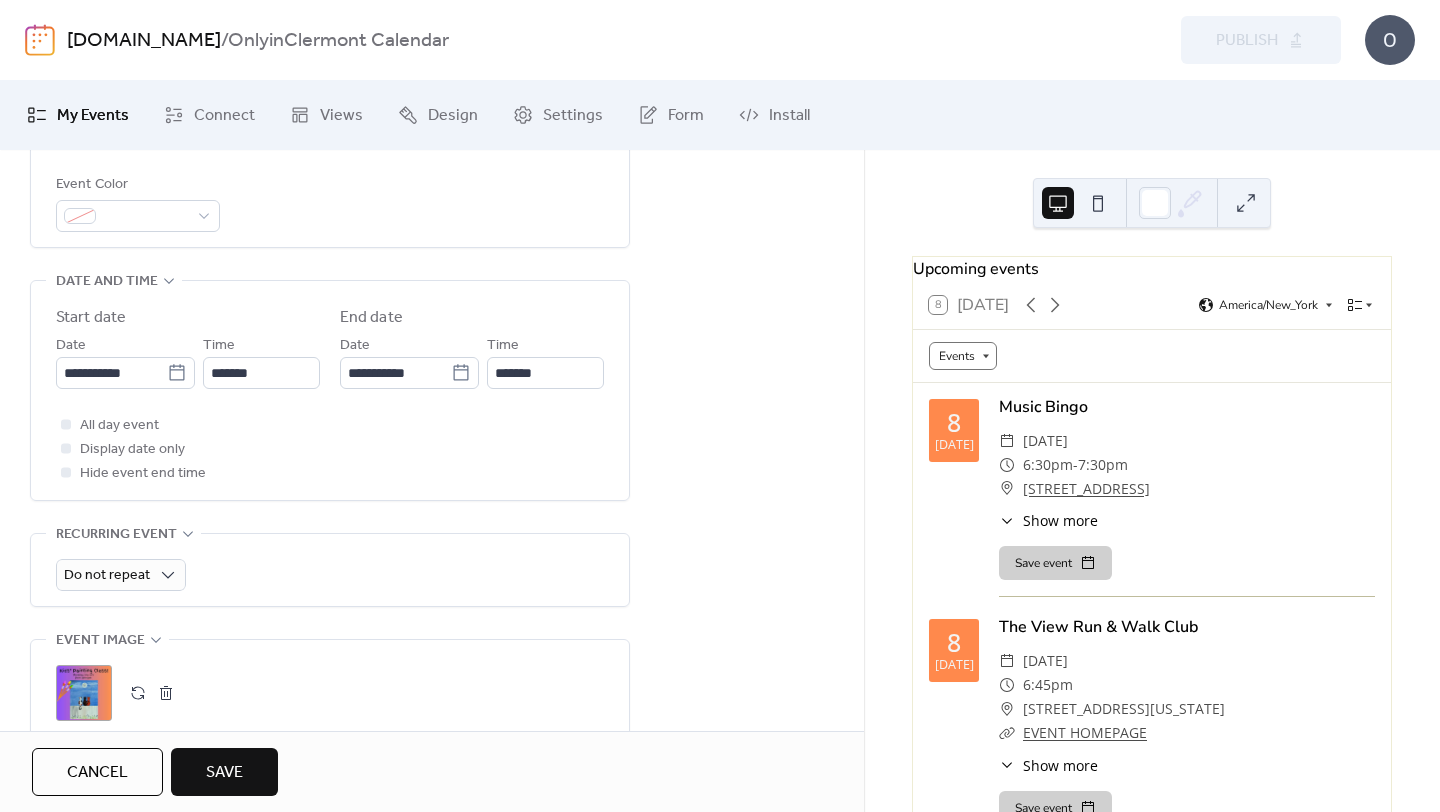 click on "Save" at bounding box center (224, 773) 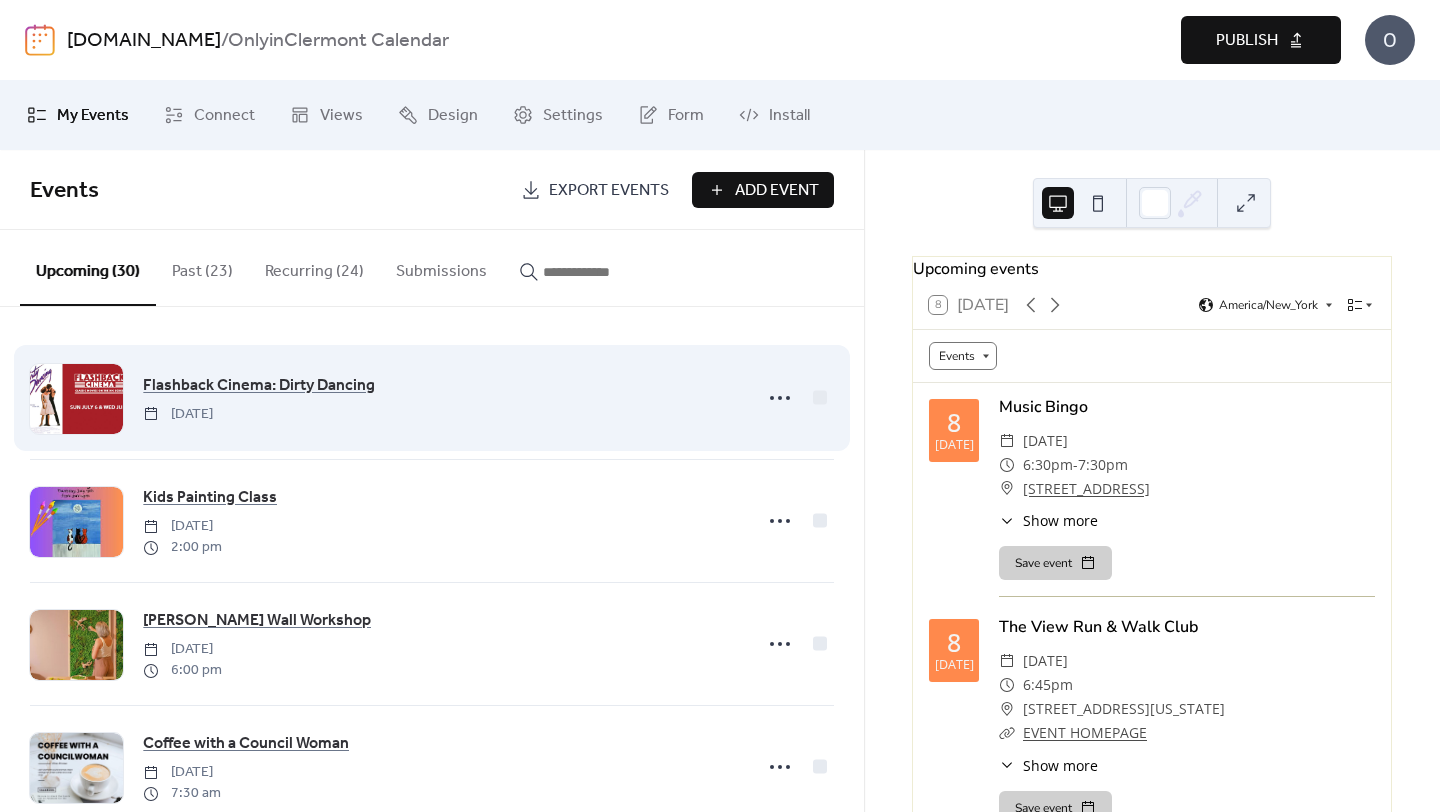 scroll, scrollTop: 76, scrollLeft: 0, axis: vertical 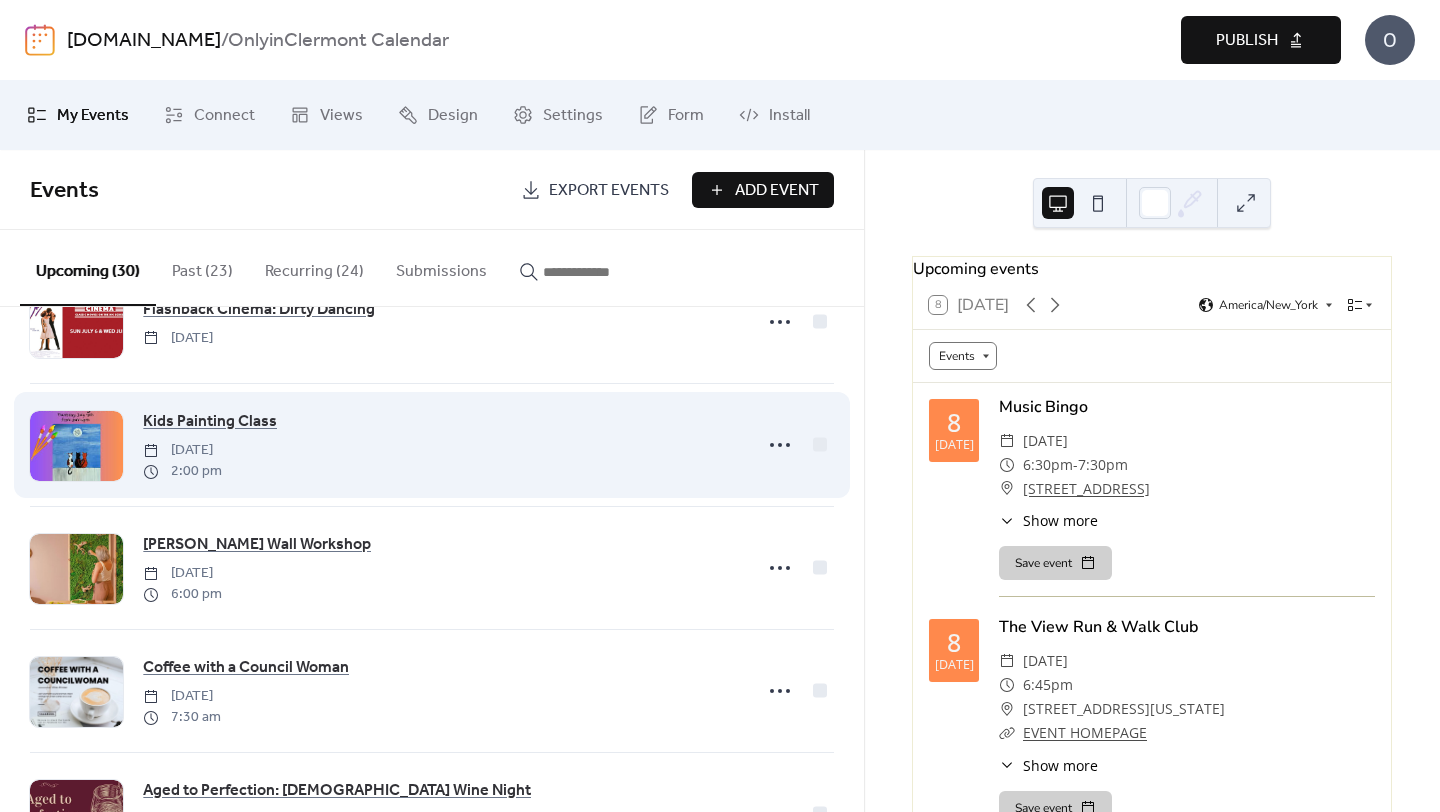 click on "Kids Painting Class [DATE] 2:00 pm" at bounding box center (441, 445) 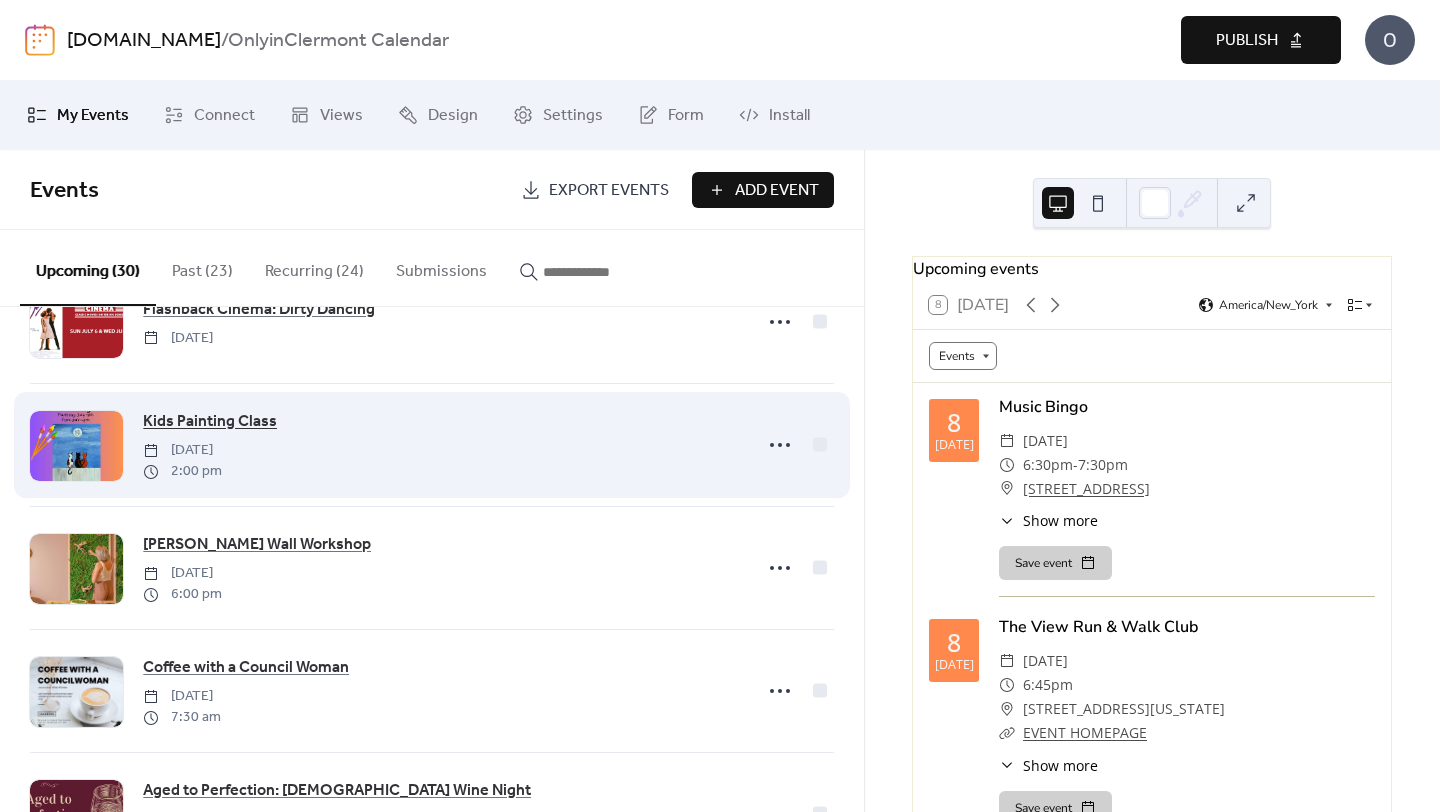 click on "Kids Painting Class" at bounding box center (210, 422) 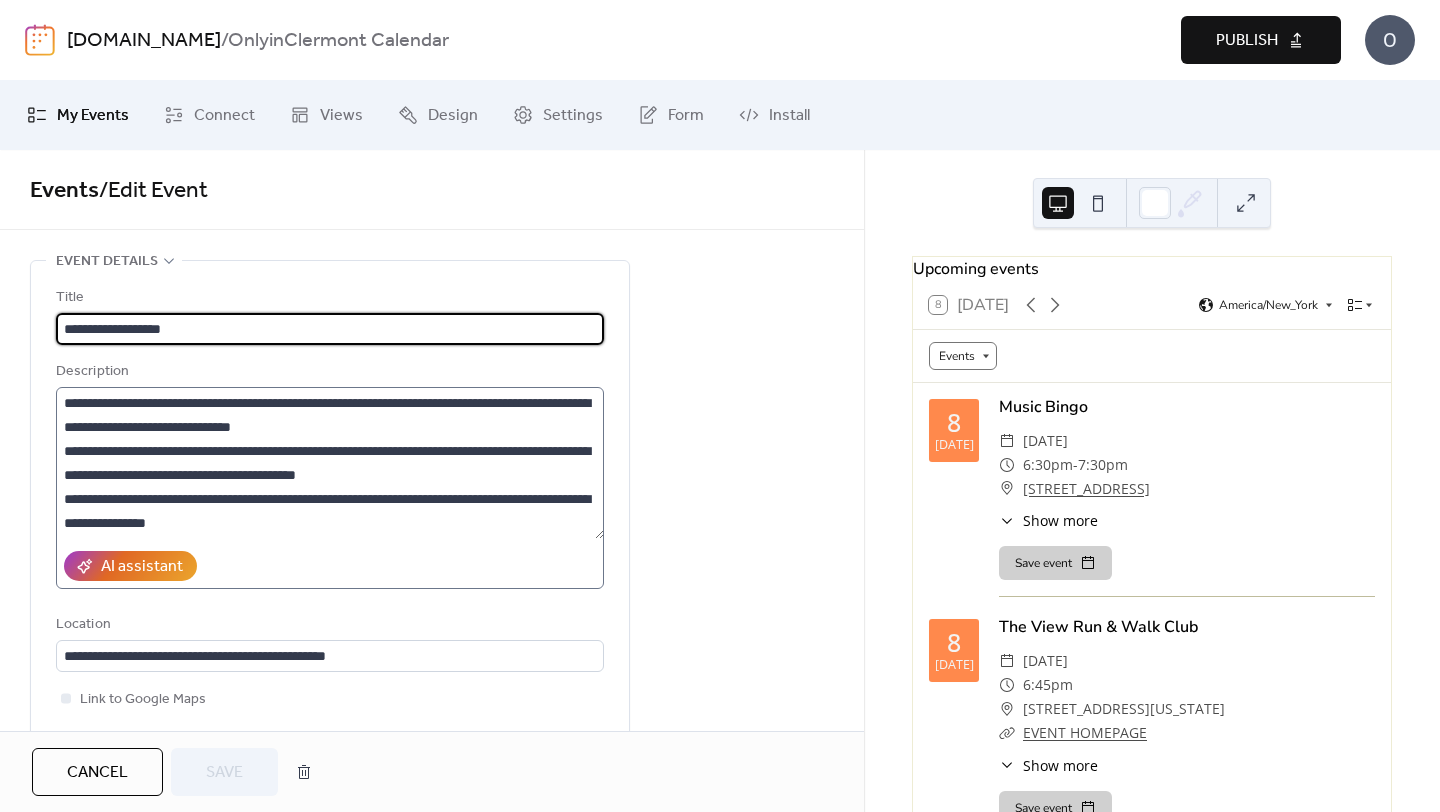 scroll, scrollTop: 24, scrollLeft: 0, axis: vertical 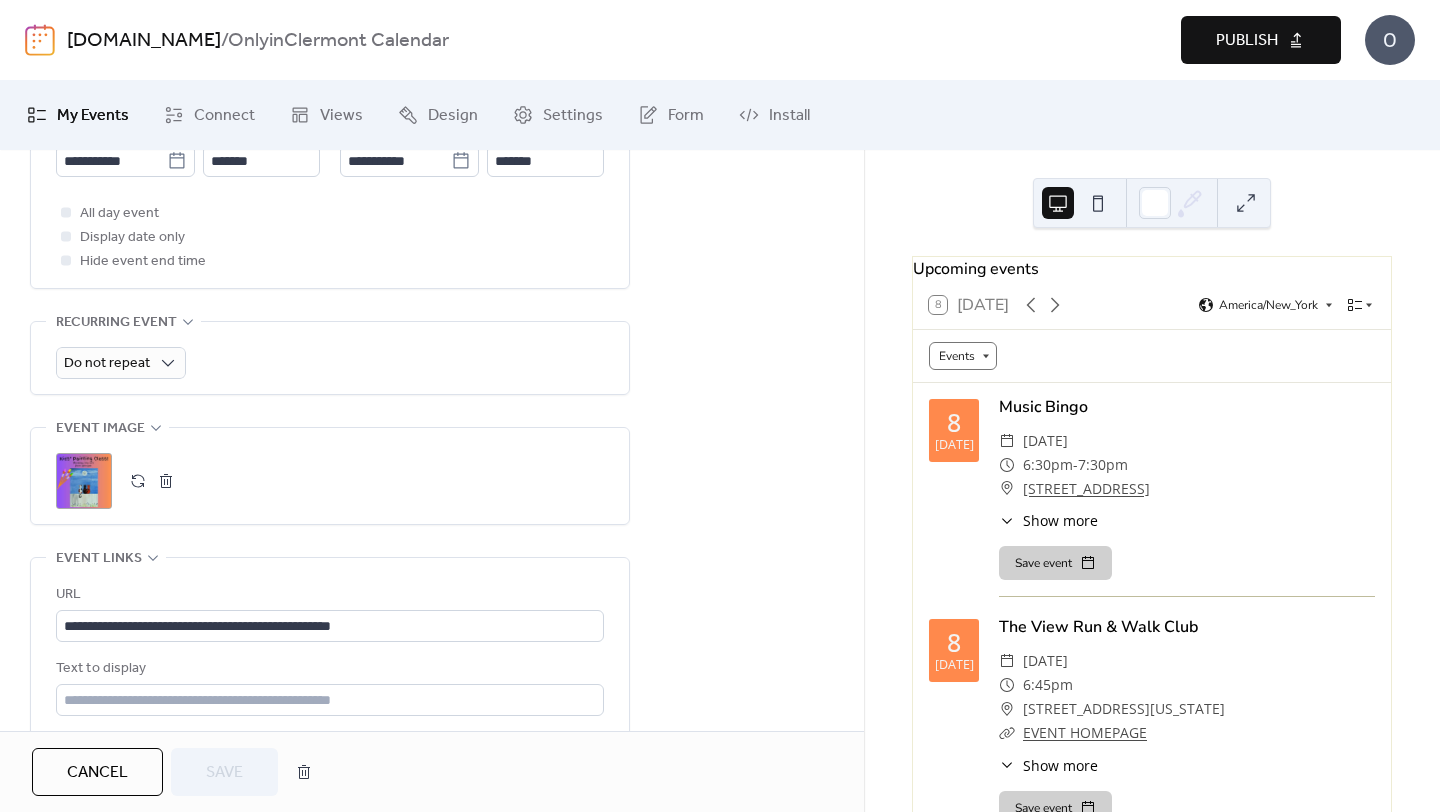 click on "Publish" at bounding box center [1247, 41] 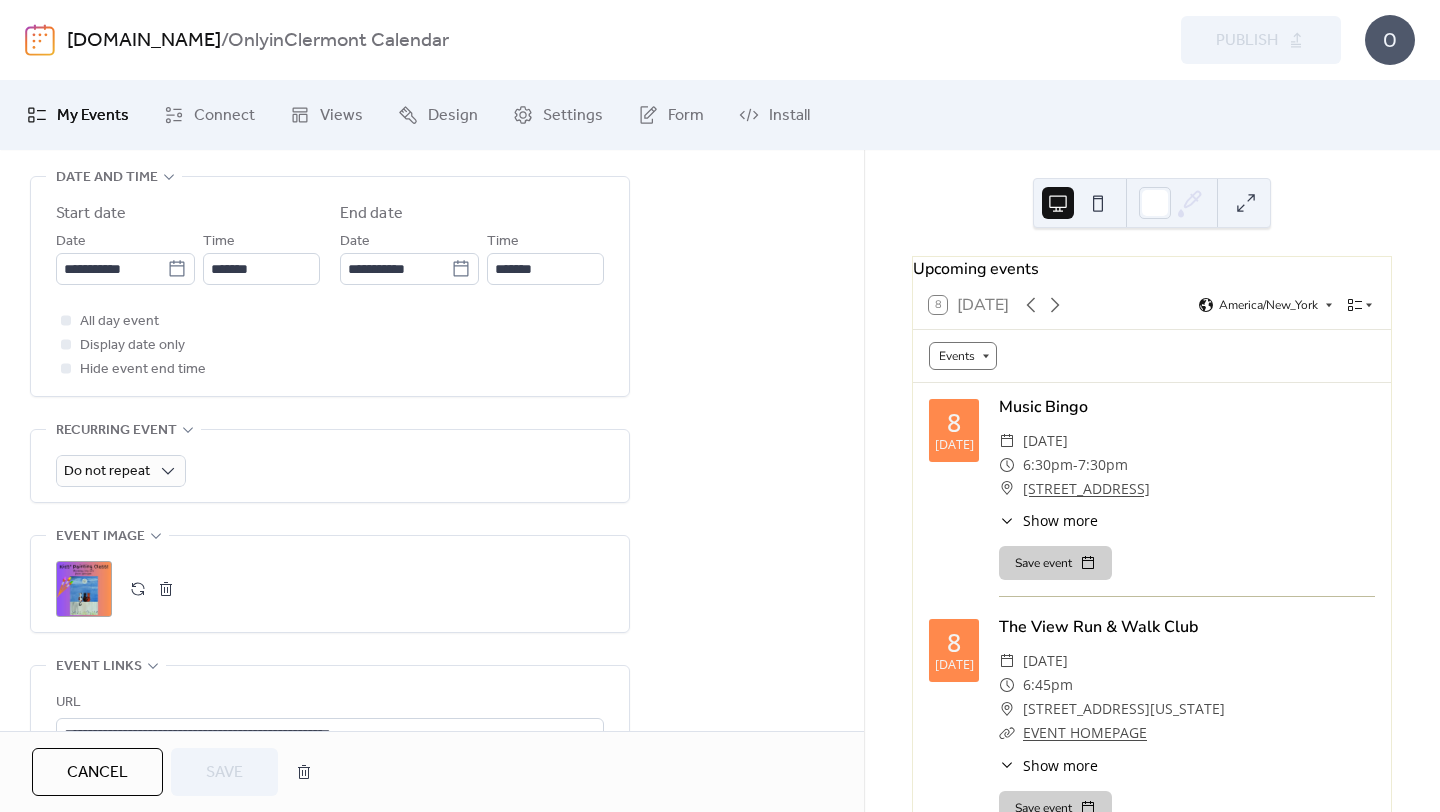 scroll, scrollTop: 527, scrollLeft: 0, axis: vertical 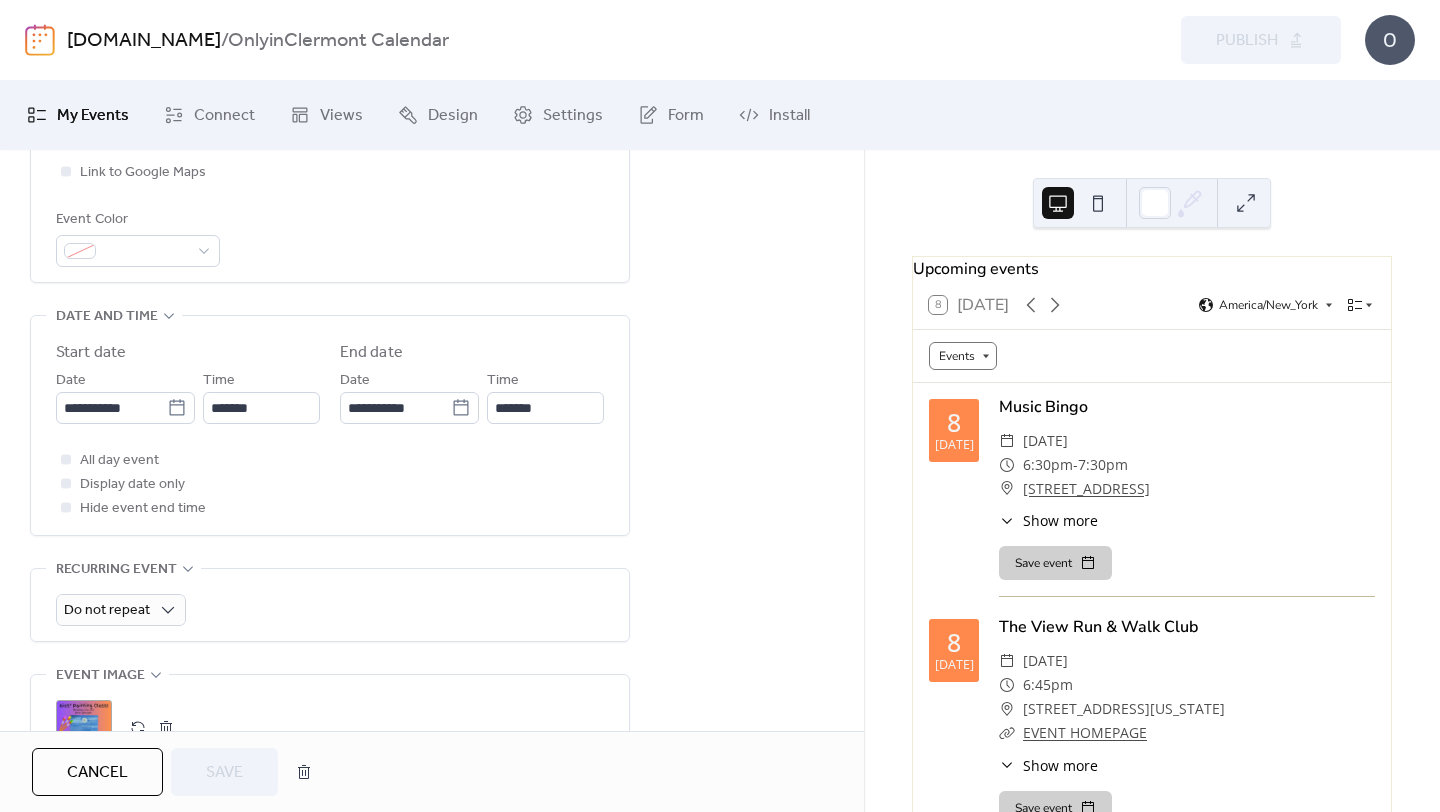 click on "My Events" at bounding box center [93, 116] 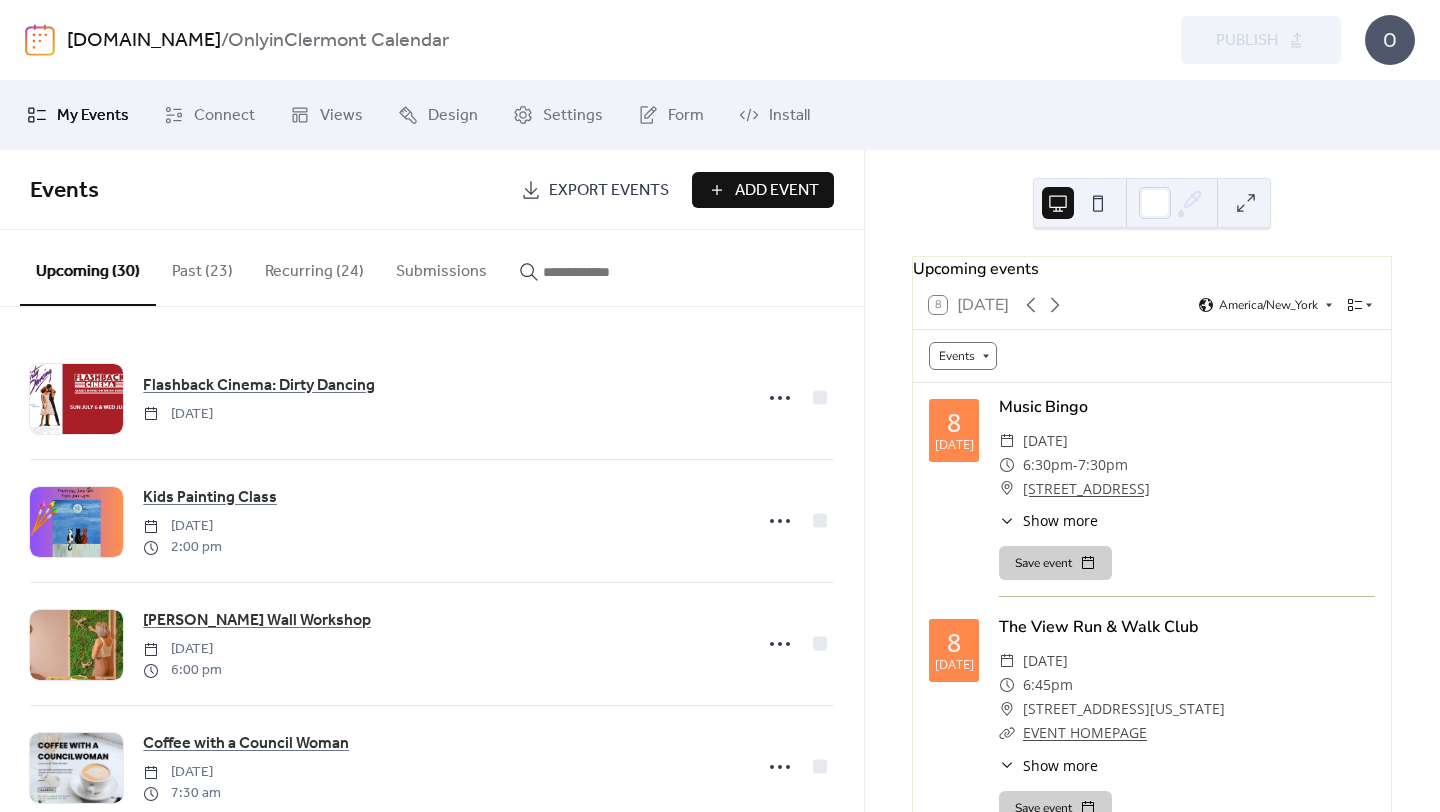 click on "Add Event" at bounding box center [777, 191] 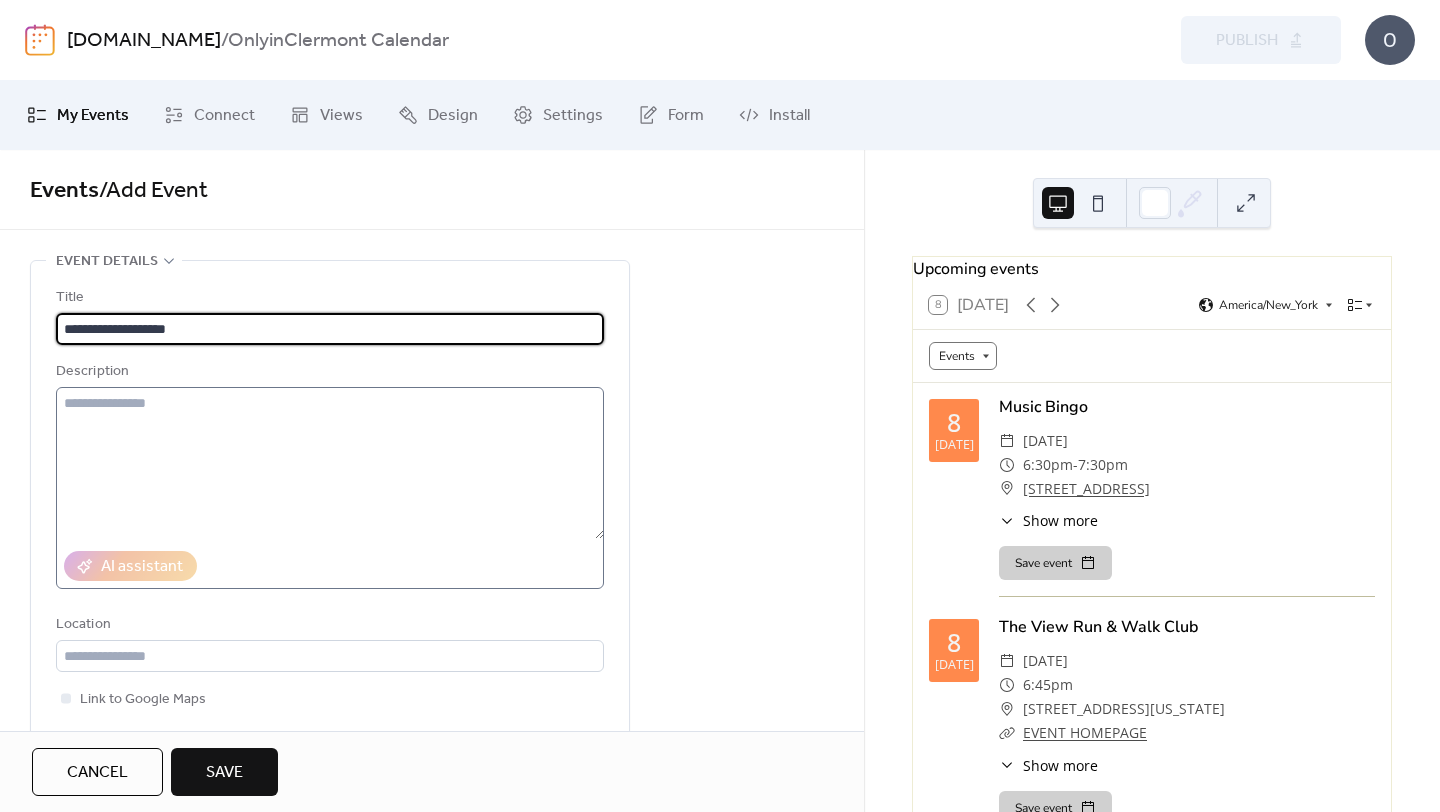 type on "**********" 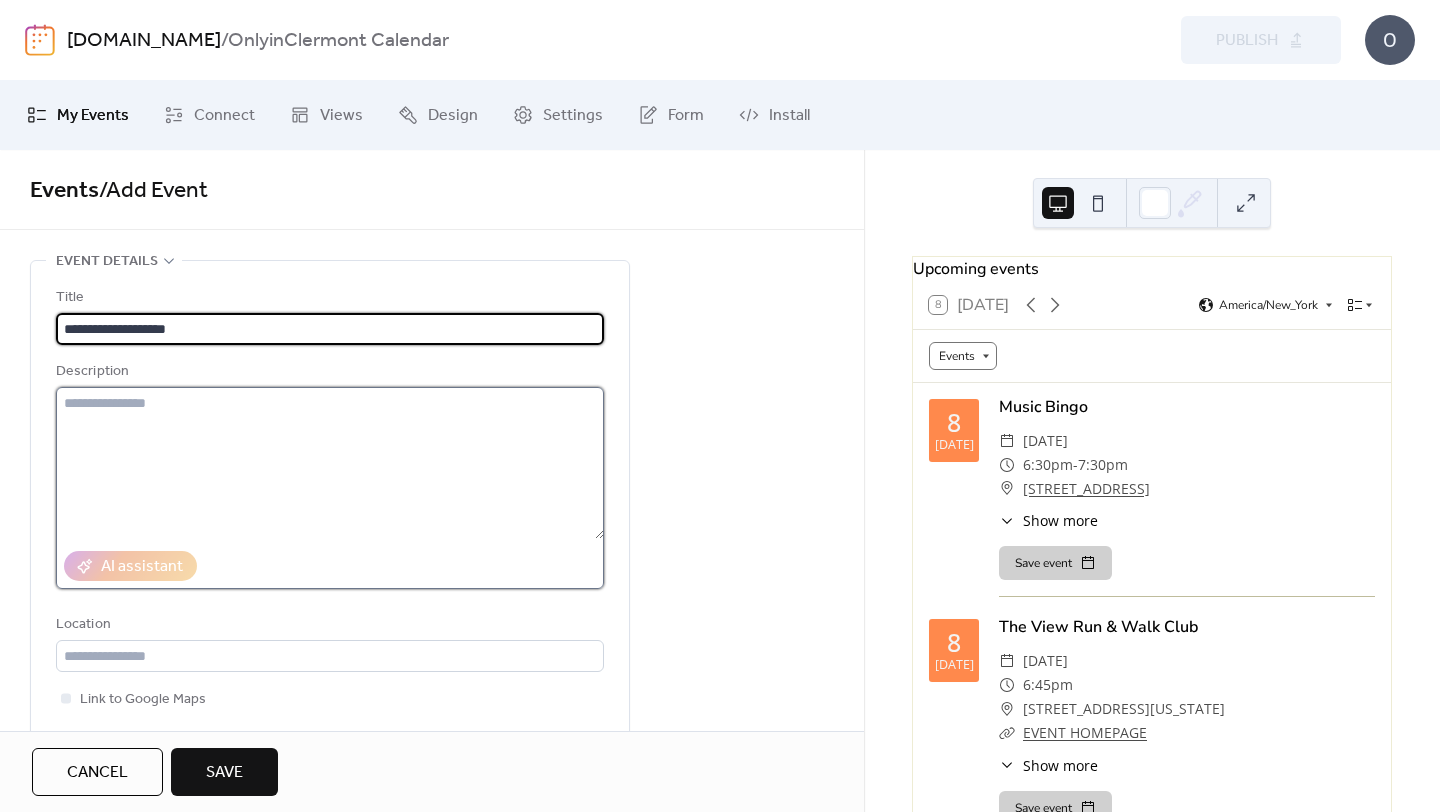 click at bounding box center (330, 463) 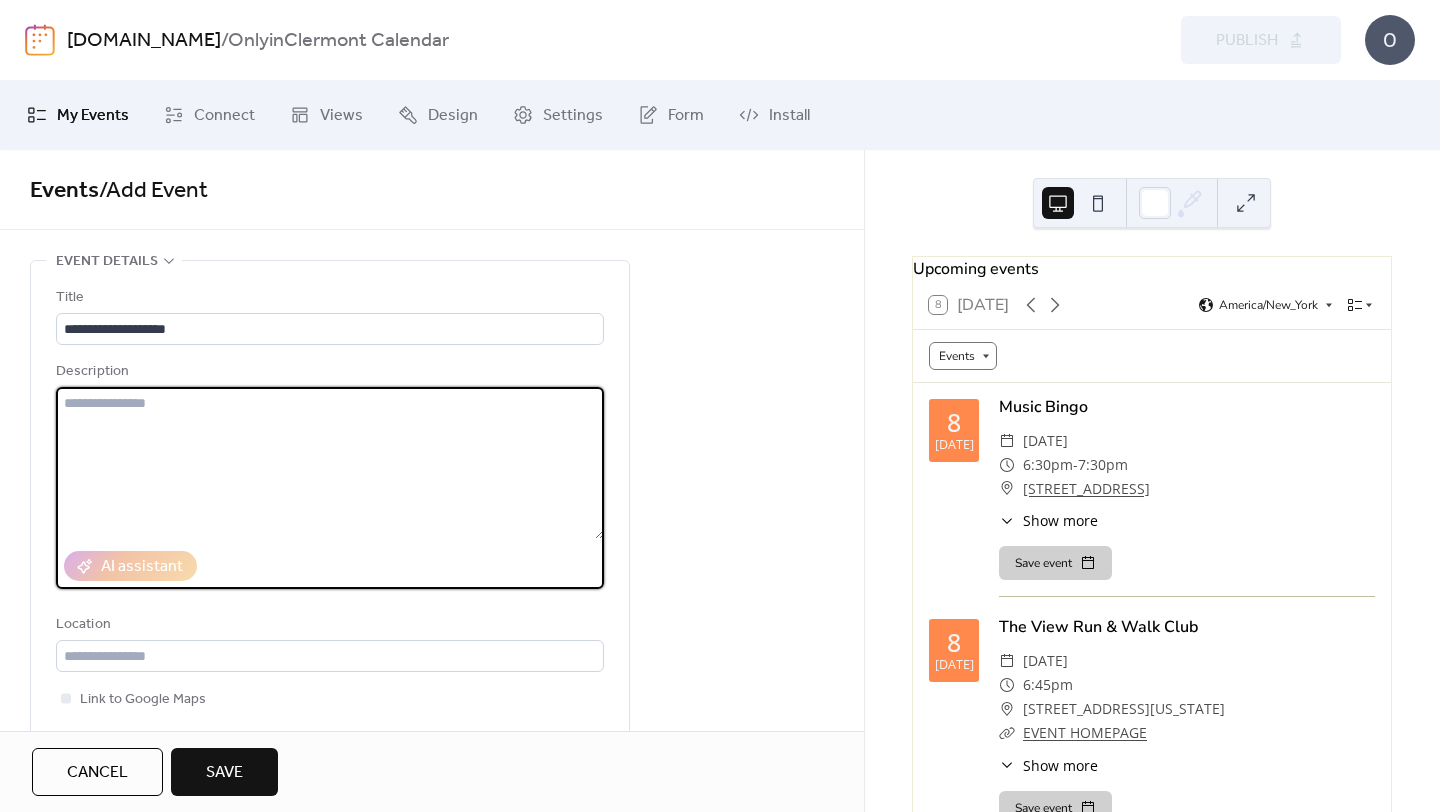 paste on "**********" 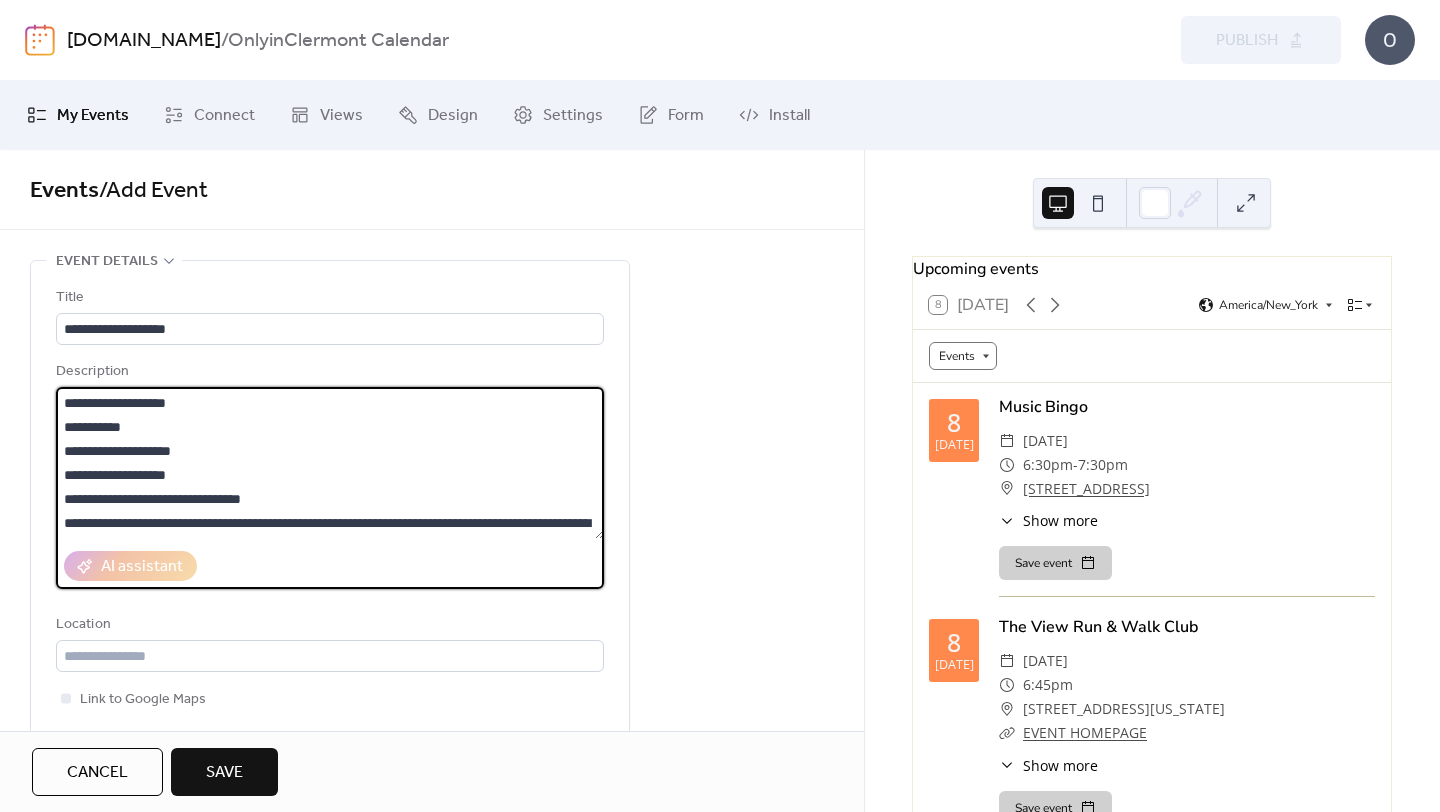 scroll, scrollTop: 117, scrollLeft: 0, axis: vertical 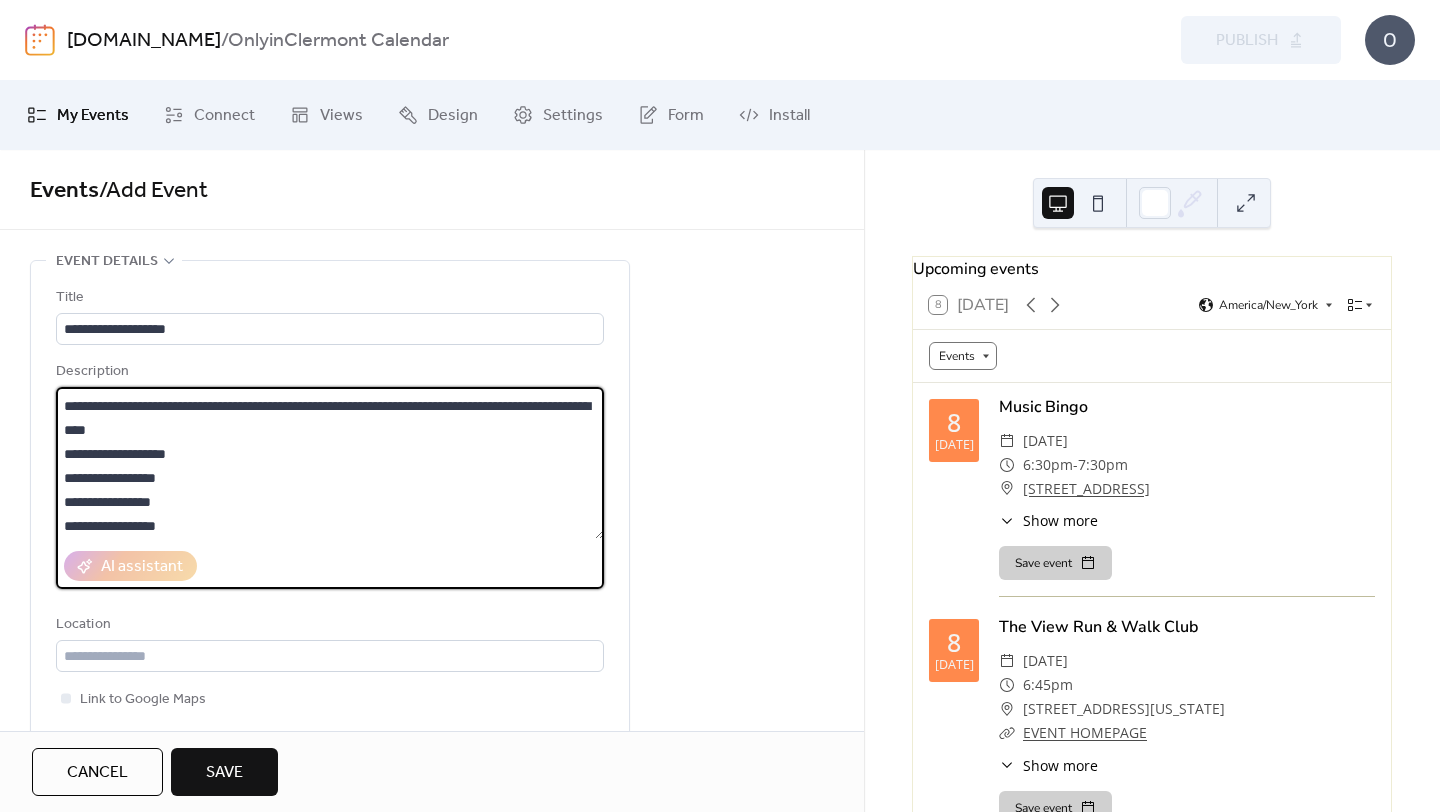 click on "**********" at bounding box center [330, 463] 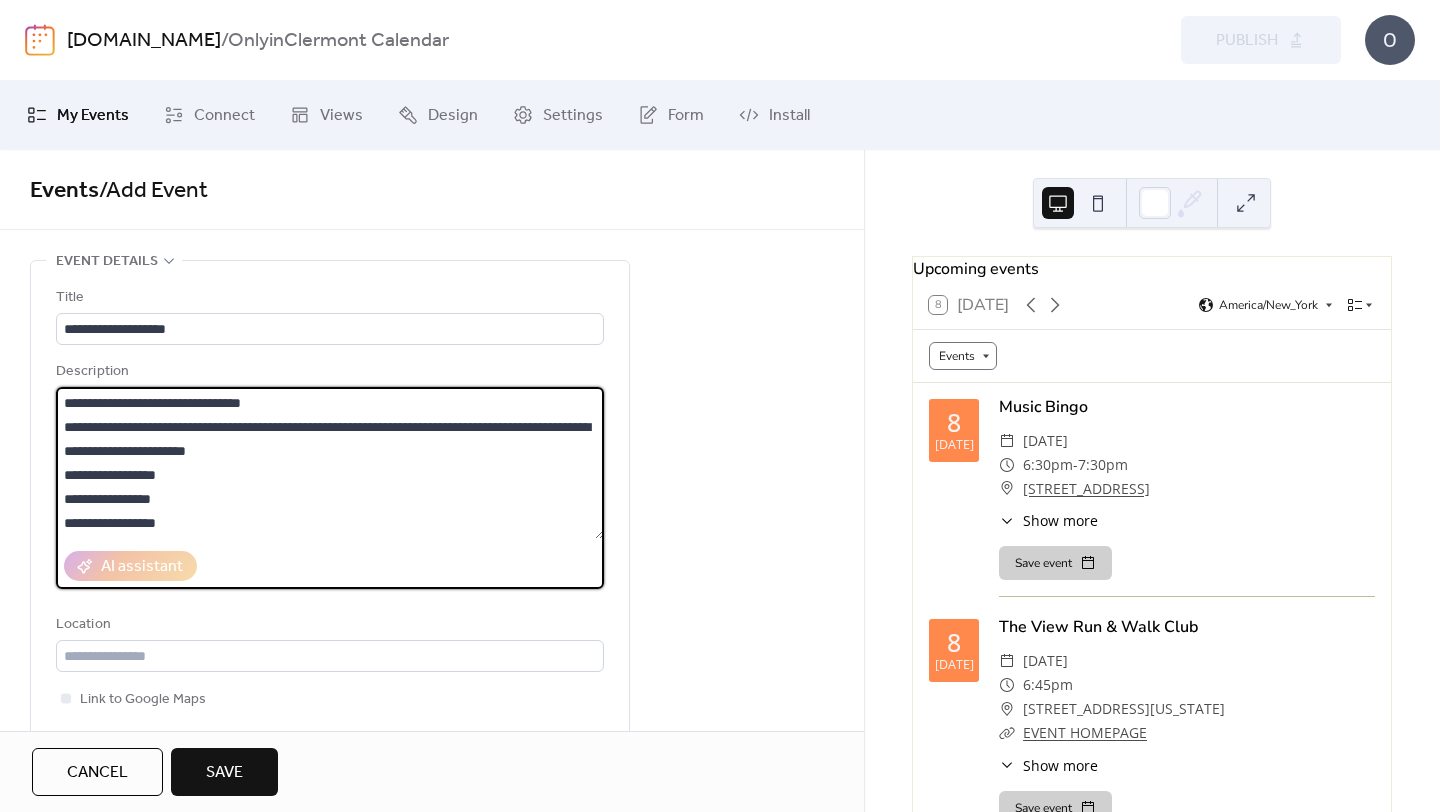 scroll, scrollTop: 0, scrollLeft: 0, axis: both 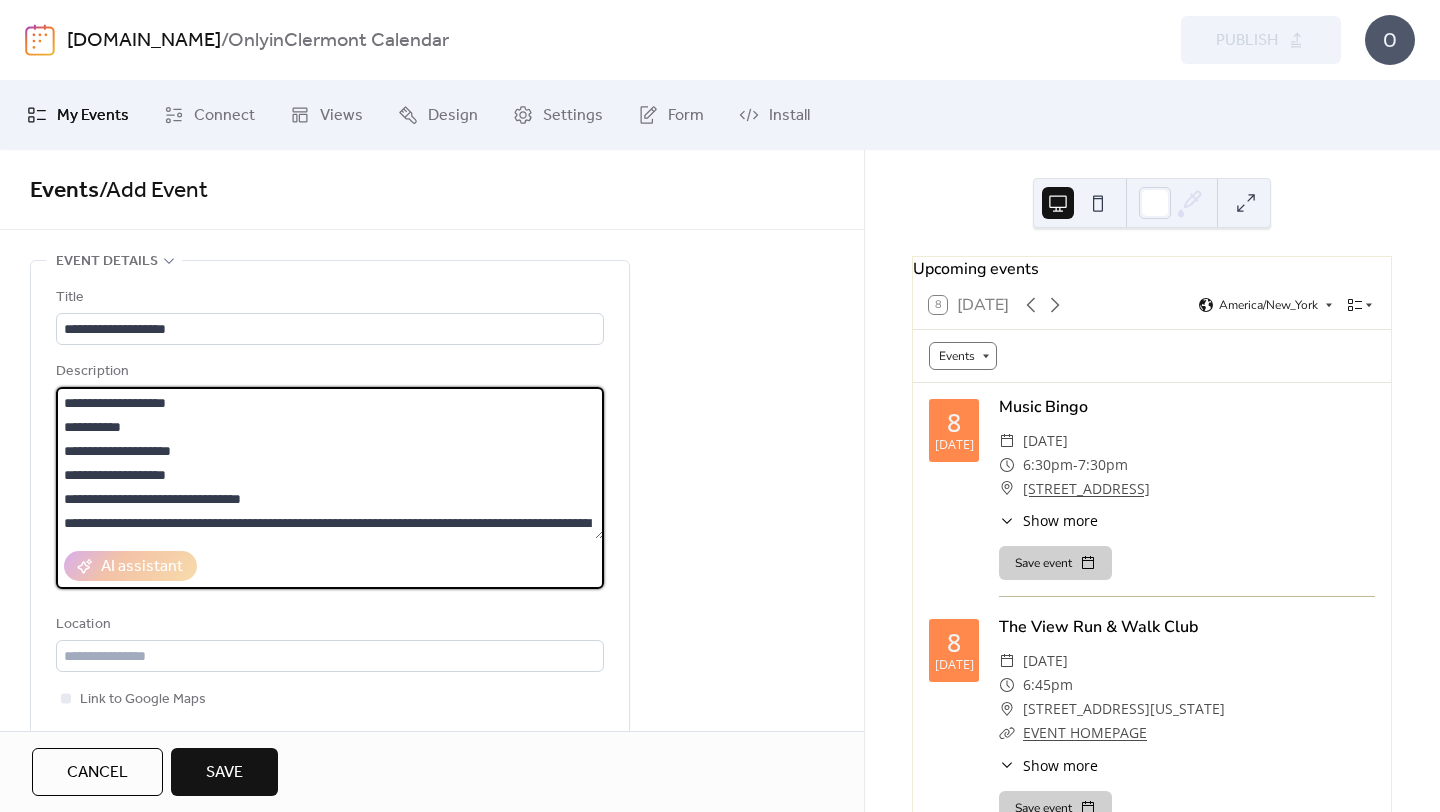 click on "**********" at bounding box center (330, 463) 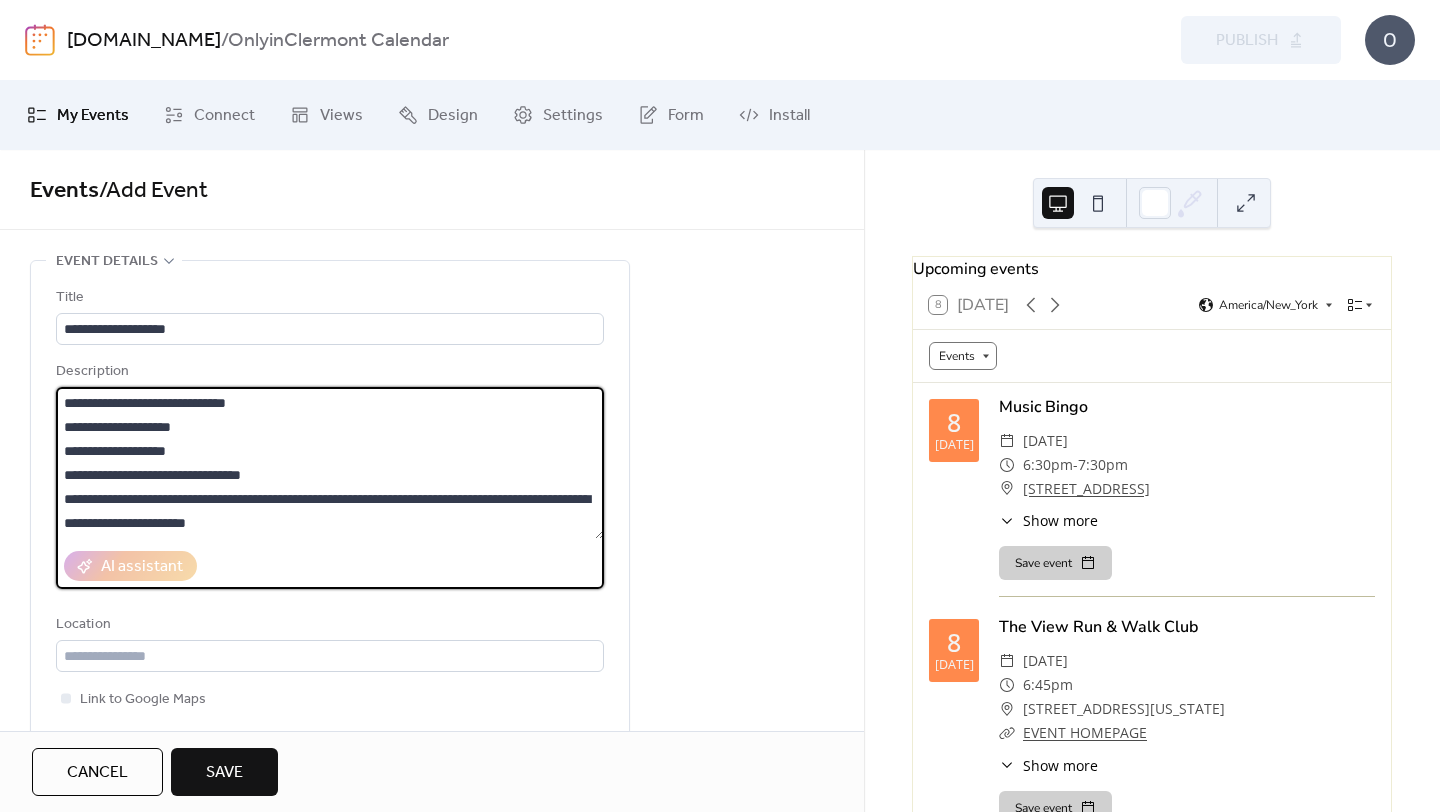 drag, startPoint x: 63, startPoint y: 397, endPoint x: 231, endPoint y: 402, distance: 168.07439 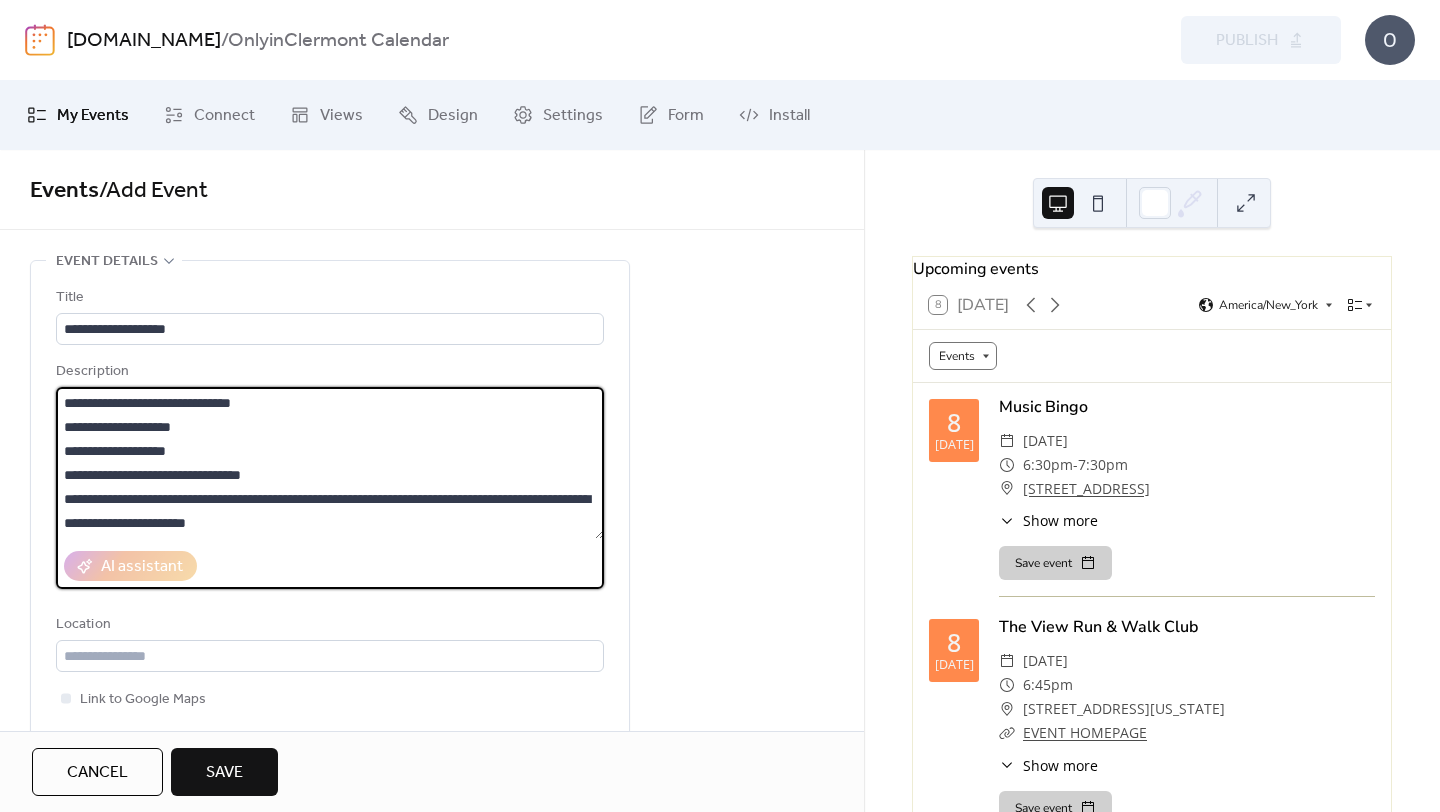drag, startPoint x: 65, startPoint y: 424, endPoint x: 241, endPoint y: 431, distance: 176.13914 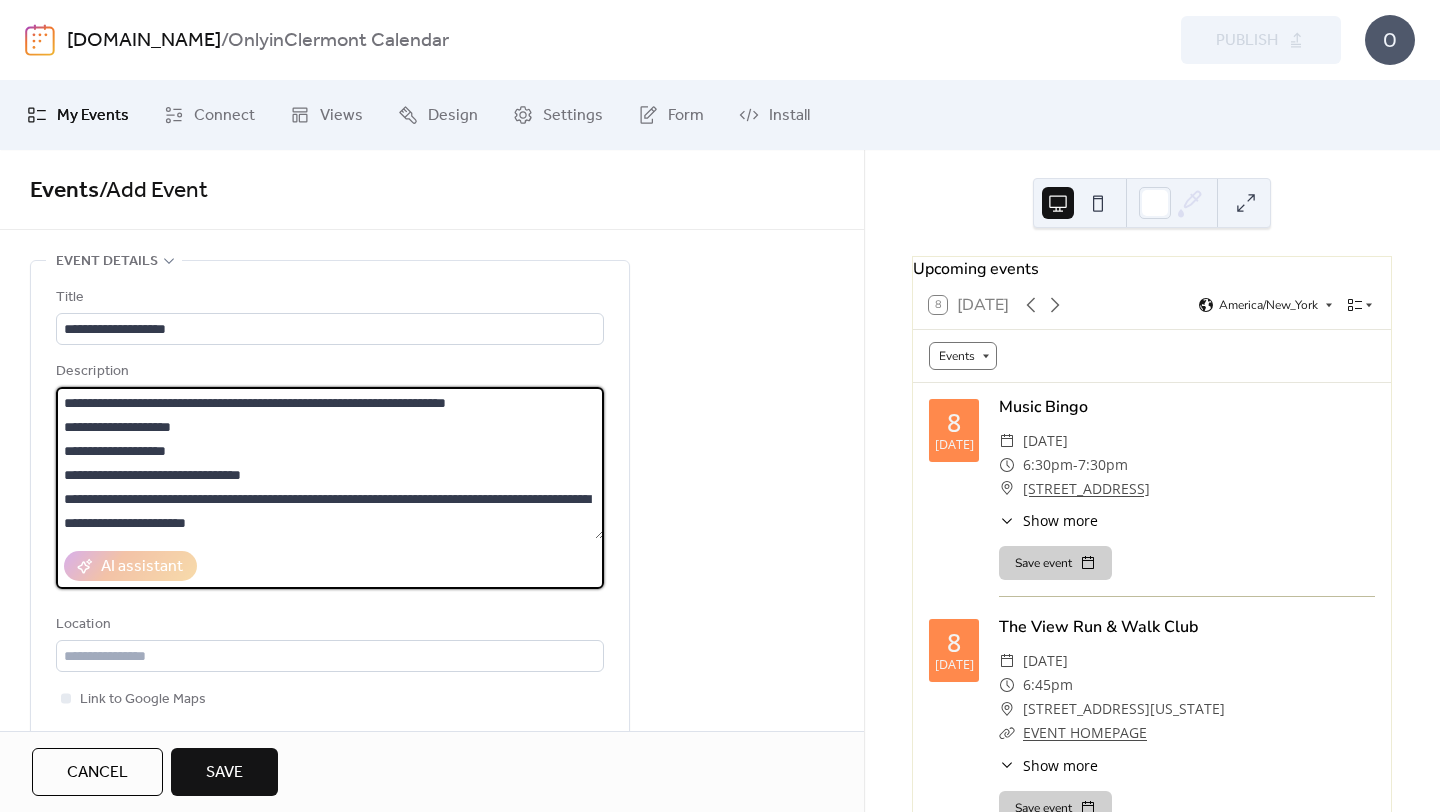 drag, startPoint x: 233, startPoint y: 453, endPoint x: 48, endPoint y: 428, distance: 186.68155 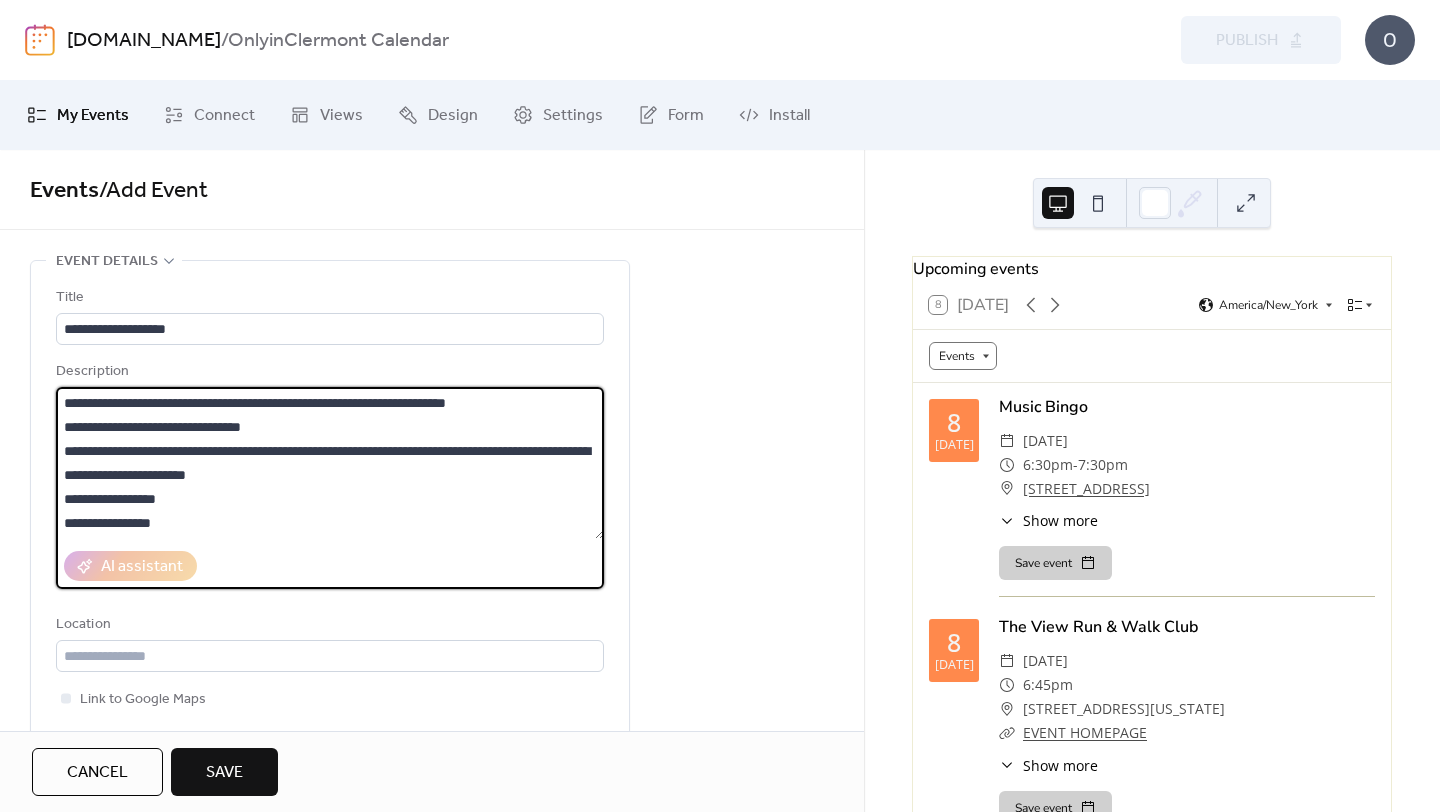 click on "**********" at bounding box center (330, 463) 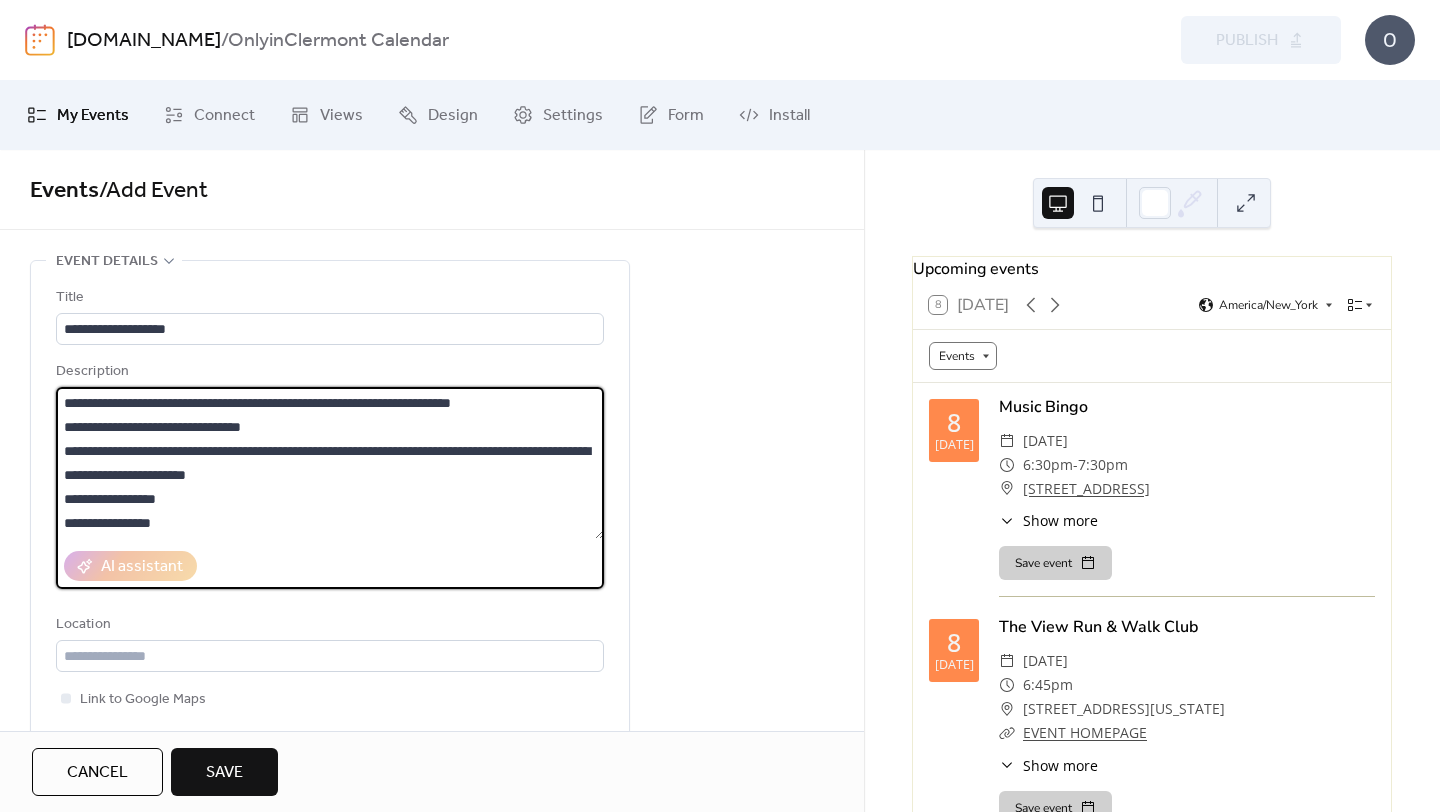 click on "**********" at bounding box center [330, 463] 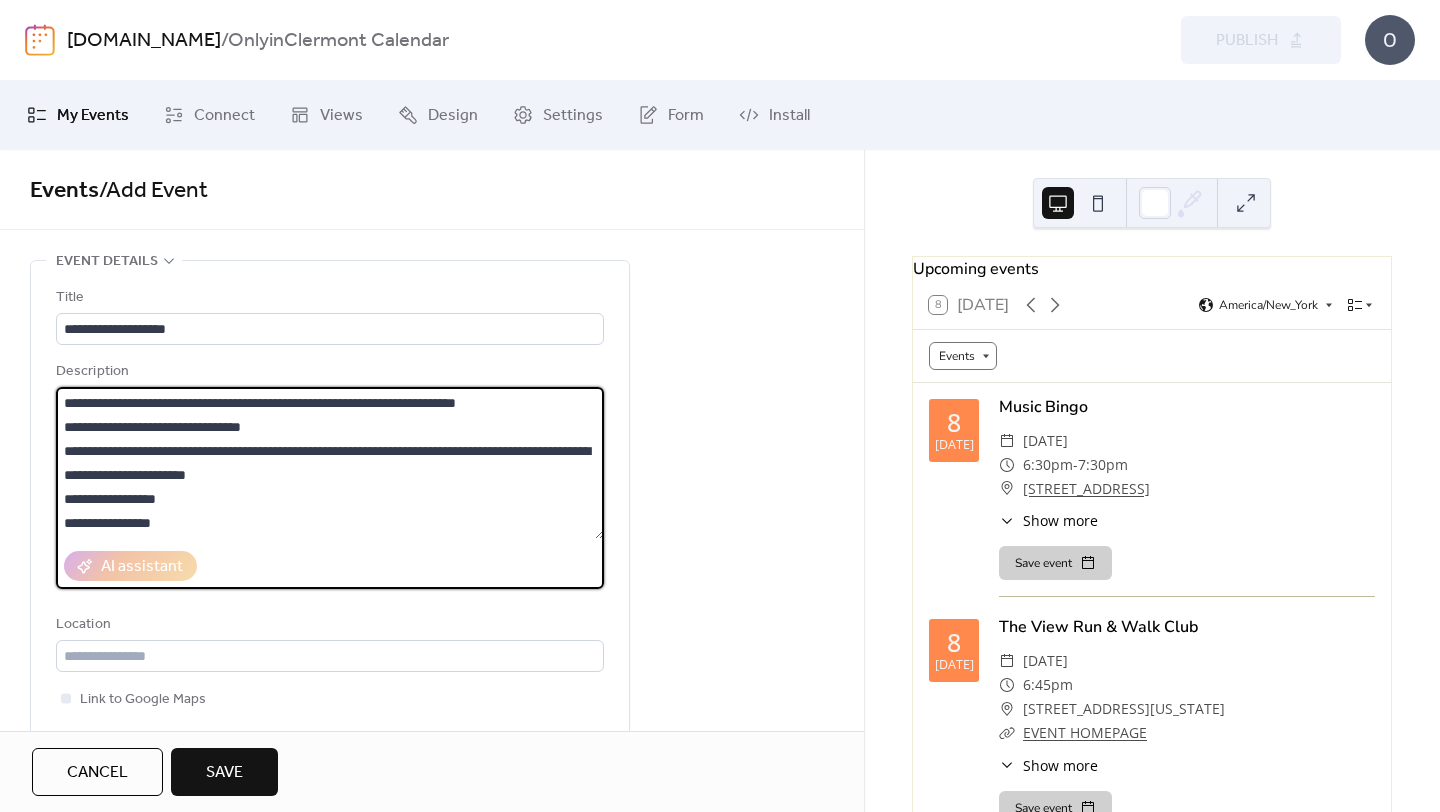 click on "**********" at bounding box center [330, 463] 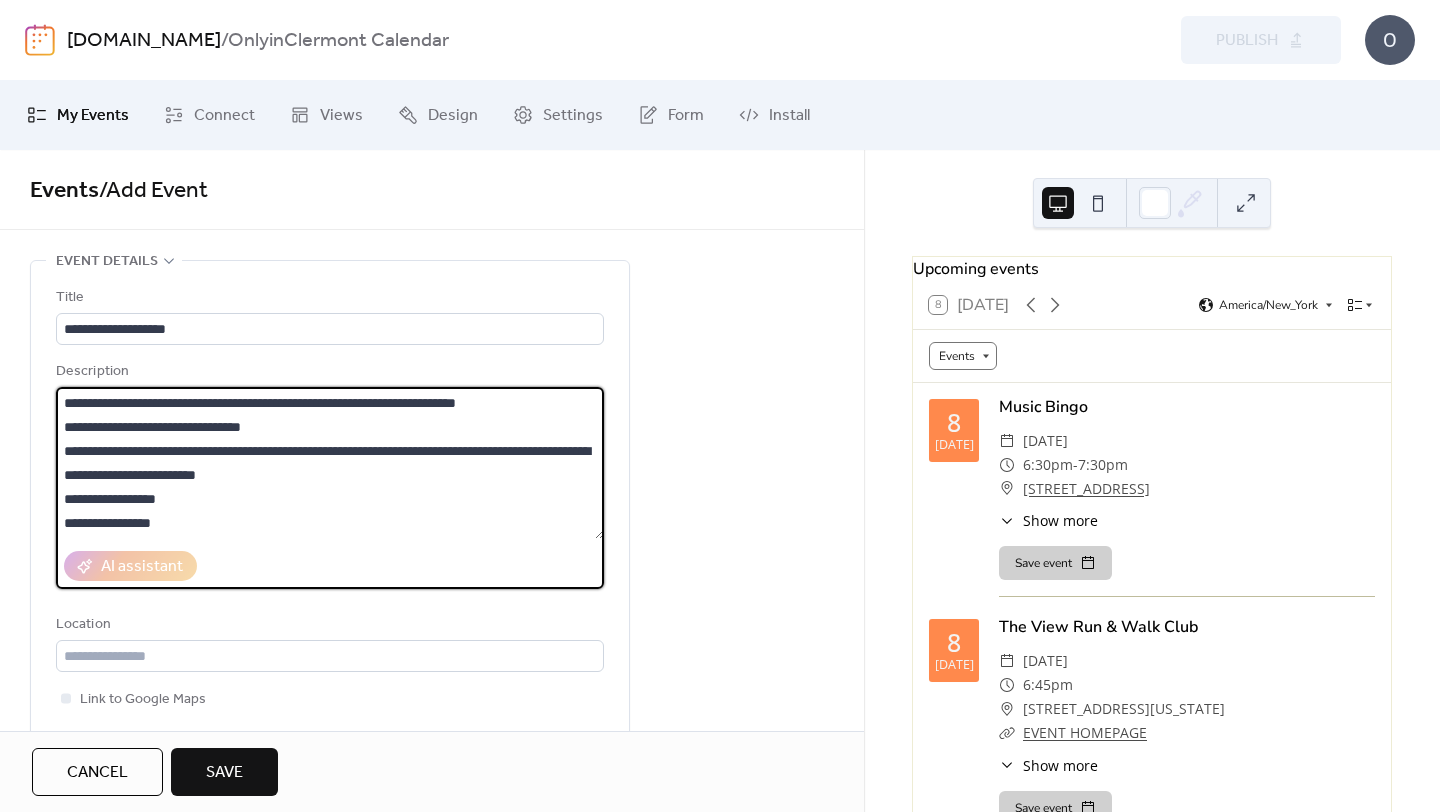 click on "**********" at bounding box center [330, 463] 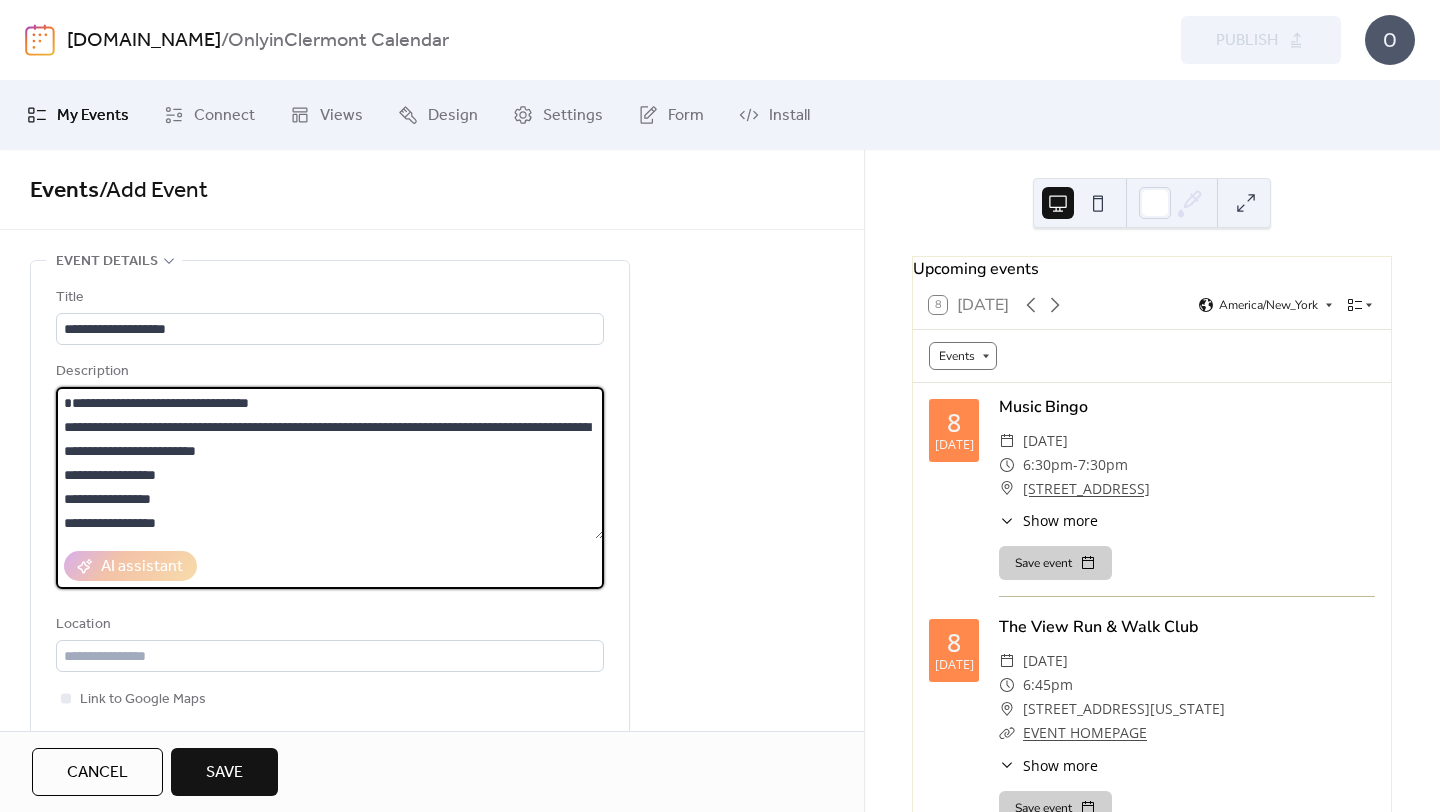 click on "**********" at bounding box center (330, 463) 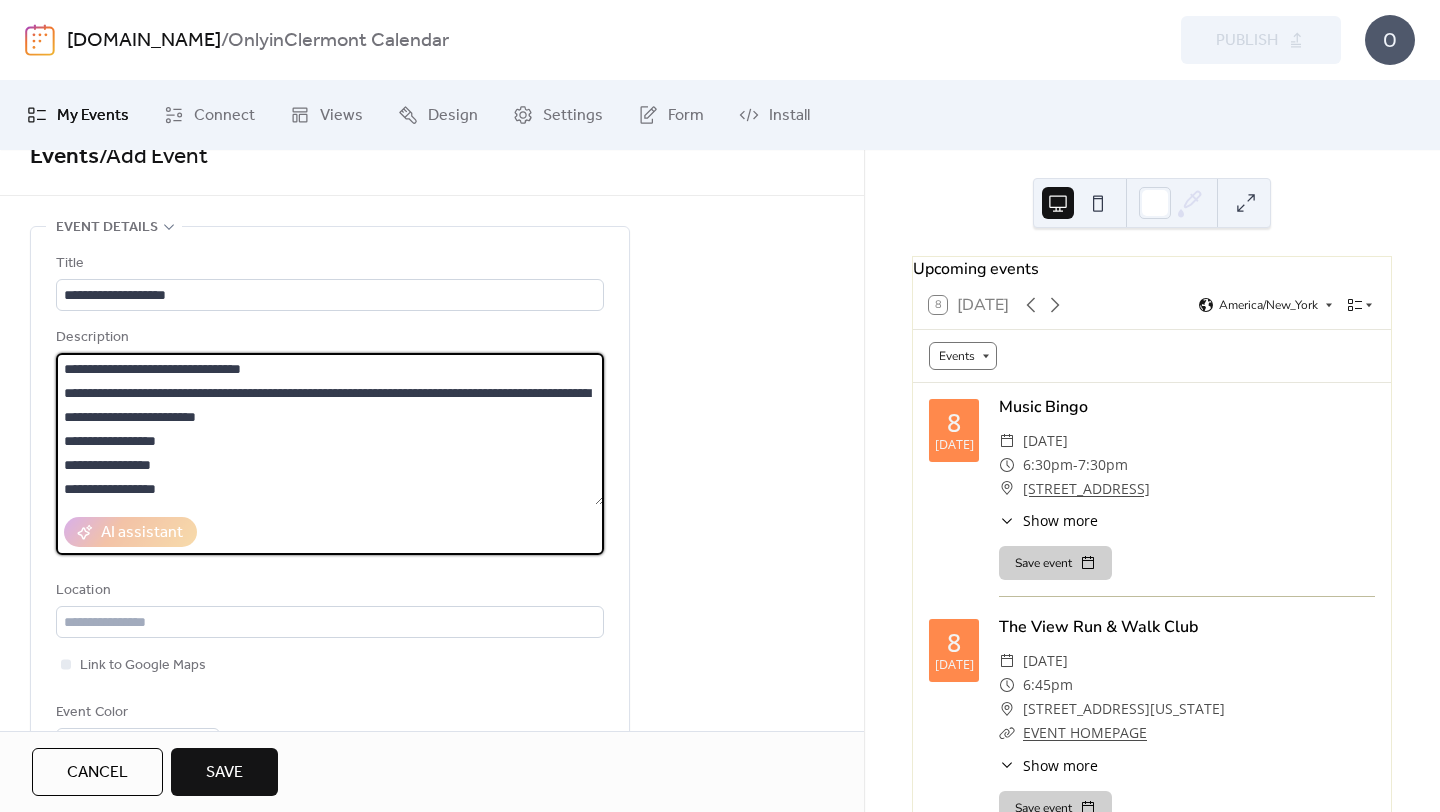scroll, scrollTop: 35, scrollLeft: 0, axis: vertical 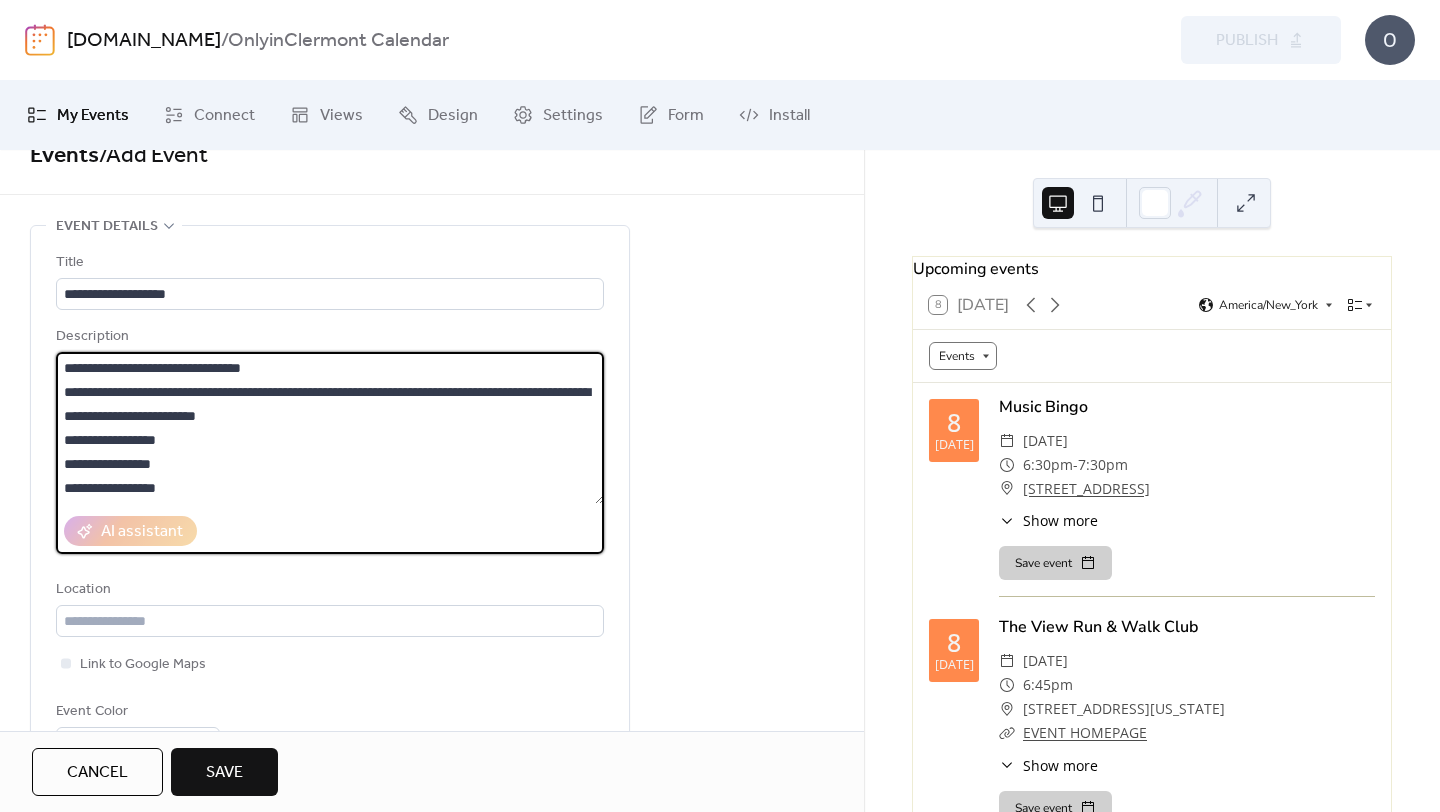 drag, startPoint x: 66, startPoint y: 441, endPoint x: 83, endPoint y: 456, distance: 22.671568 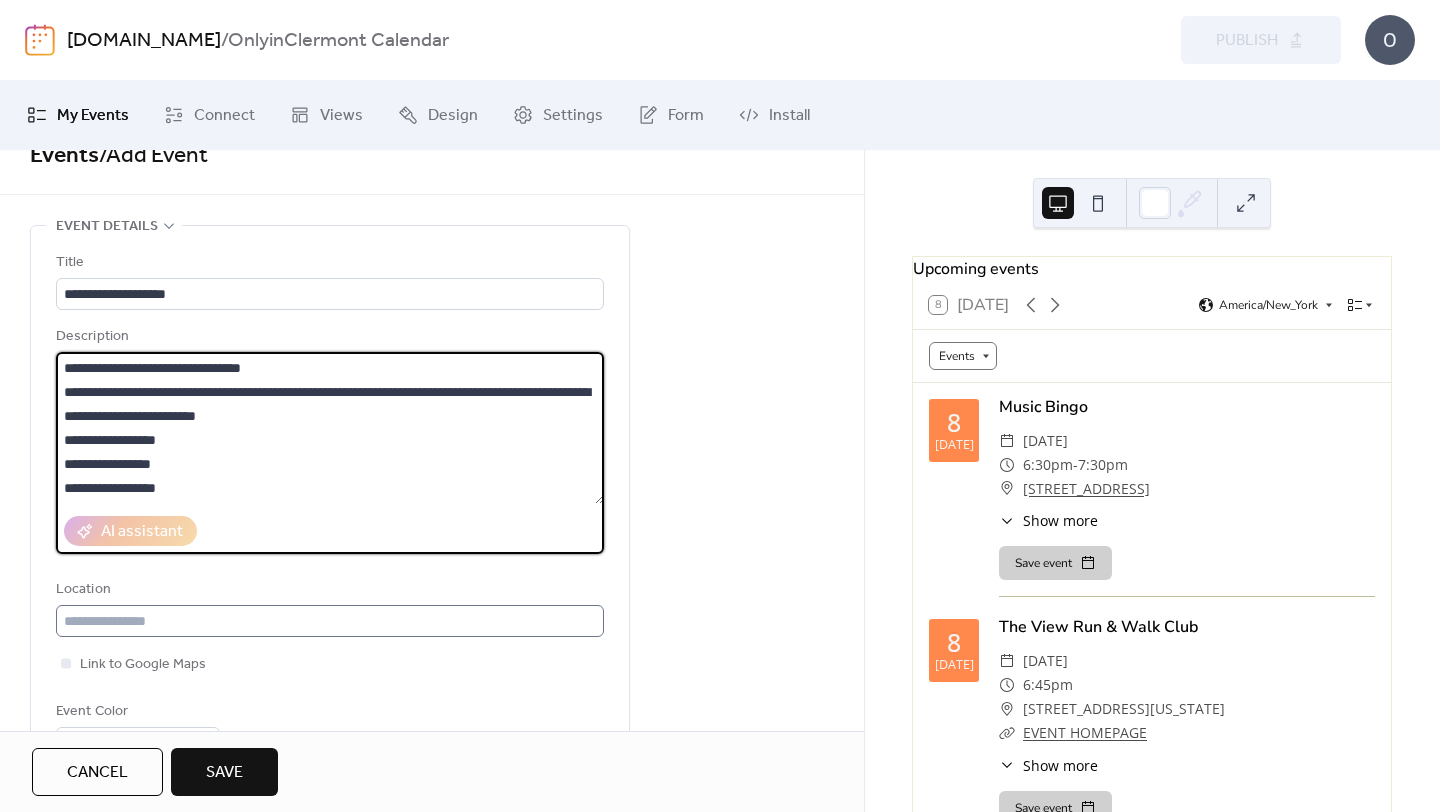 type on "**********" 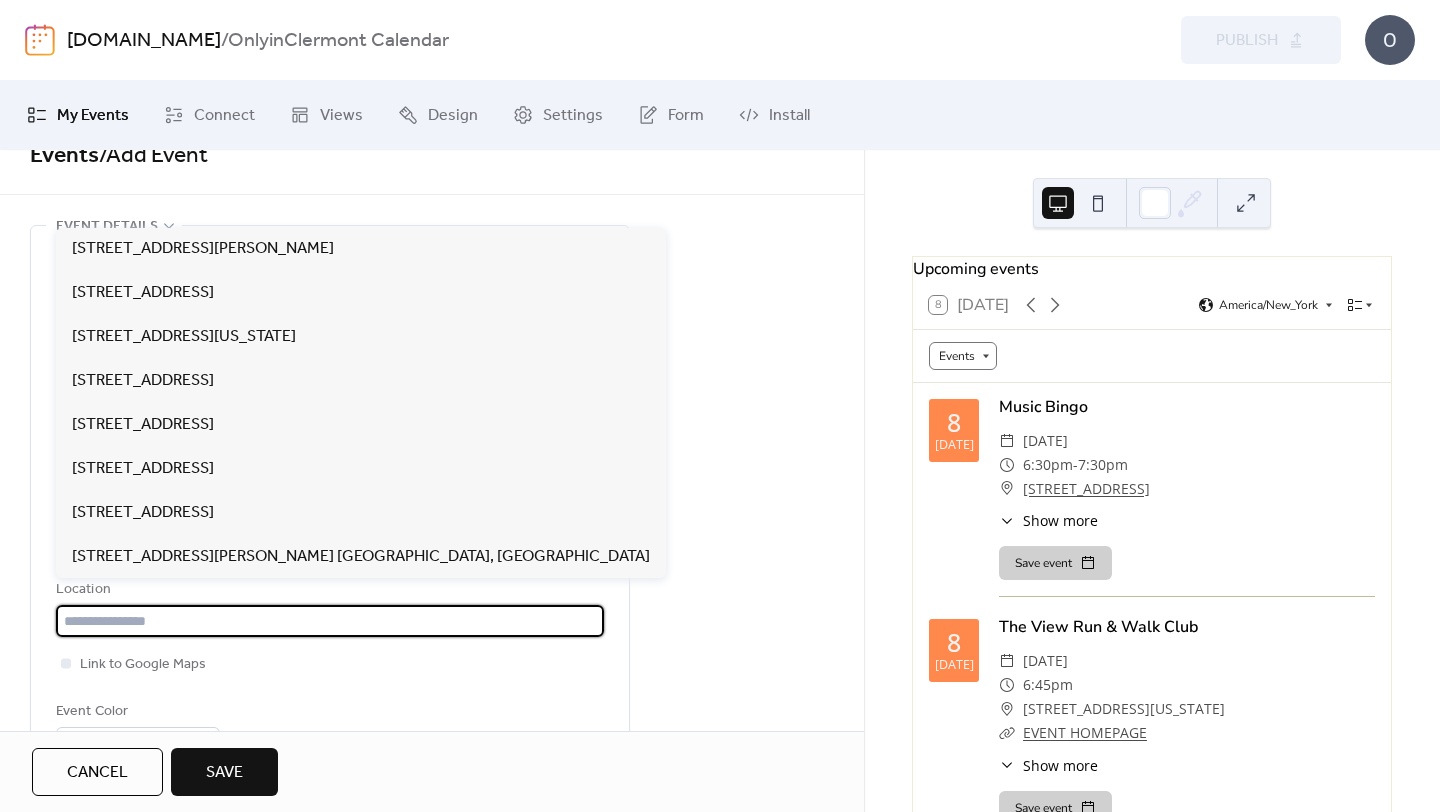 click at bounding box center (330, 621) 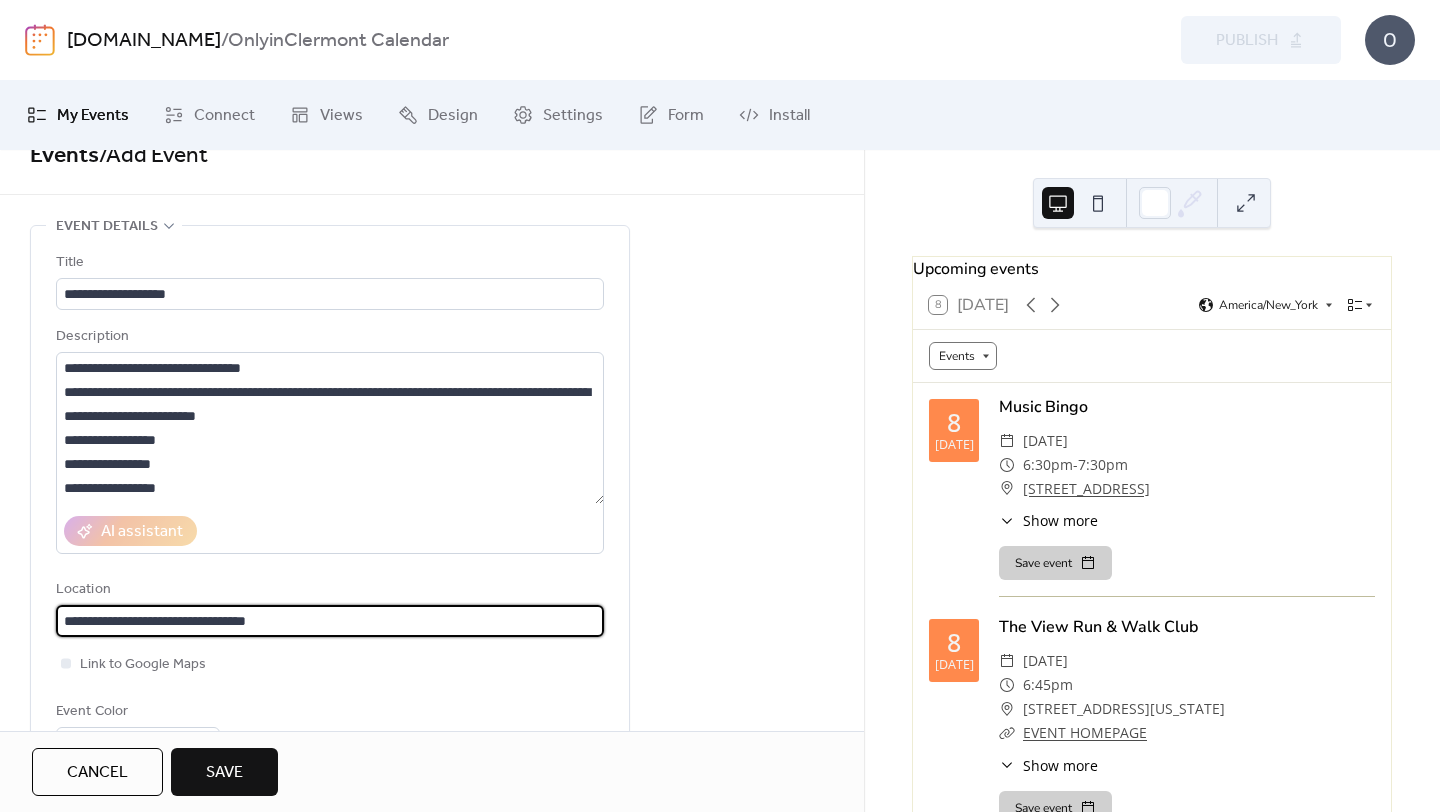 click on "**********" at bounding box center (330, 621) 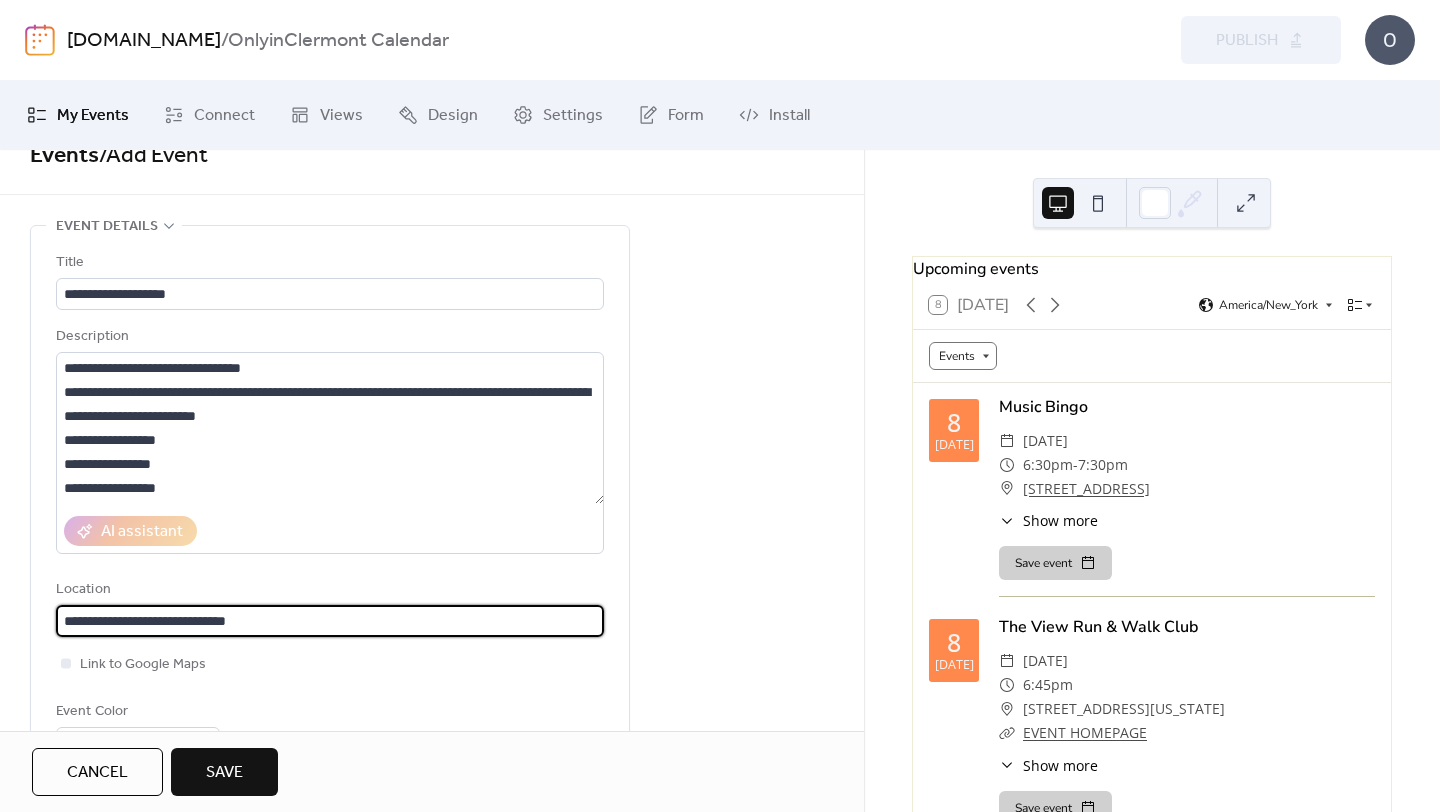 click on "**********" at bounding box center [330, 621] 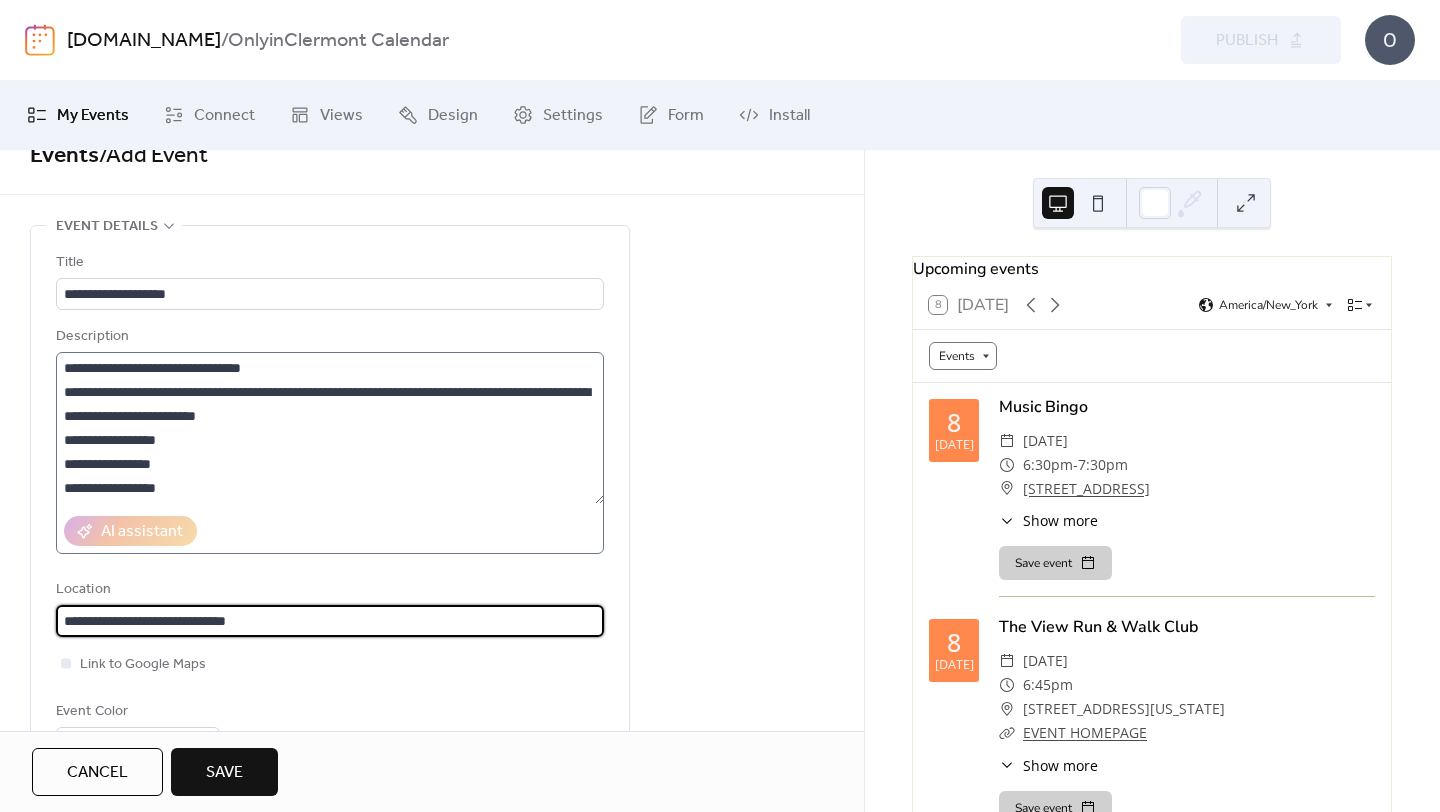 type on "**********" 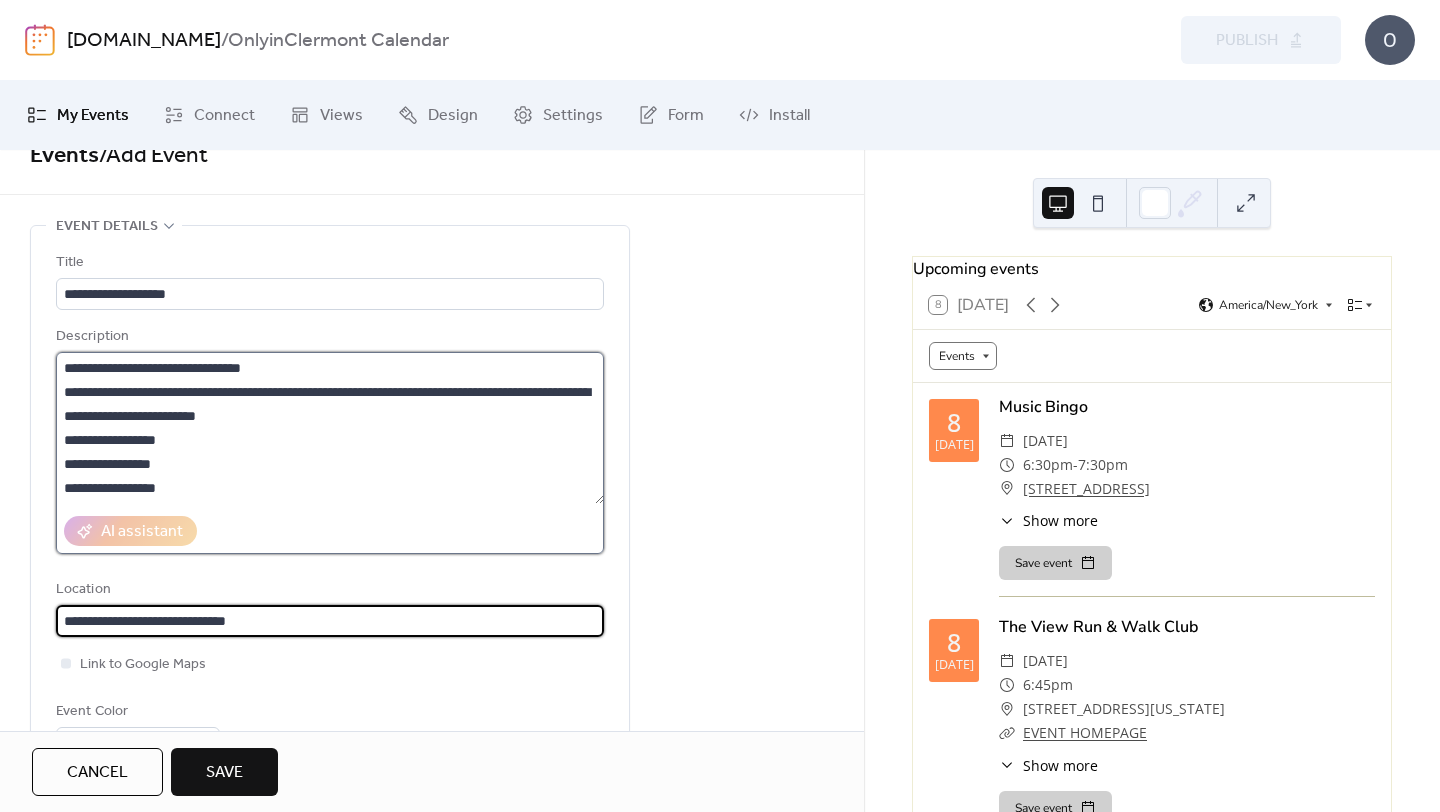 click on "**********" at bounding box center [330, 428] 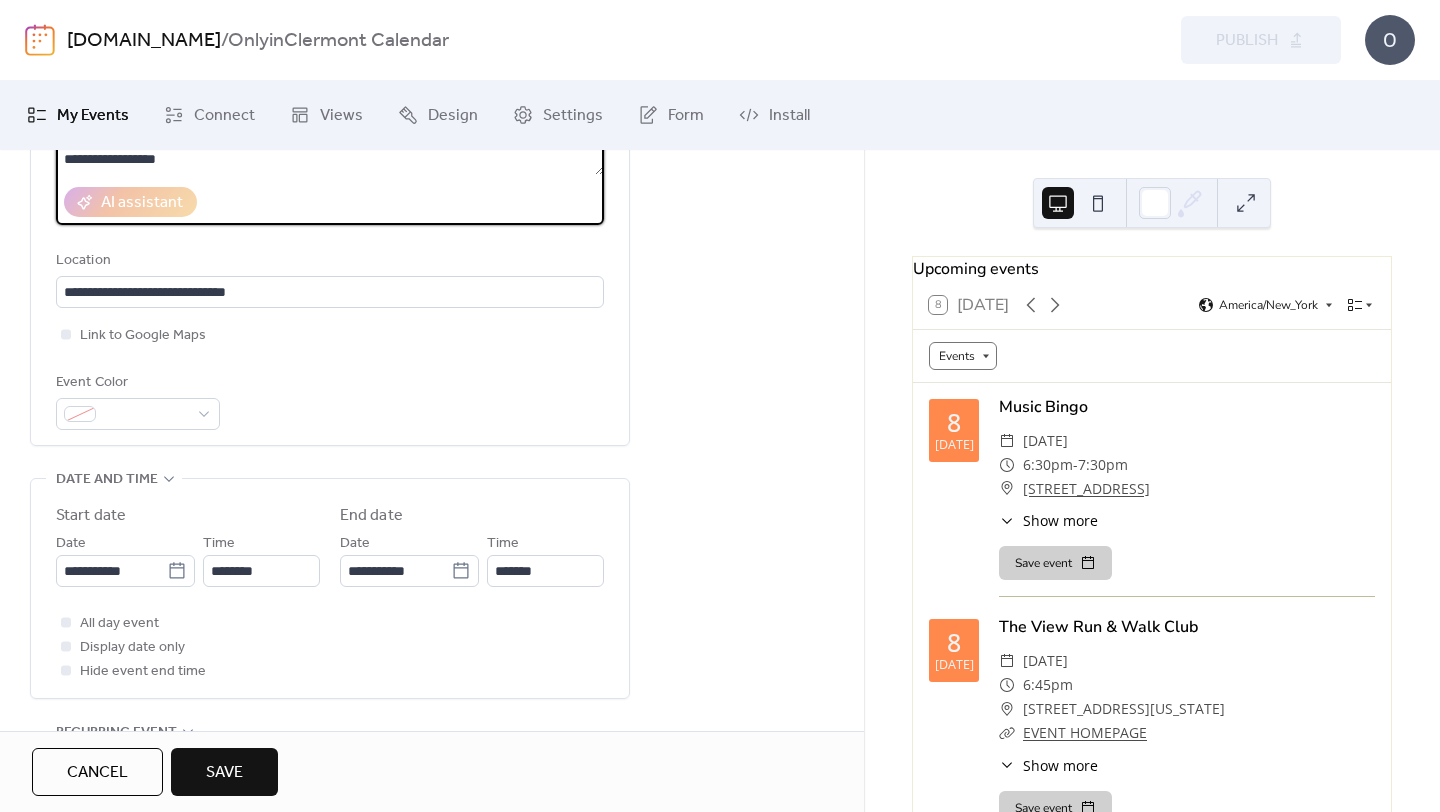 scroll, scrollTop: 365, scrollLeft: 0, axis: vertical 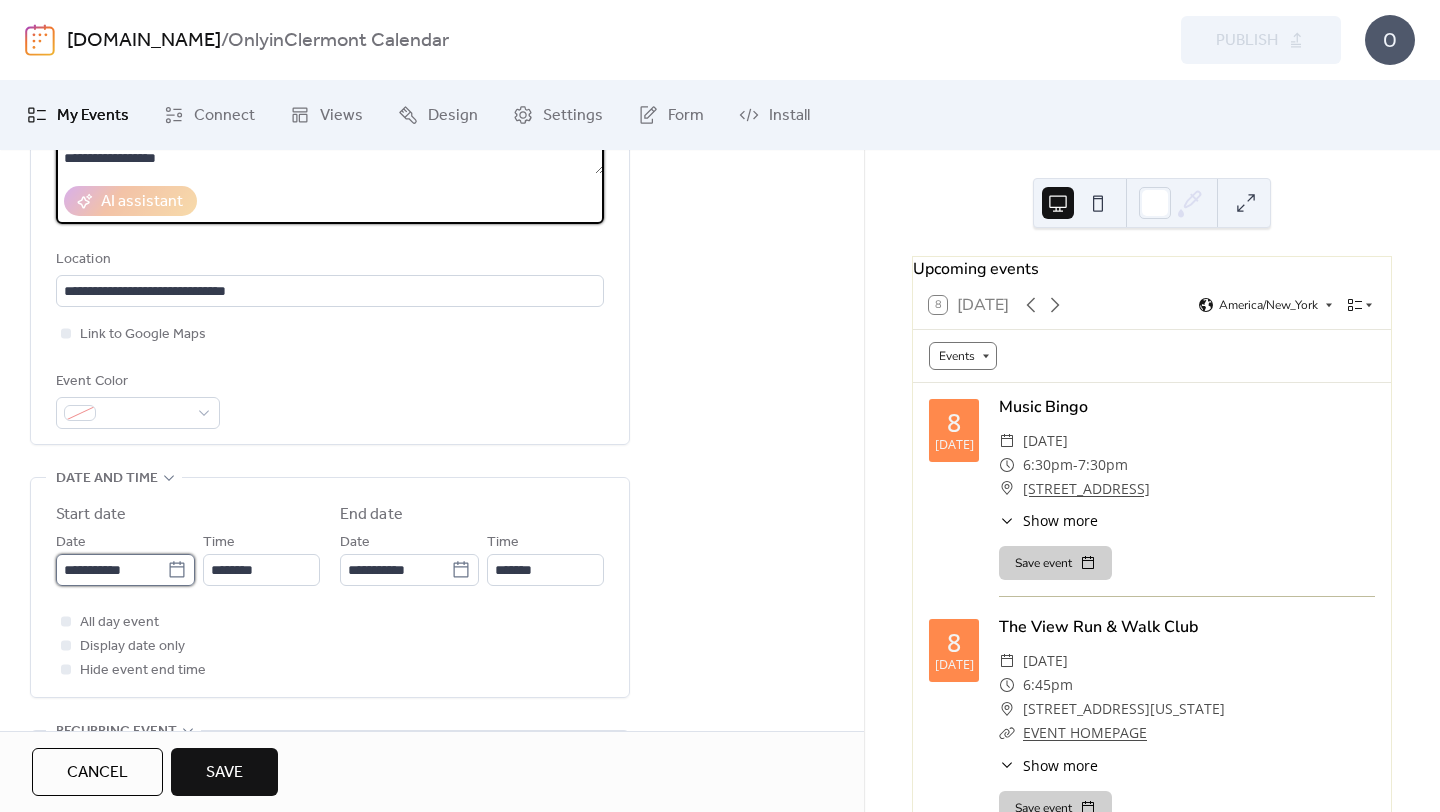 click on "**********" at bounding box center [111, 570] 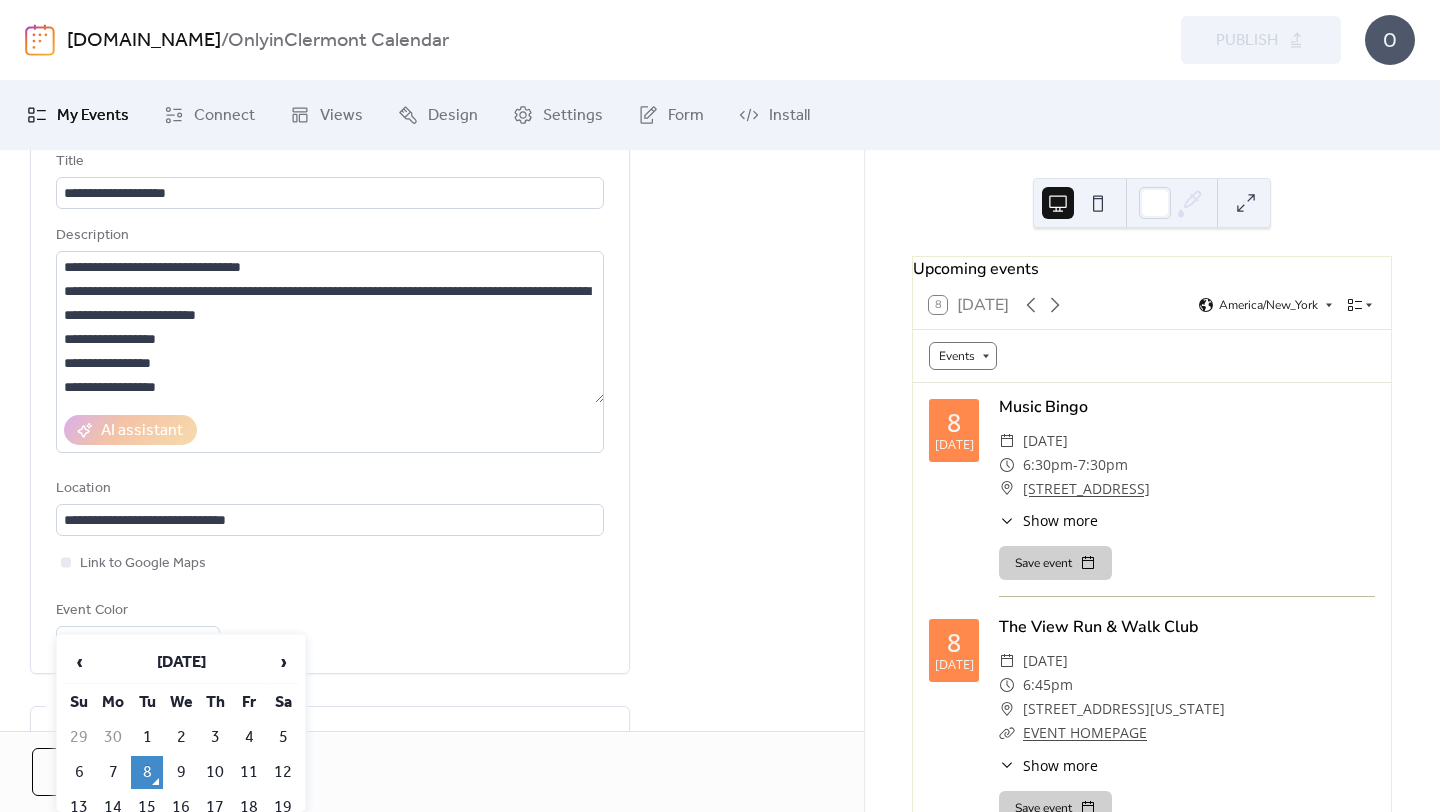 scroll, scrollTop: 185, scrollLeft: 0, axis: vertical 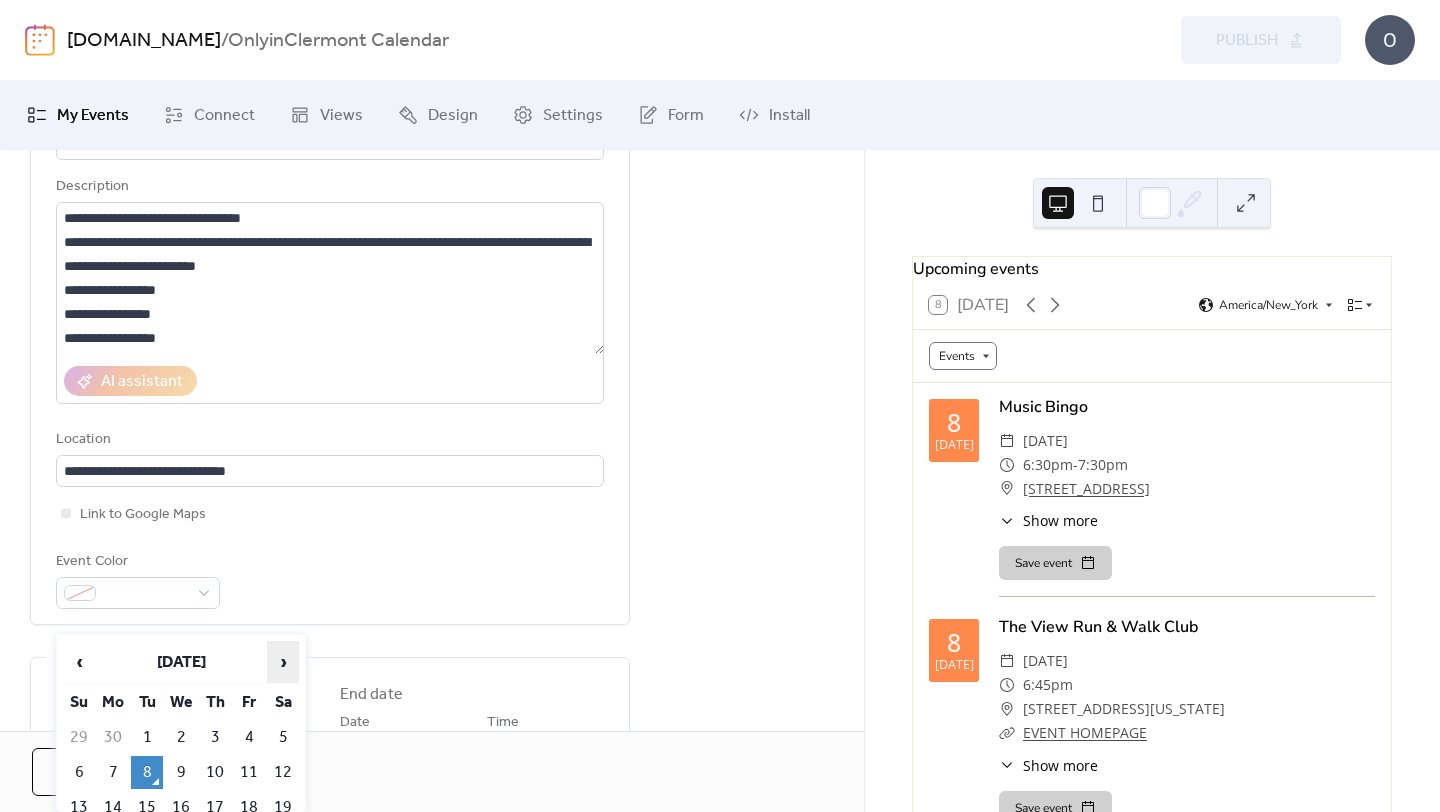 click on "›" at bounding box center [283, 662] 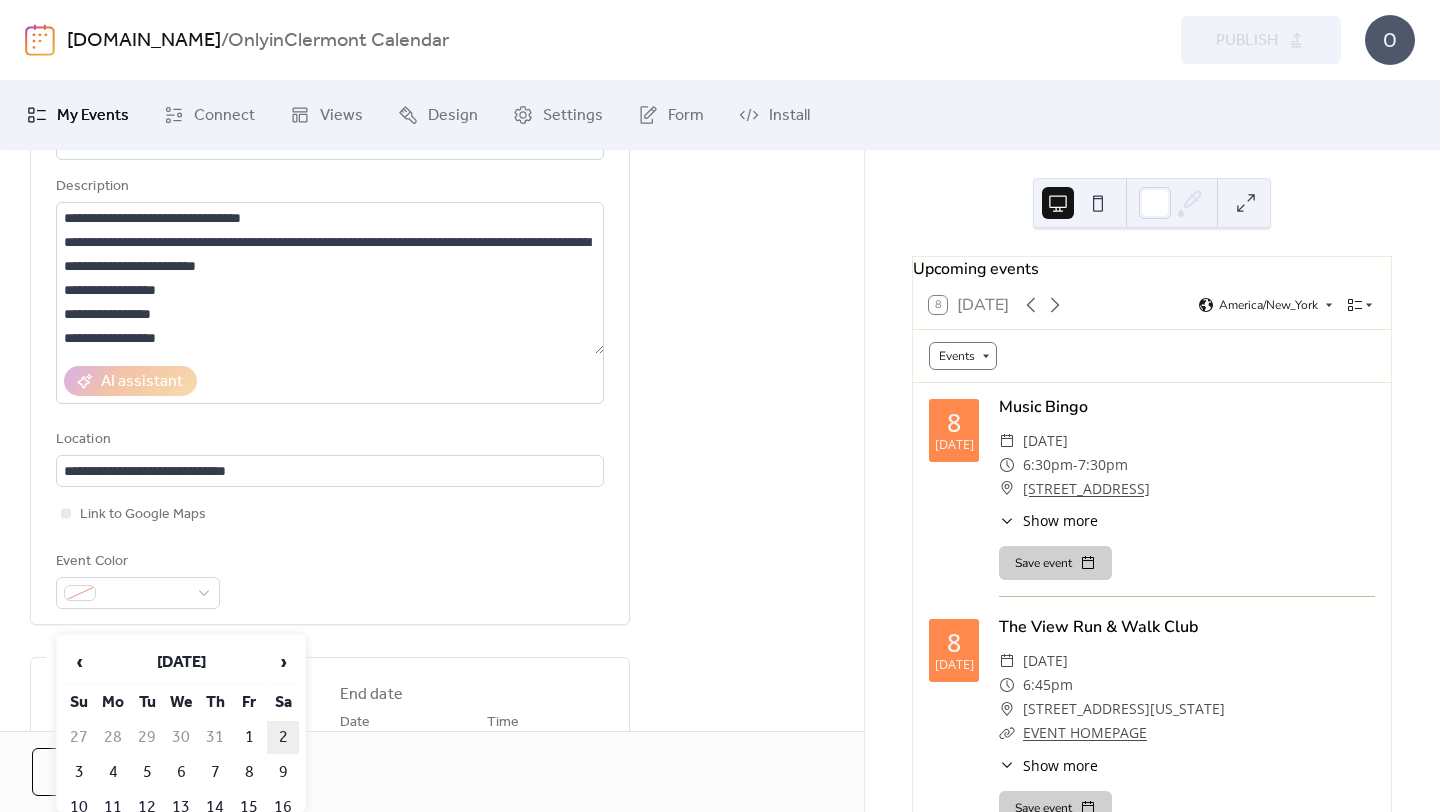 click on "2" at bounding box center [283, 737] 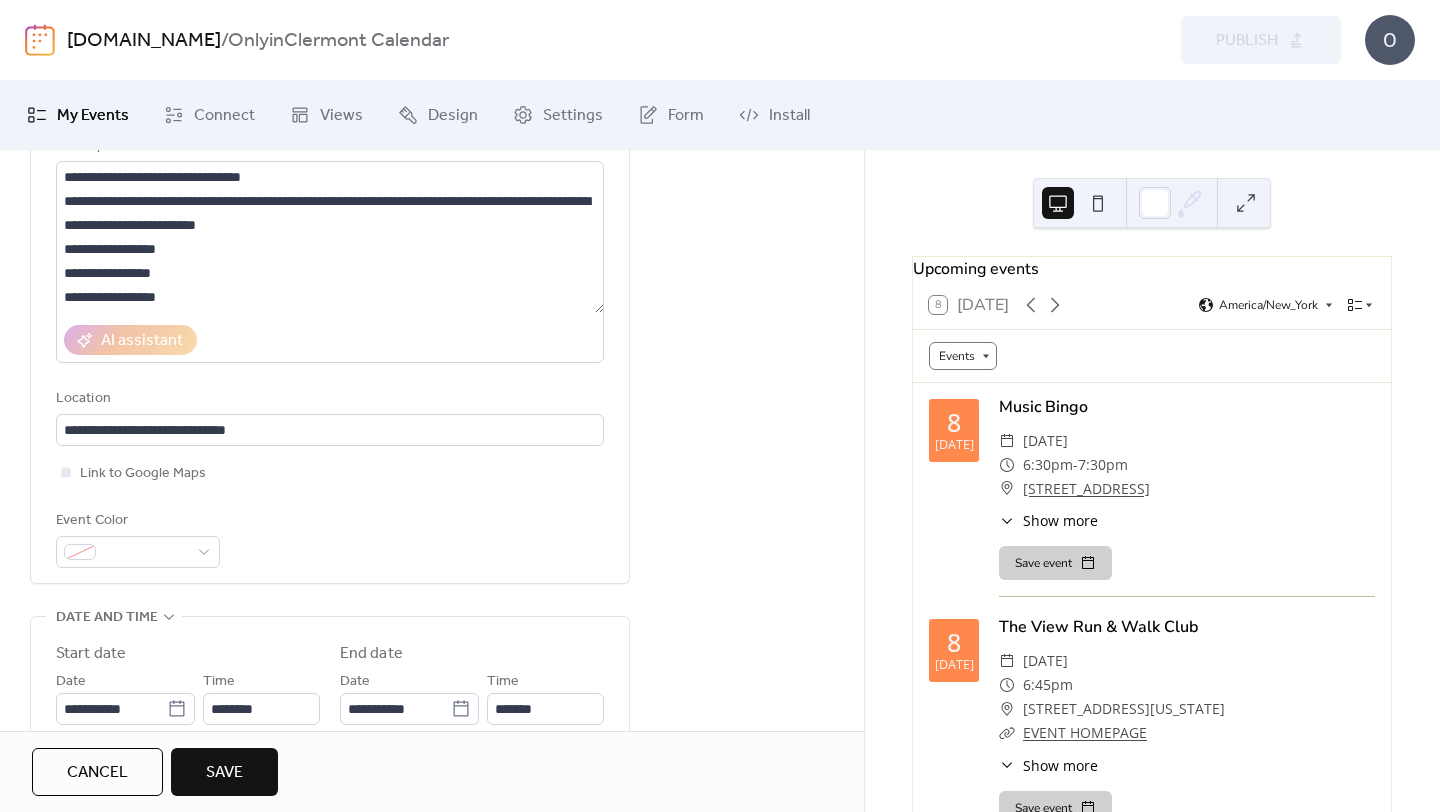 scroll, scrollTop: 227, scrollLeft: 0, axis: vertical 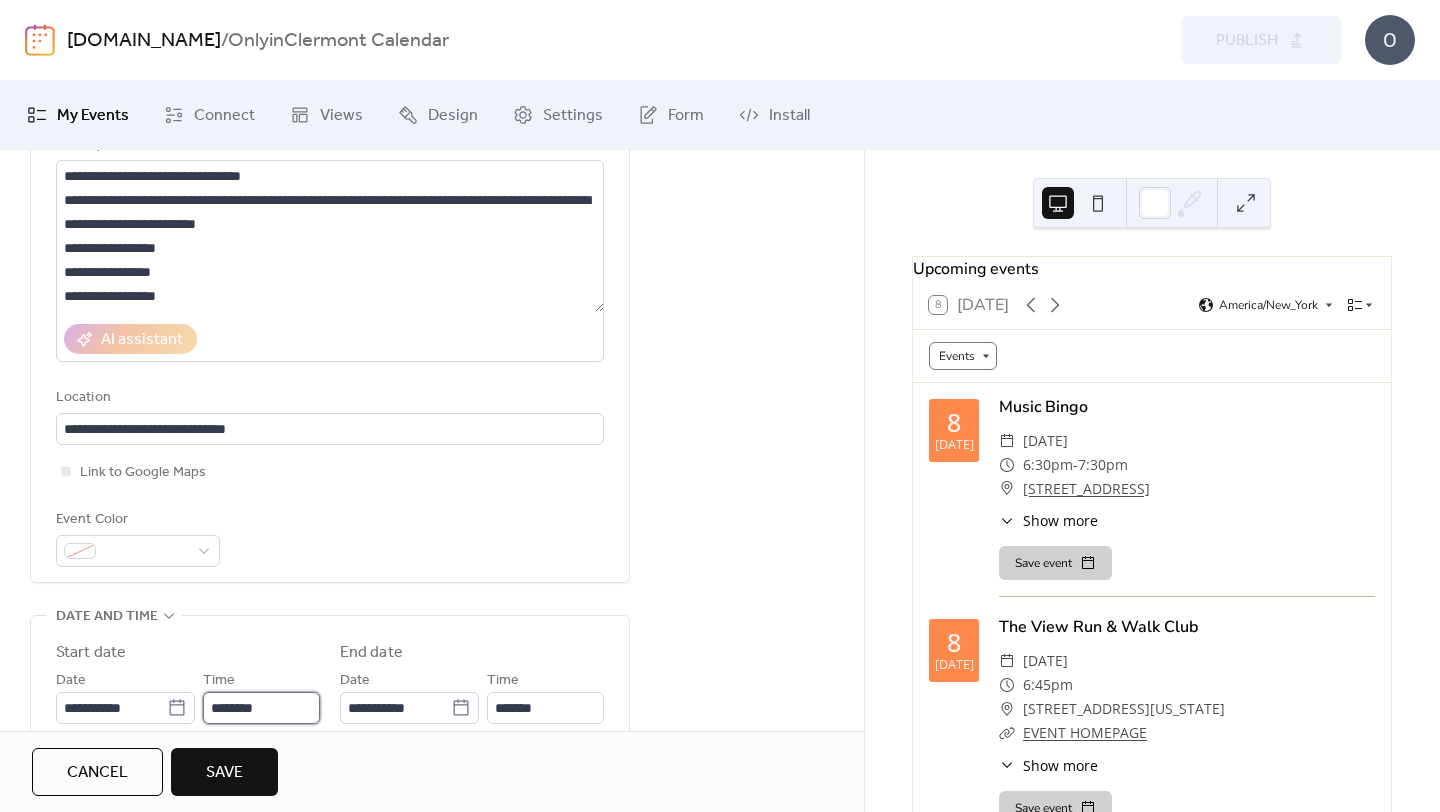 click on "********" at bounding box center [261, 708] 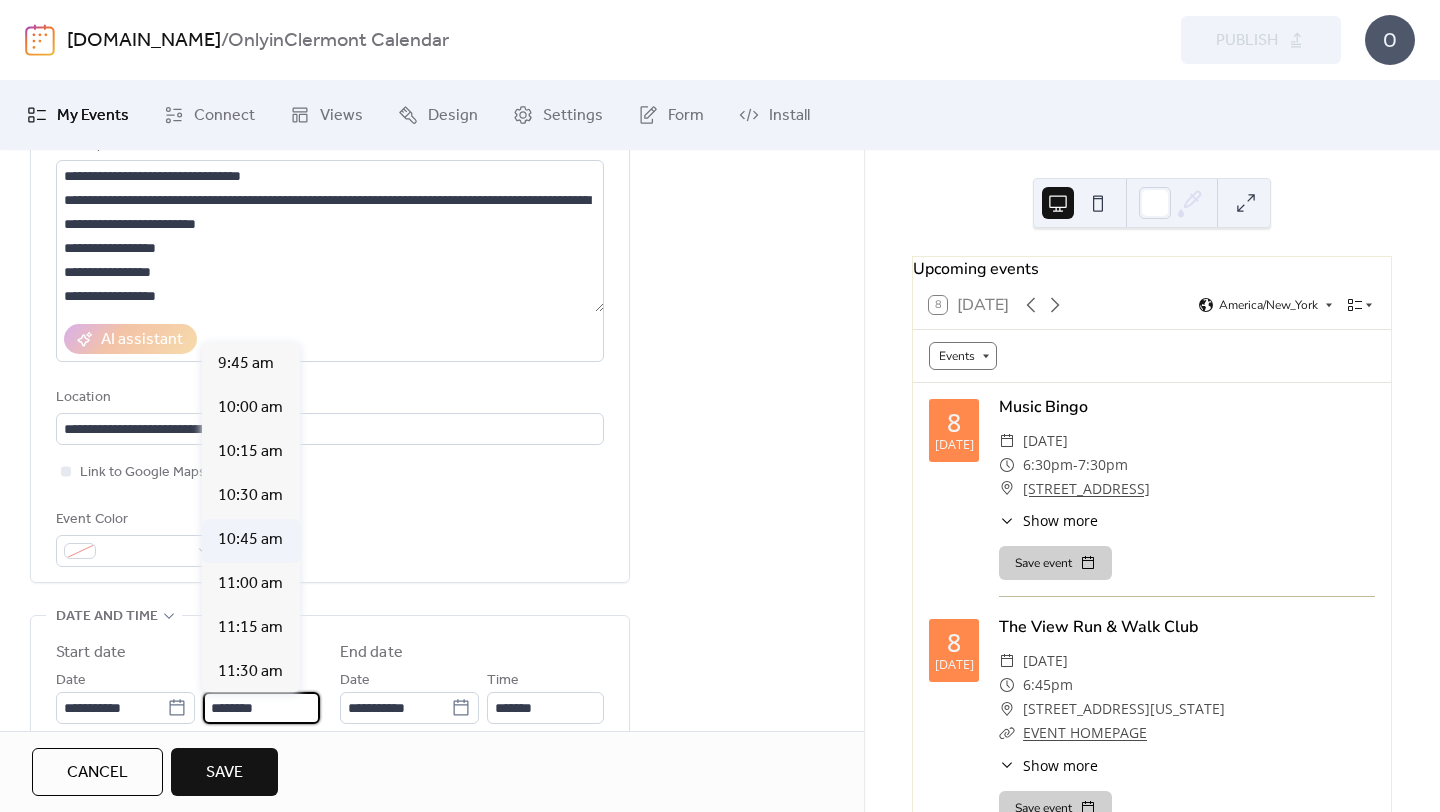 scroll, scrollTop: 1711, scrollLeft: 0, axis: vertical 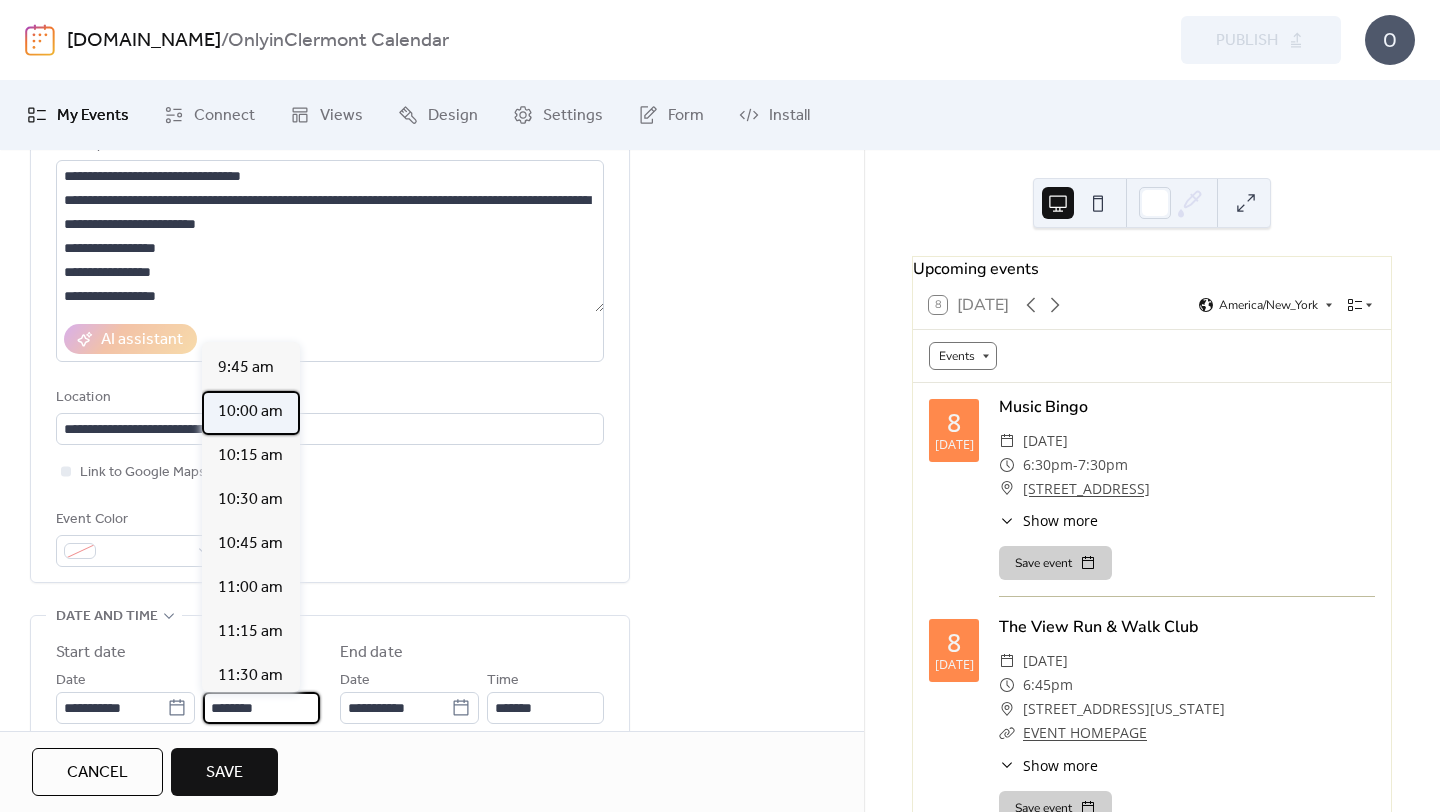 click on "10:00 am" at bounding box center (250, 412) 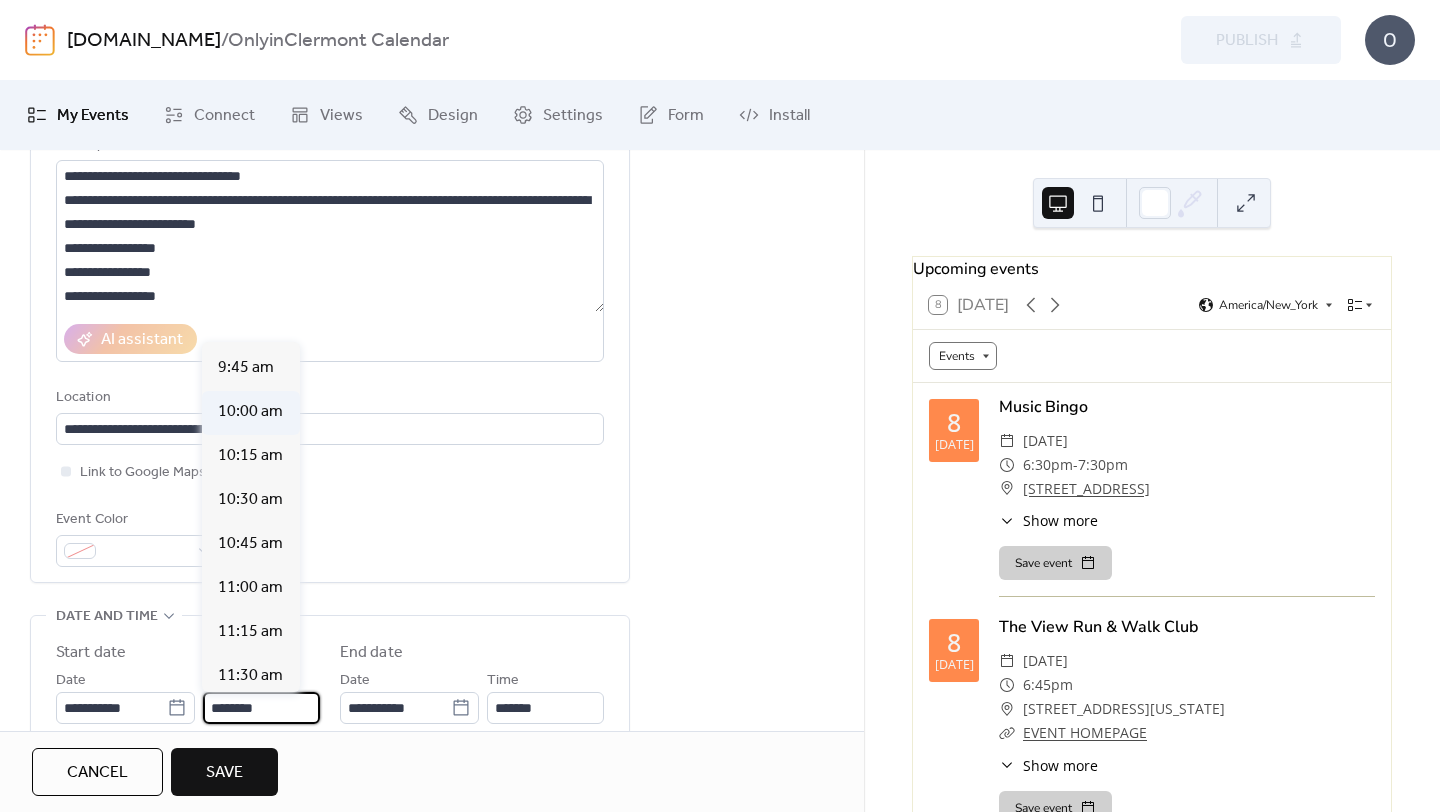 type on "********" 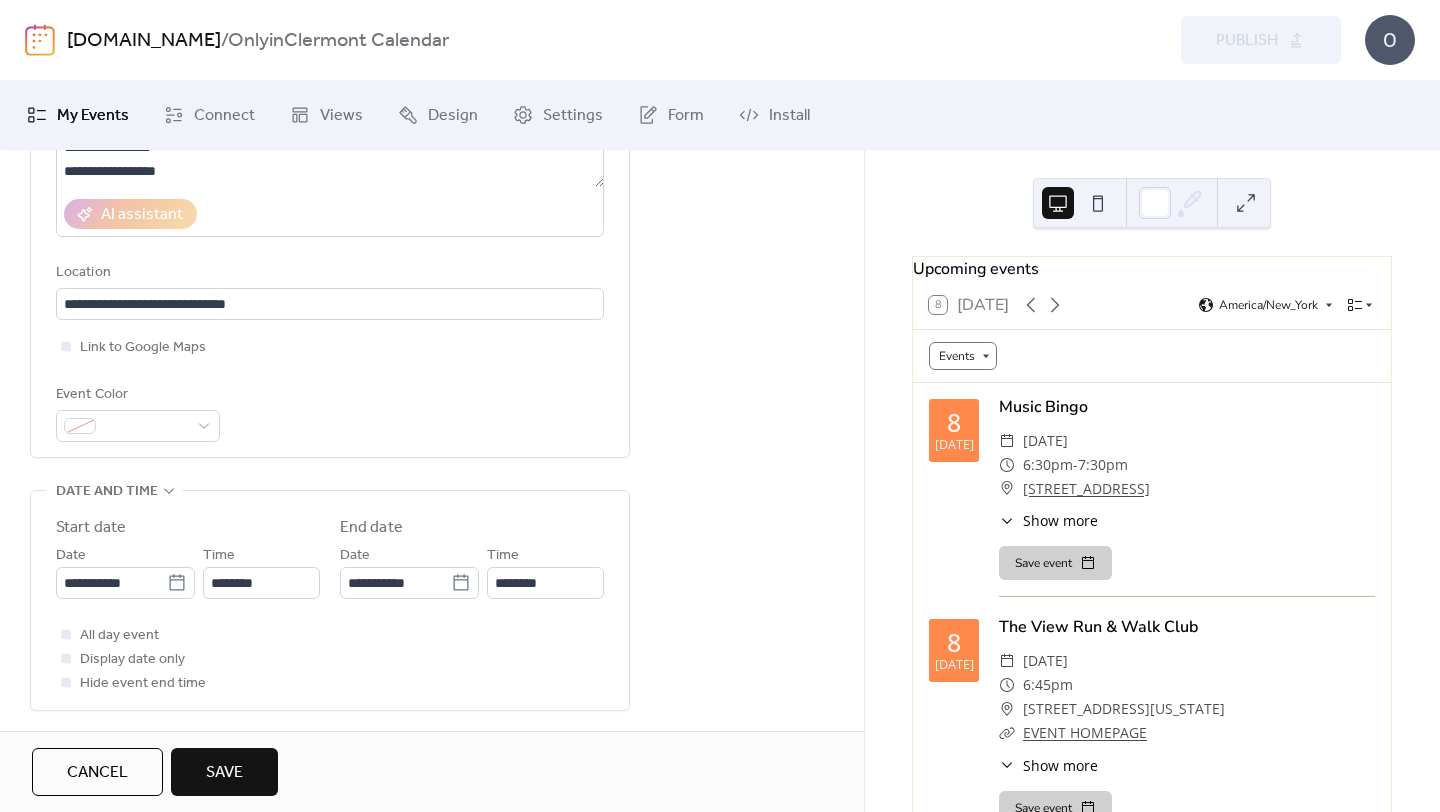 scroll, scrollTop: 395, scrollLeft: 0, axis: vertical 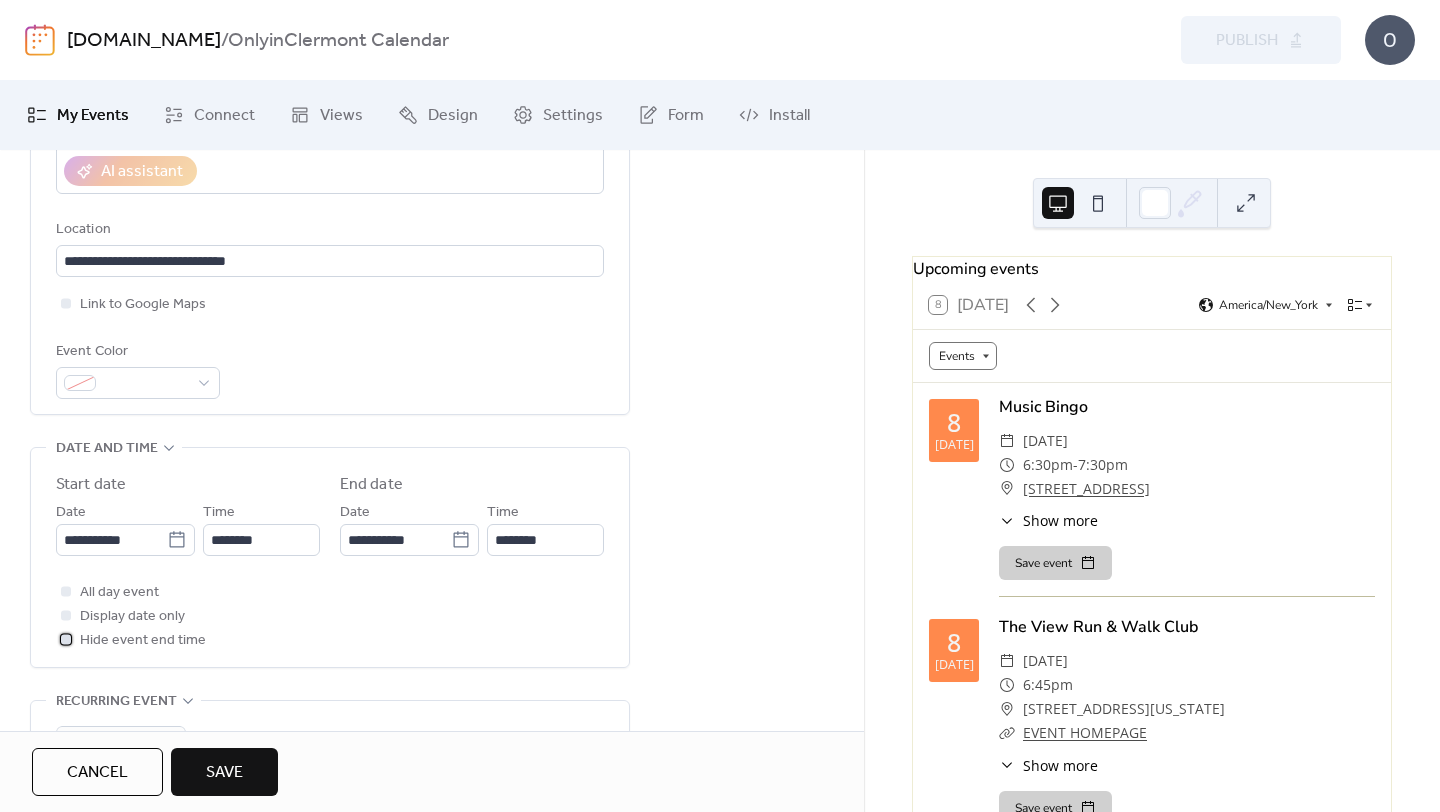 click on "Hide event end time" at bounding box center [143, 641] 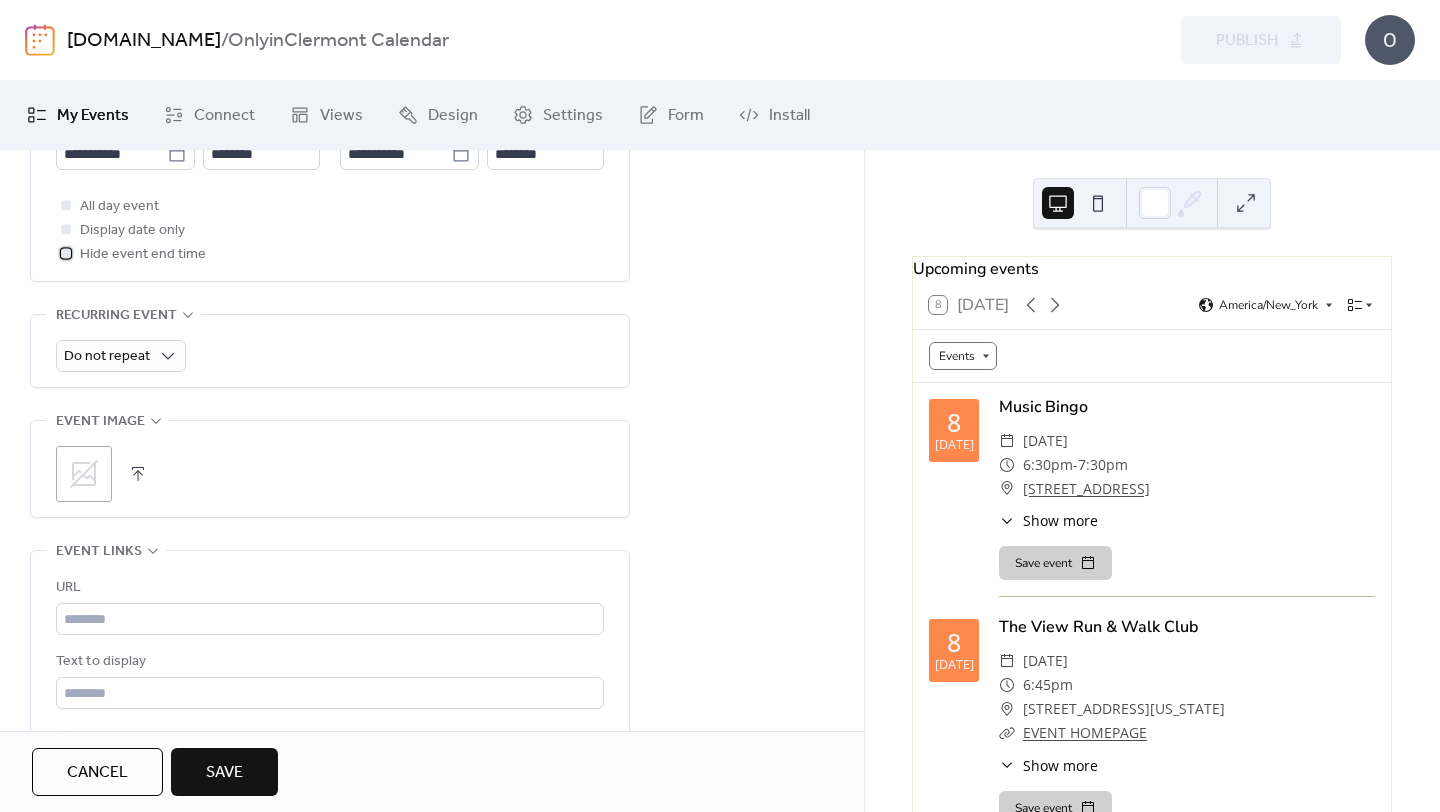 scroll, scrollTop: 791, scrollLeft: 0, axis: vertical 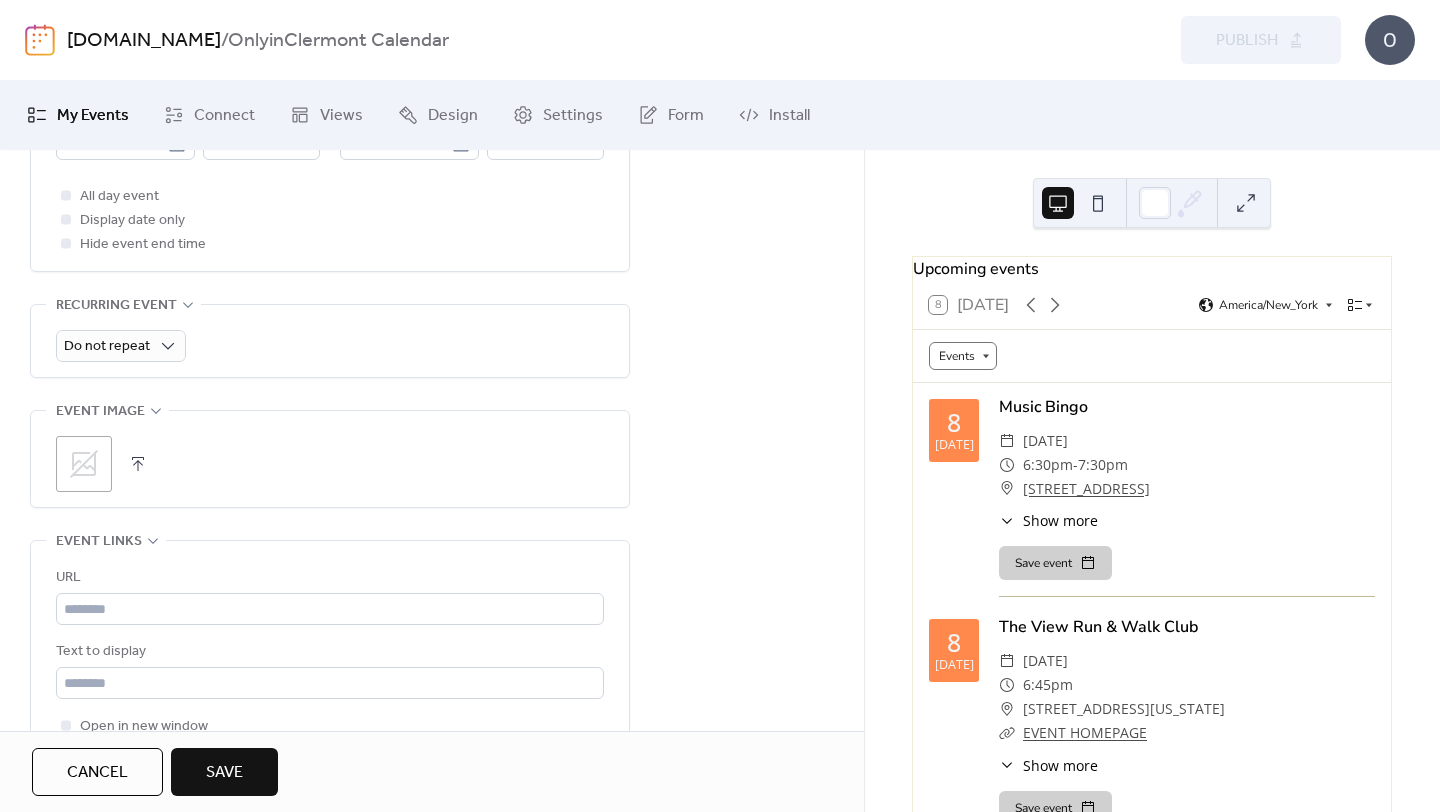 click at bounding box center (138, 464) 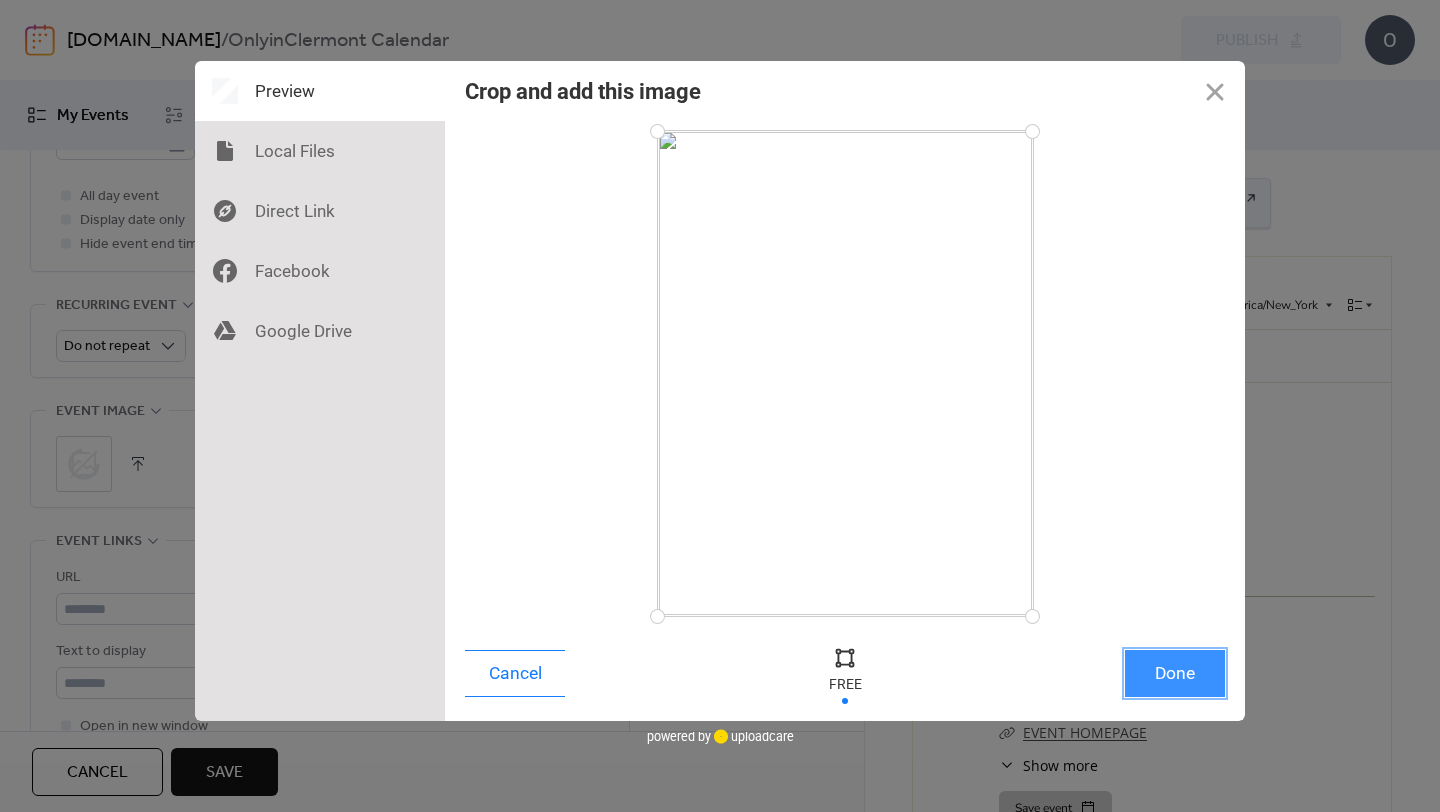 click on "Done" at bounding box center [1175, 673] 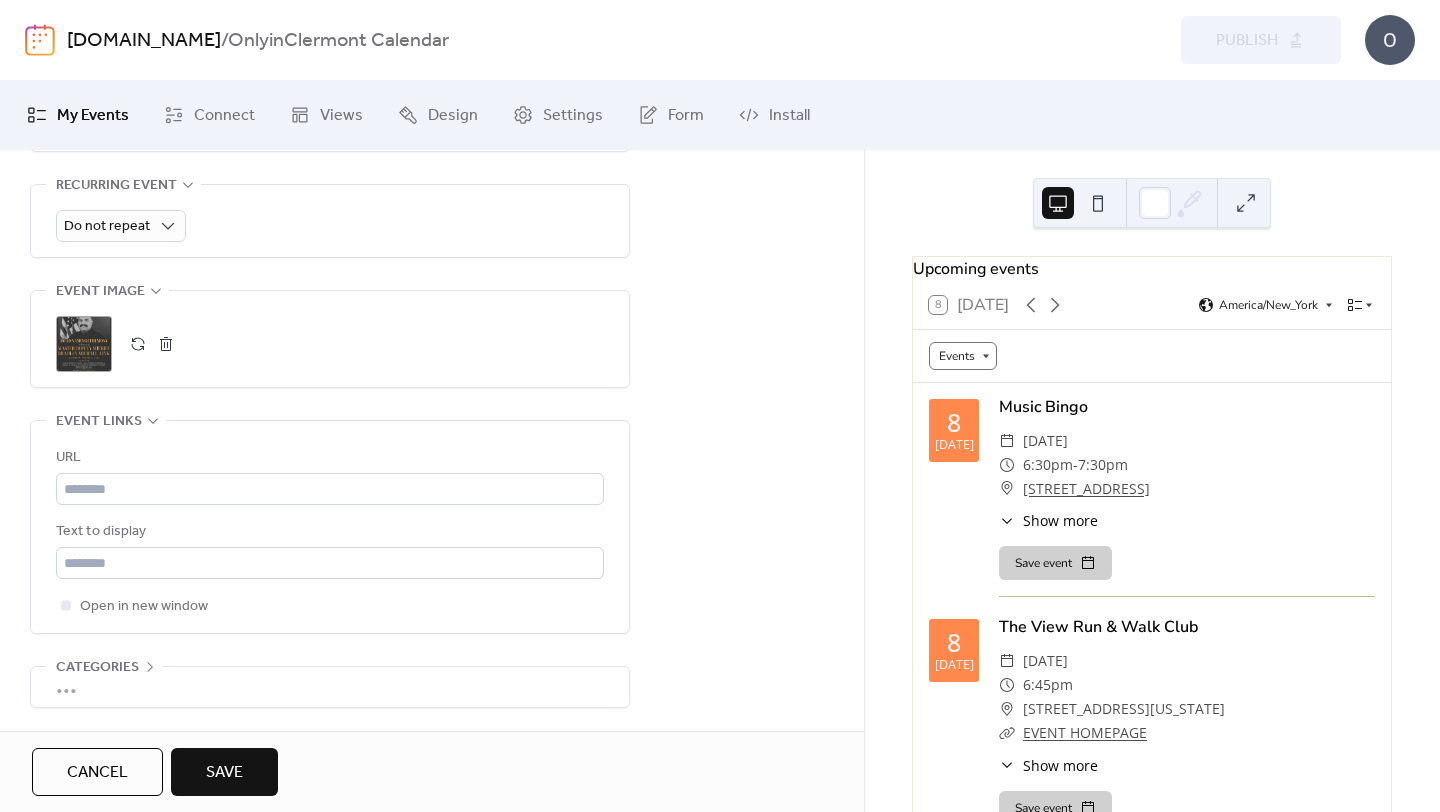 scroll, scrollTop: 986, scrollLeft: 0, axis: vertical 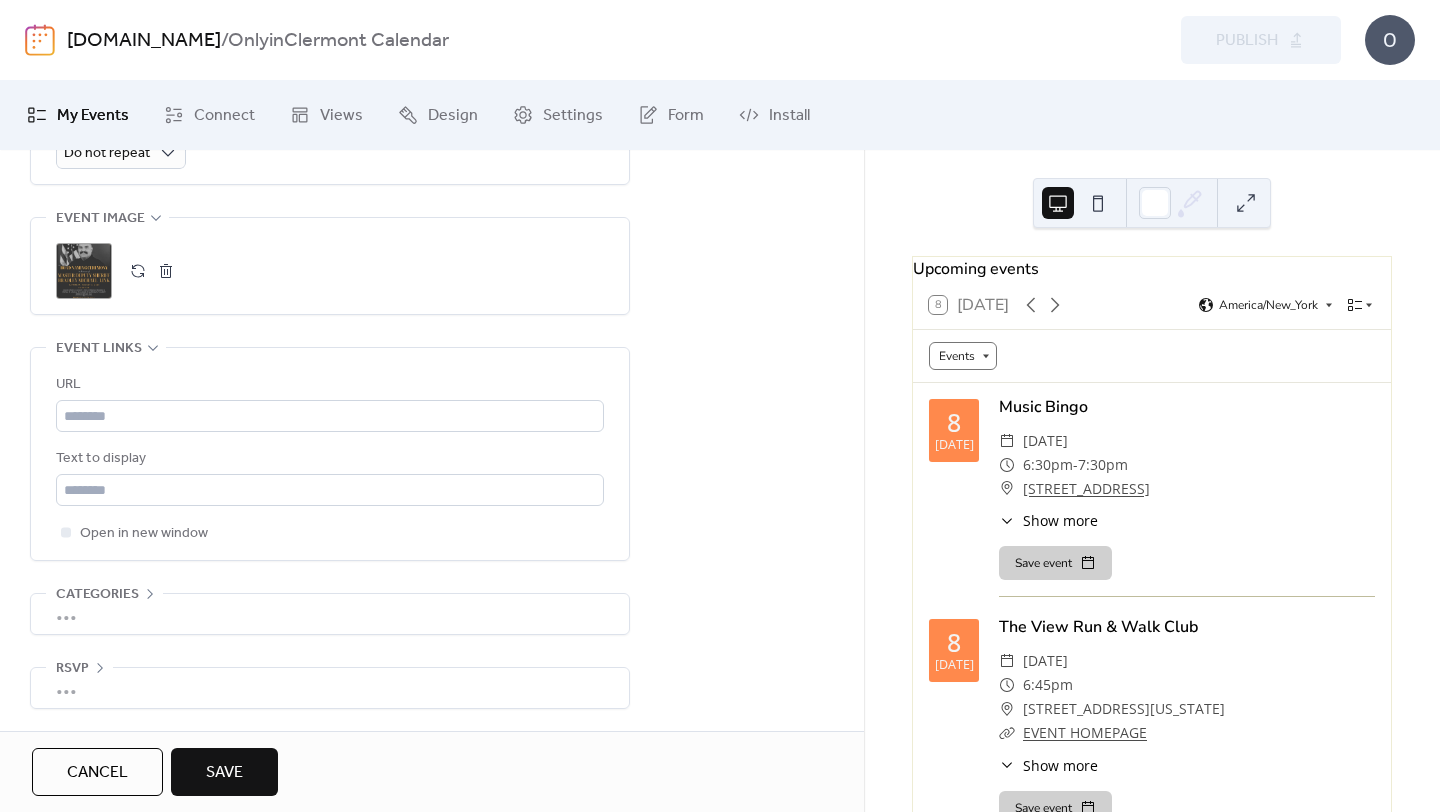 click on "Save" at bounding box center (224, 773) 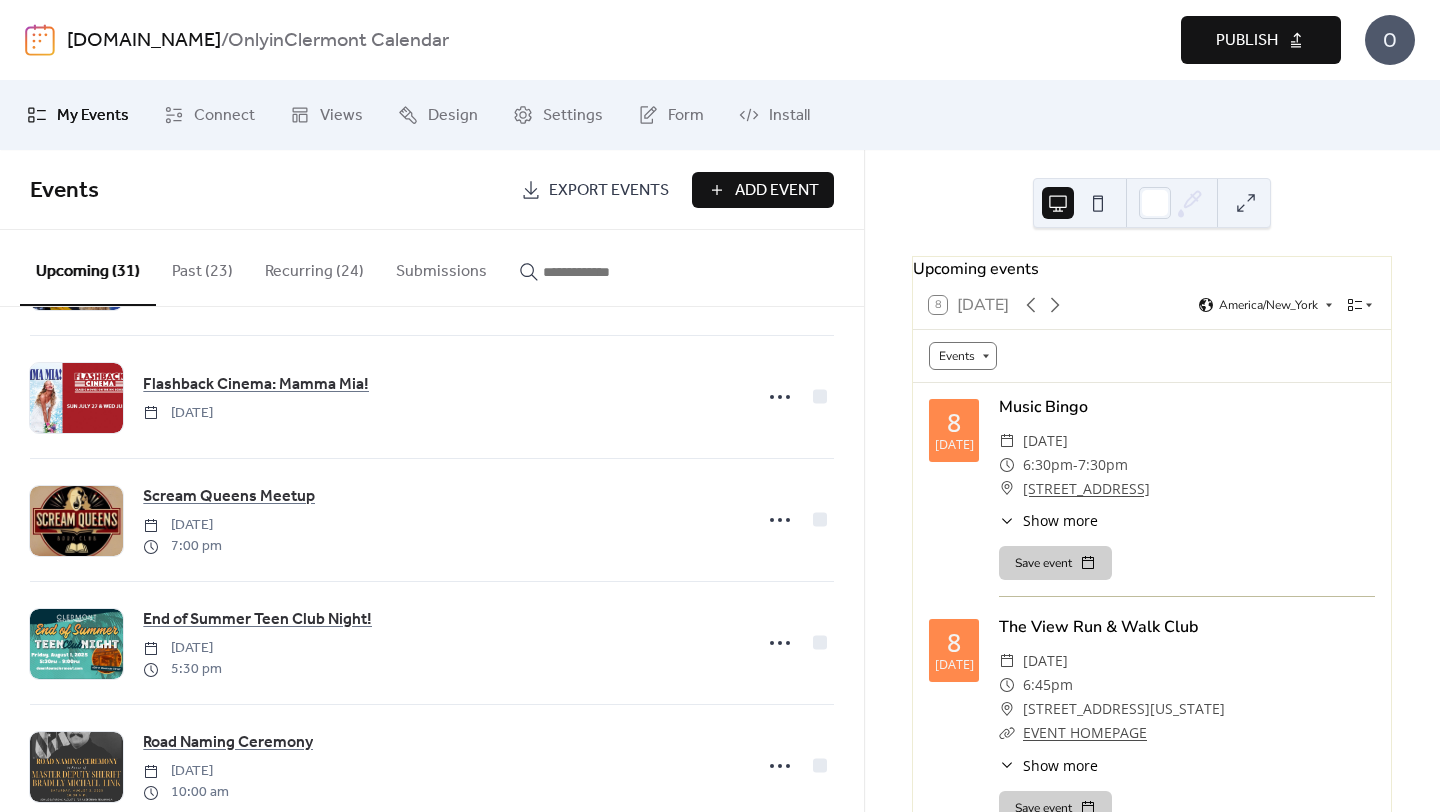 scroll, scrollTop: 3378, scrollLeft: 0, axis: vertical 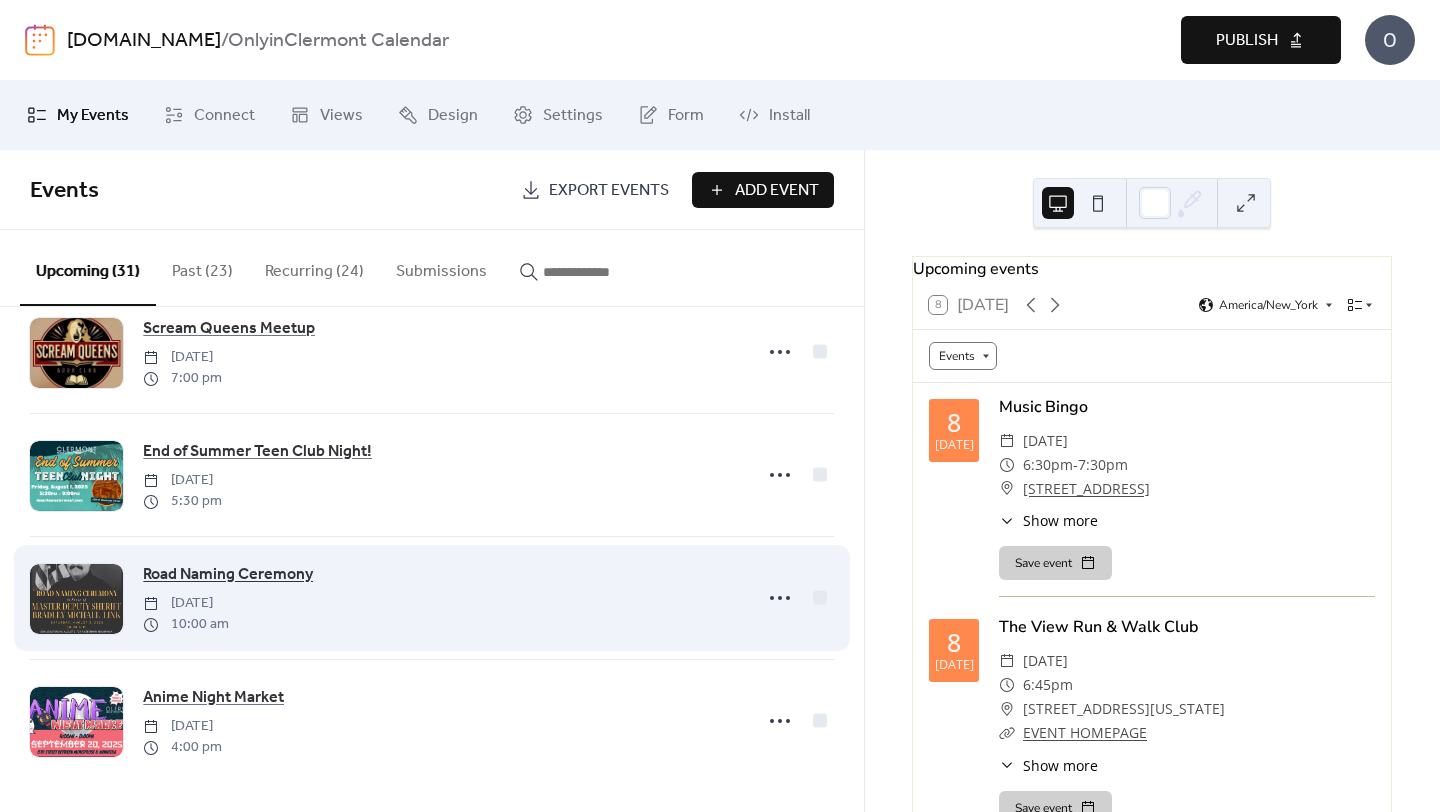 click on "Road Naming Ceremony" at bounding box center (228, 575) 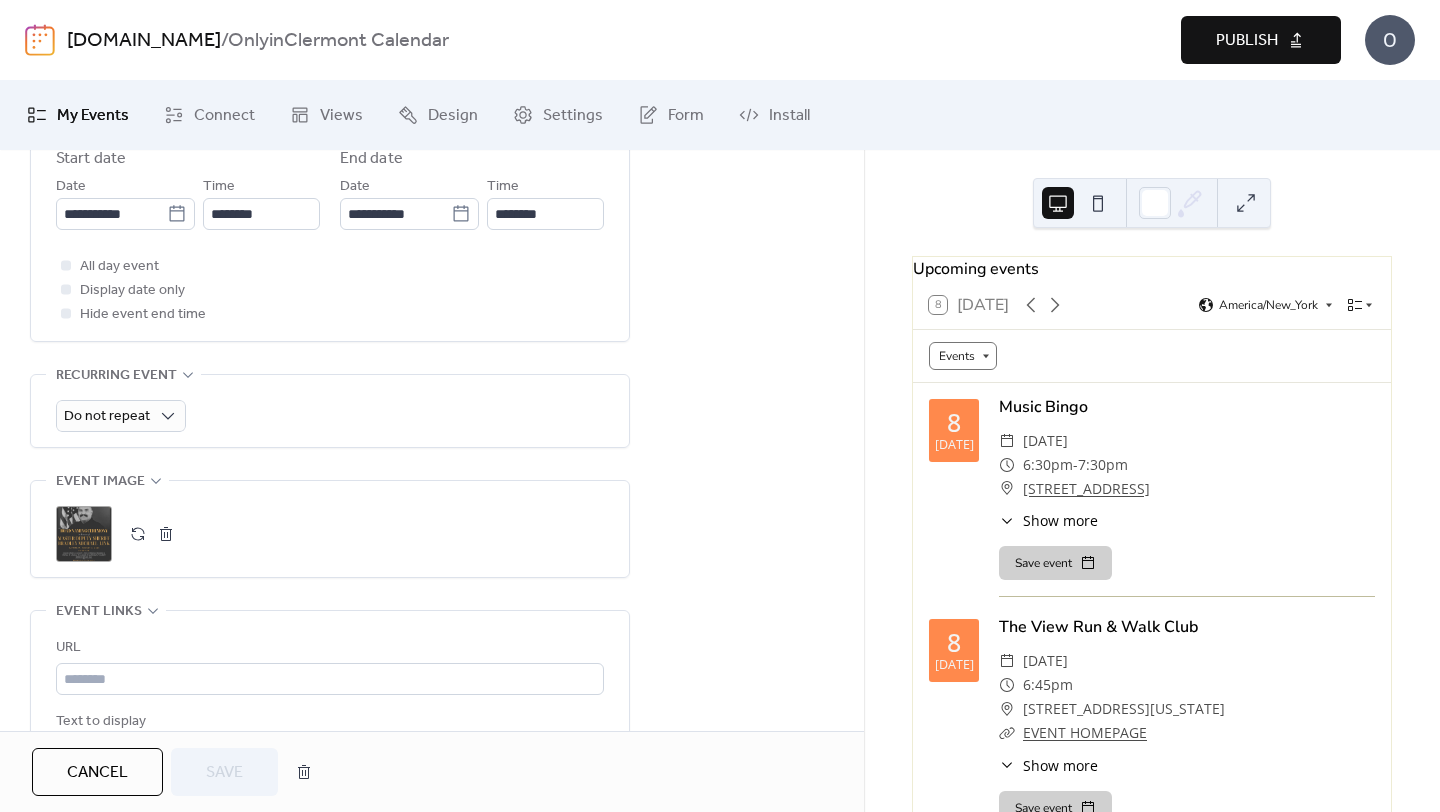 scroll, scrollTop: 764, scrollLeft: 0, axis: vertical 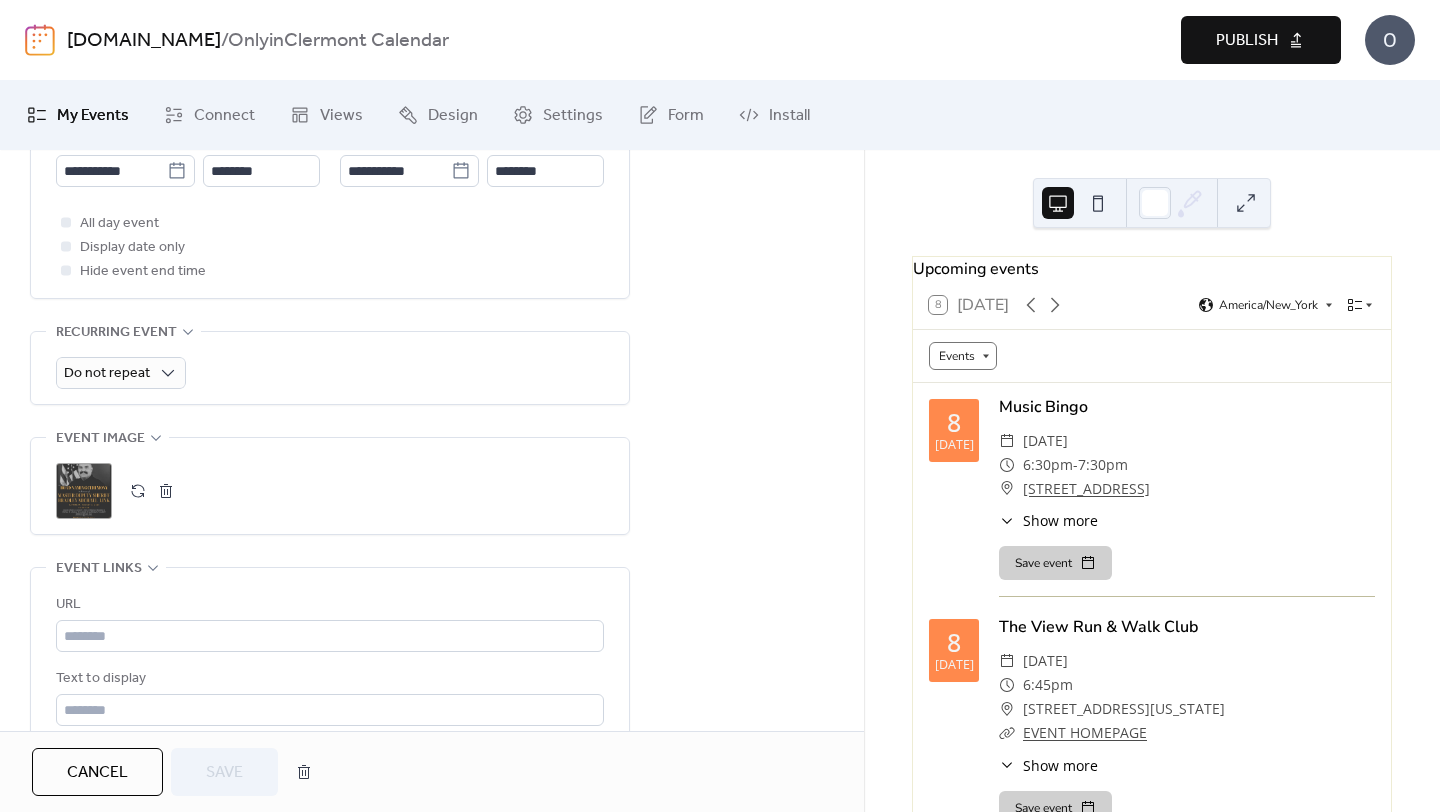 click on "Publish" at bounding box center (1247, 41) 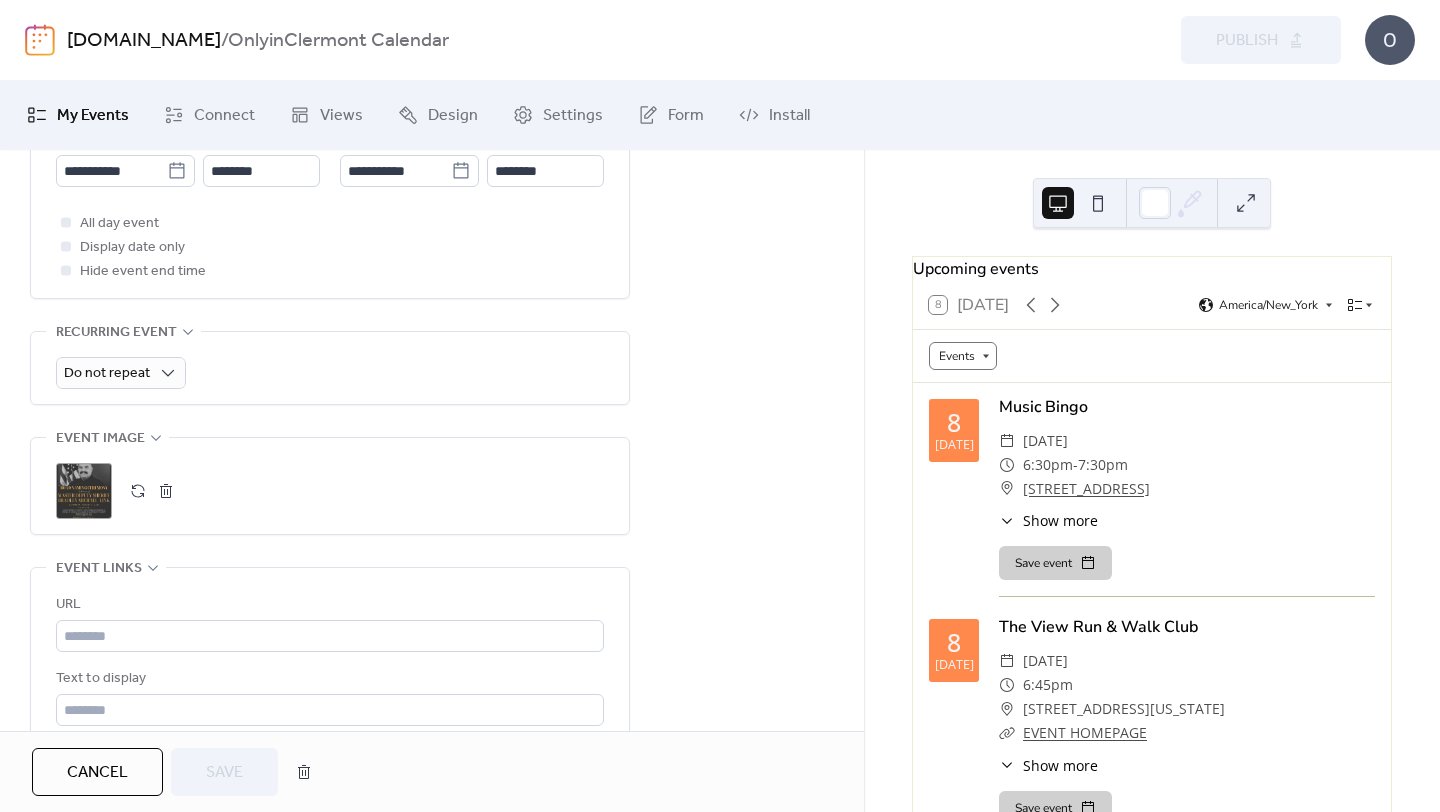 click on "My Events" at bounding box center [93, 116] 